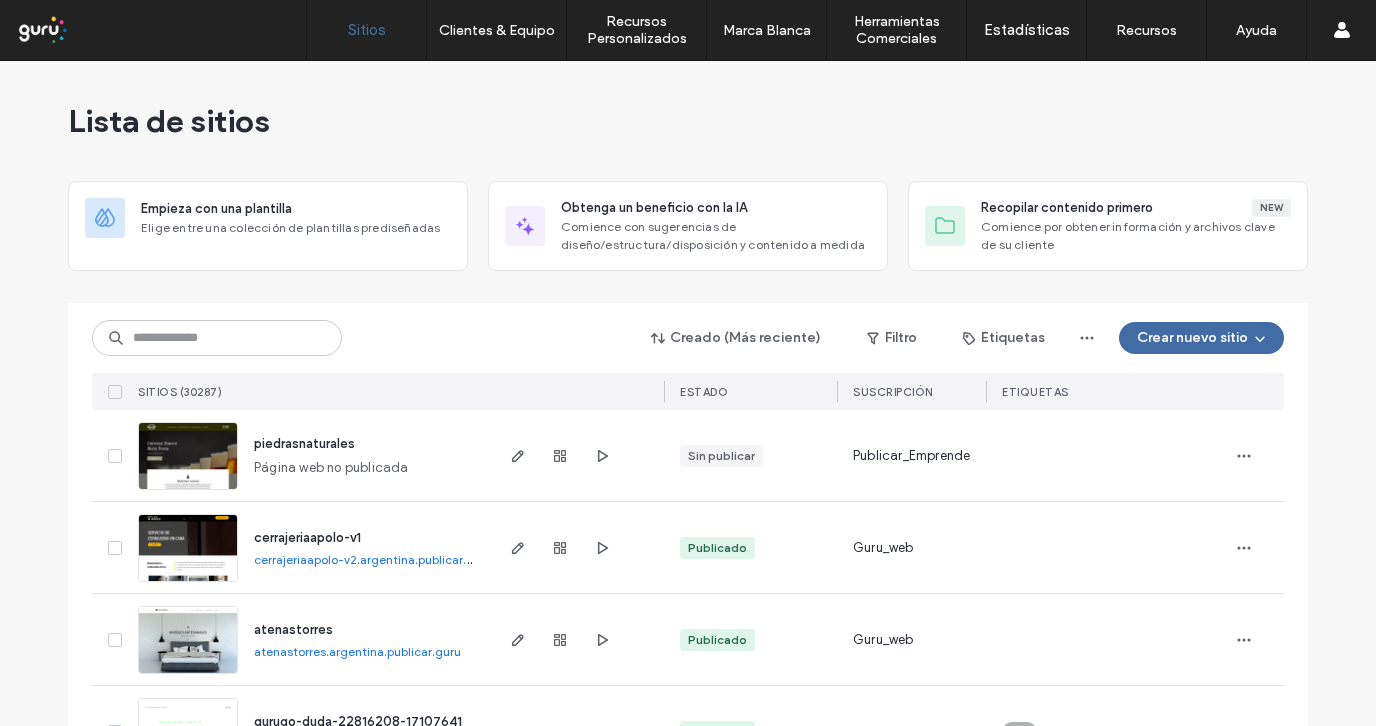 scroll, scrollTop: 0, scrollLeft: 0, axis: both 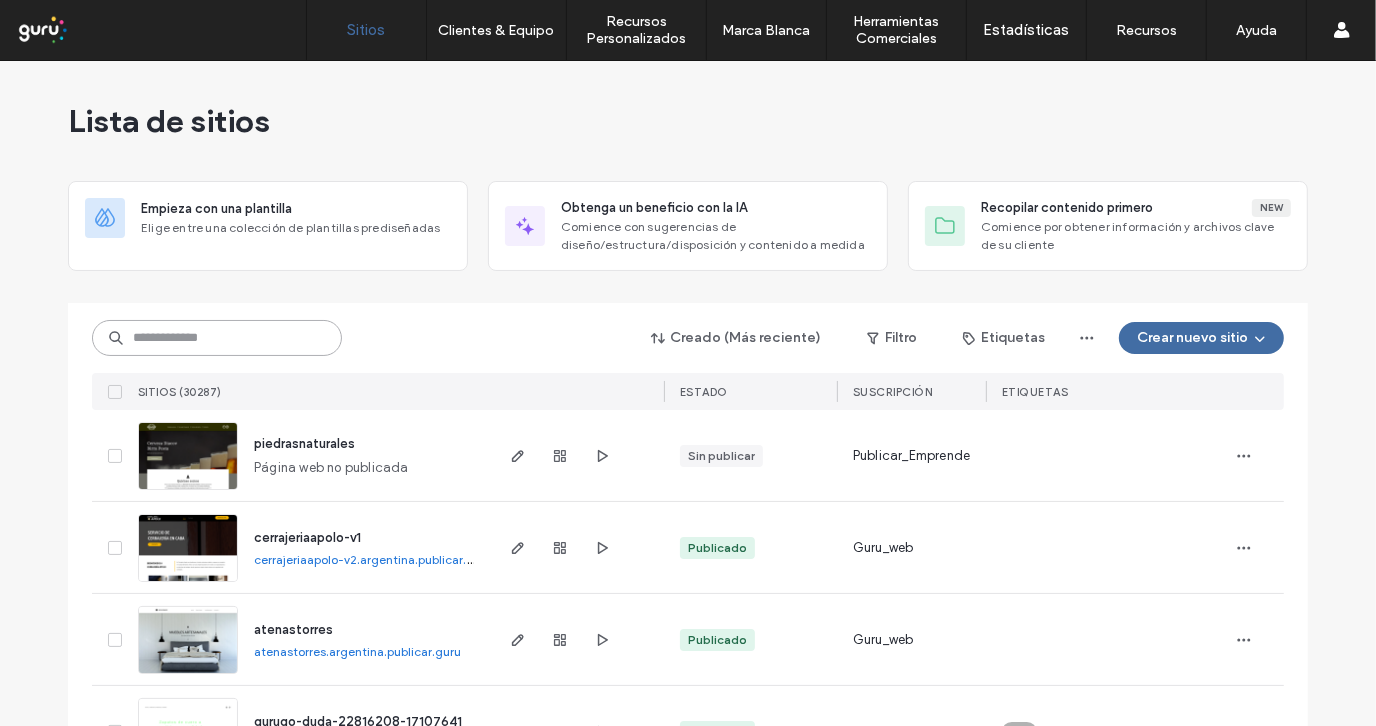 click at bounding box center [217, 338] 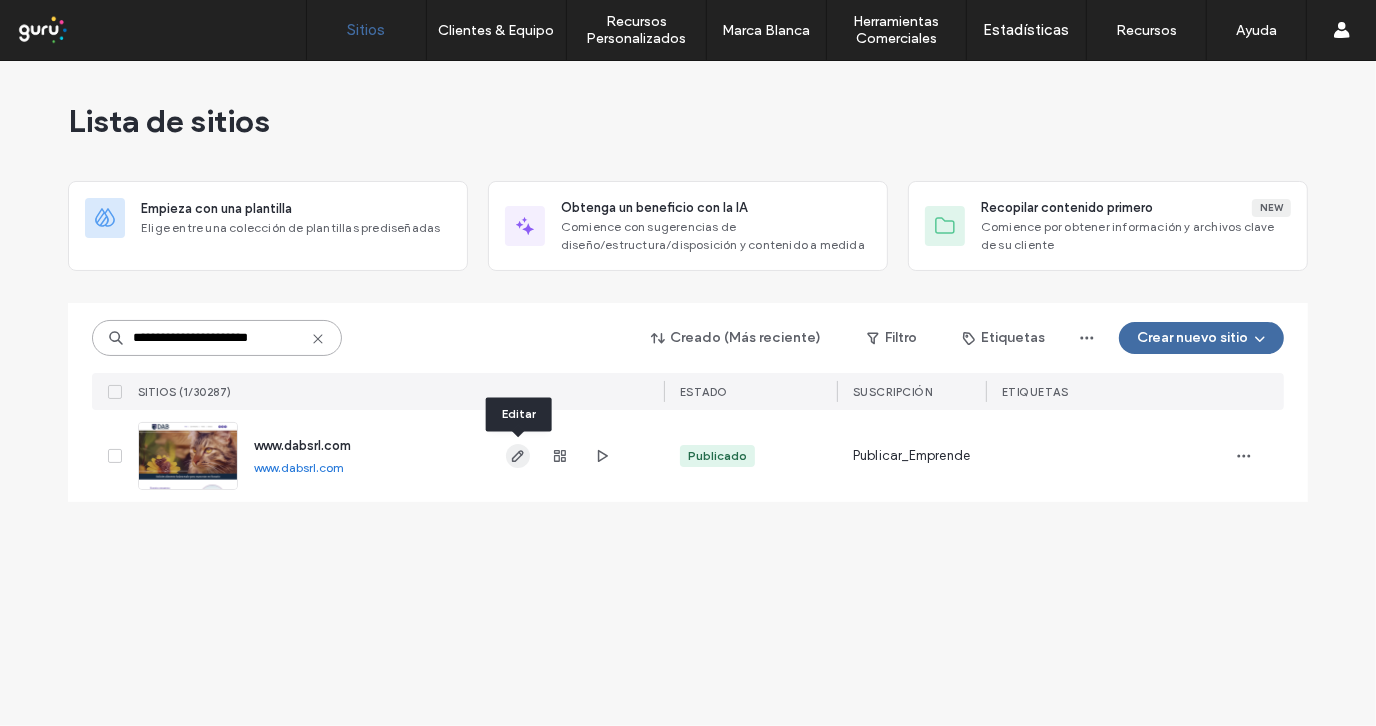 type on "**********" 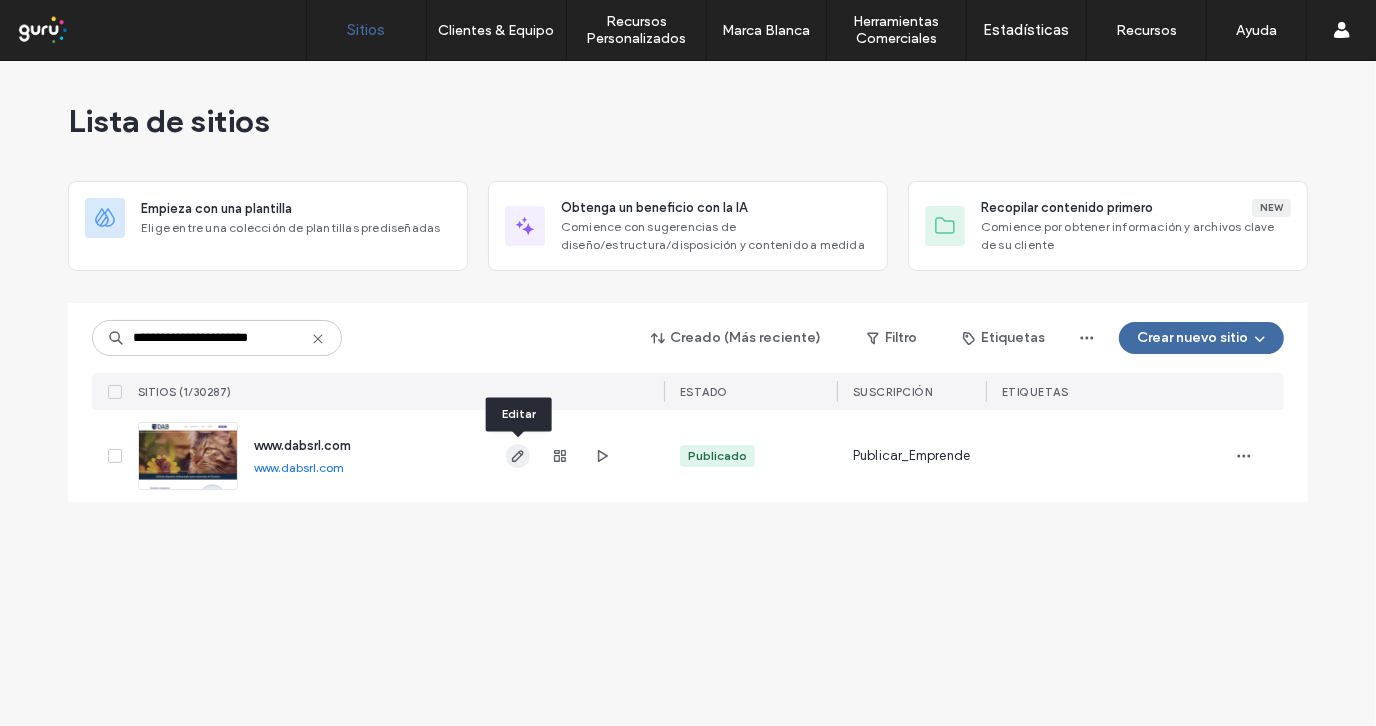 click 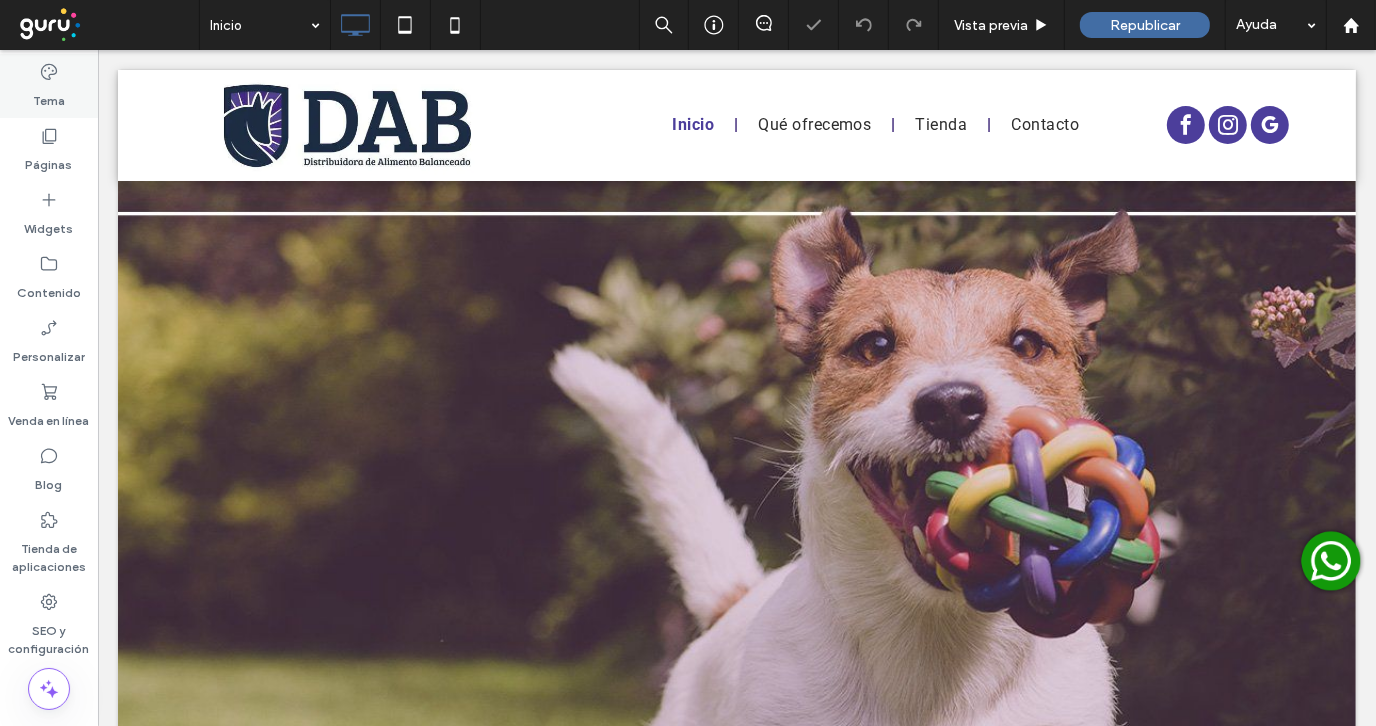 scroll, scrollTop: 0, scrollLeft: 0, axis: both 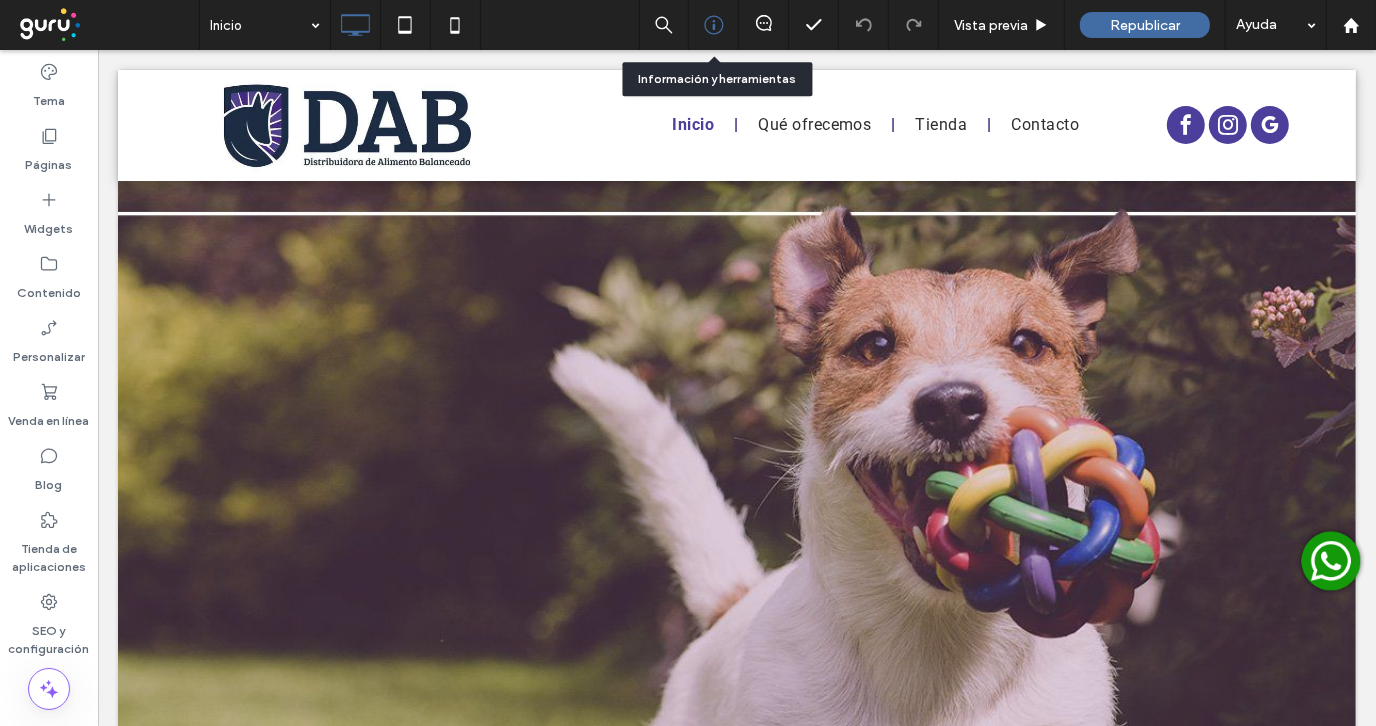click 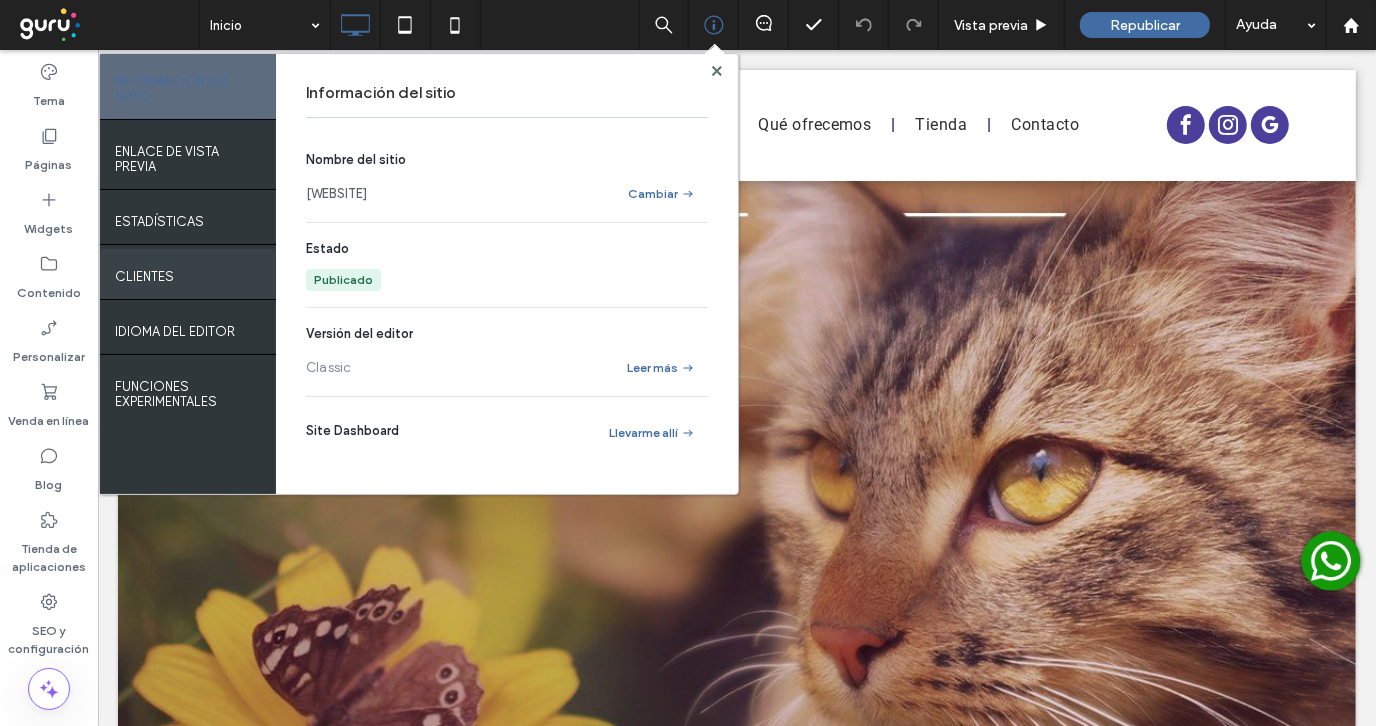click on "Clientes" at bounding box center [144, 271] 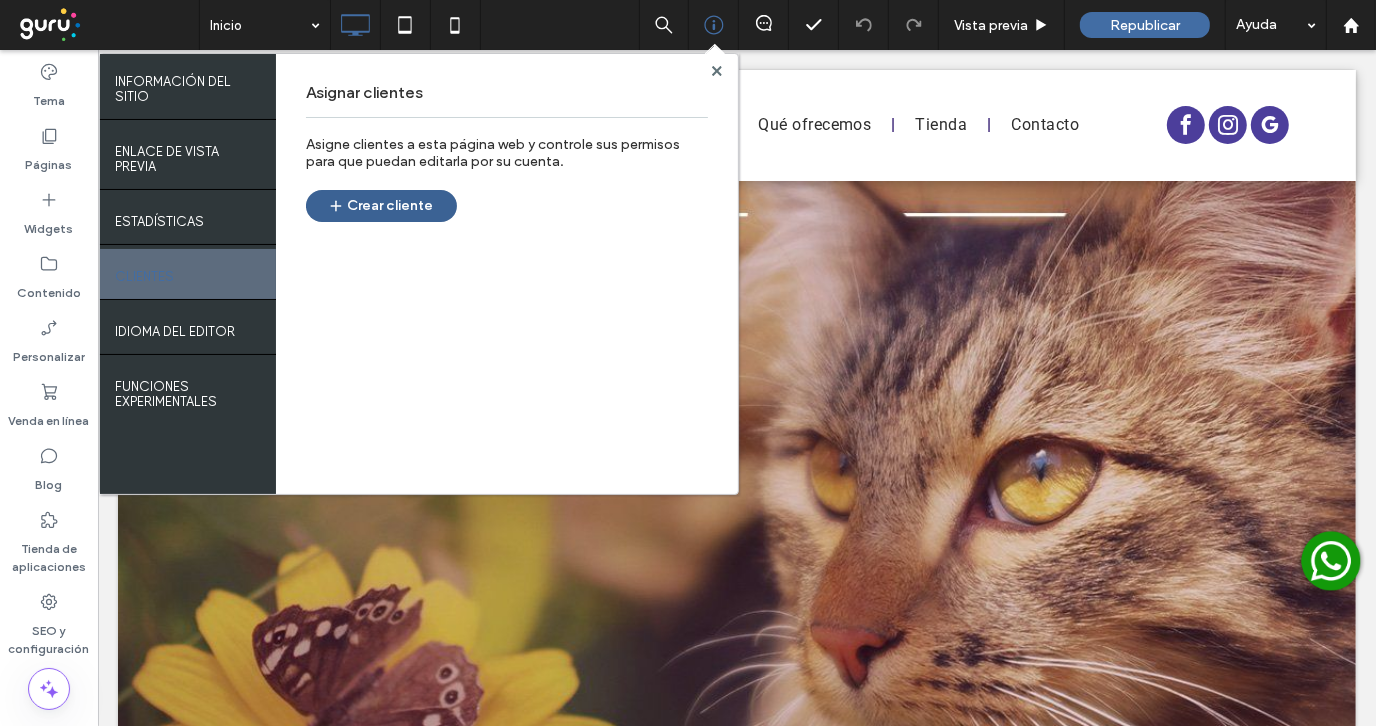 click on "Crear cliente" at bounding box center [381, 206] 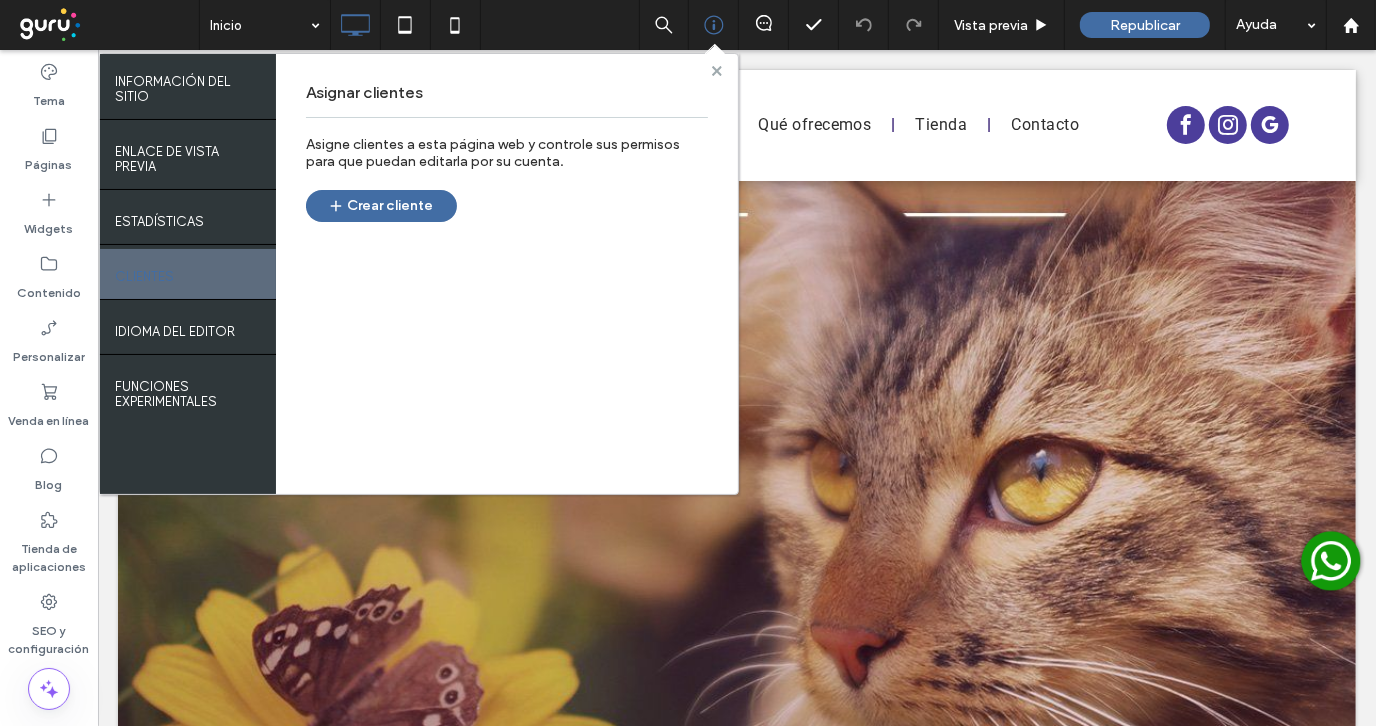 drag, startPoint x: 717, startPoint y: 73, endPoint x: 625, endPoint y: 3, distance: 115.60277 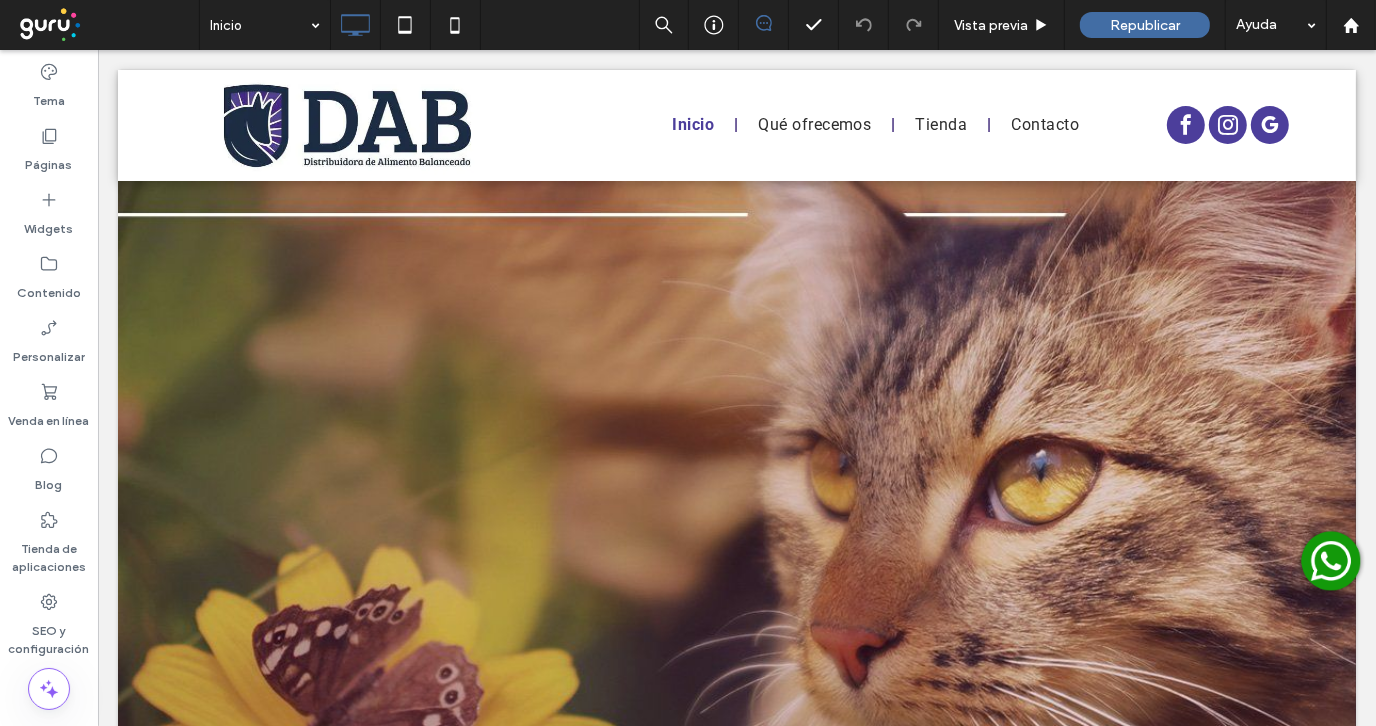 click 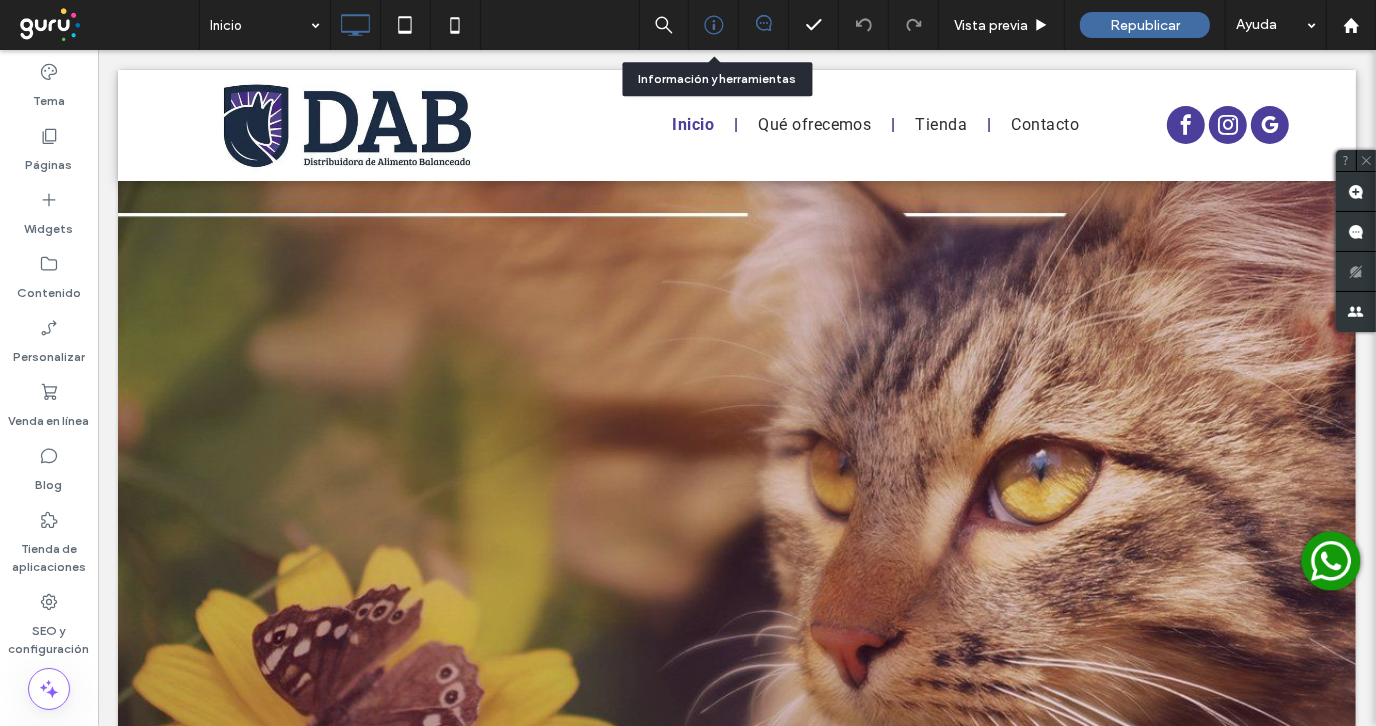 click 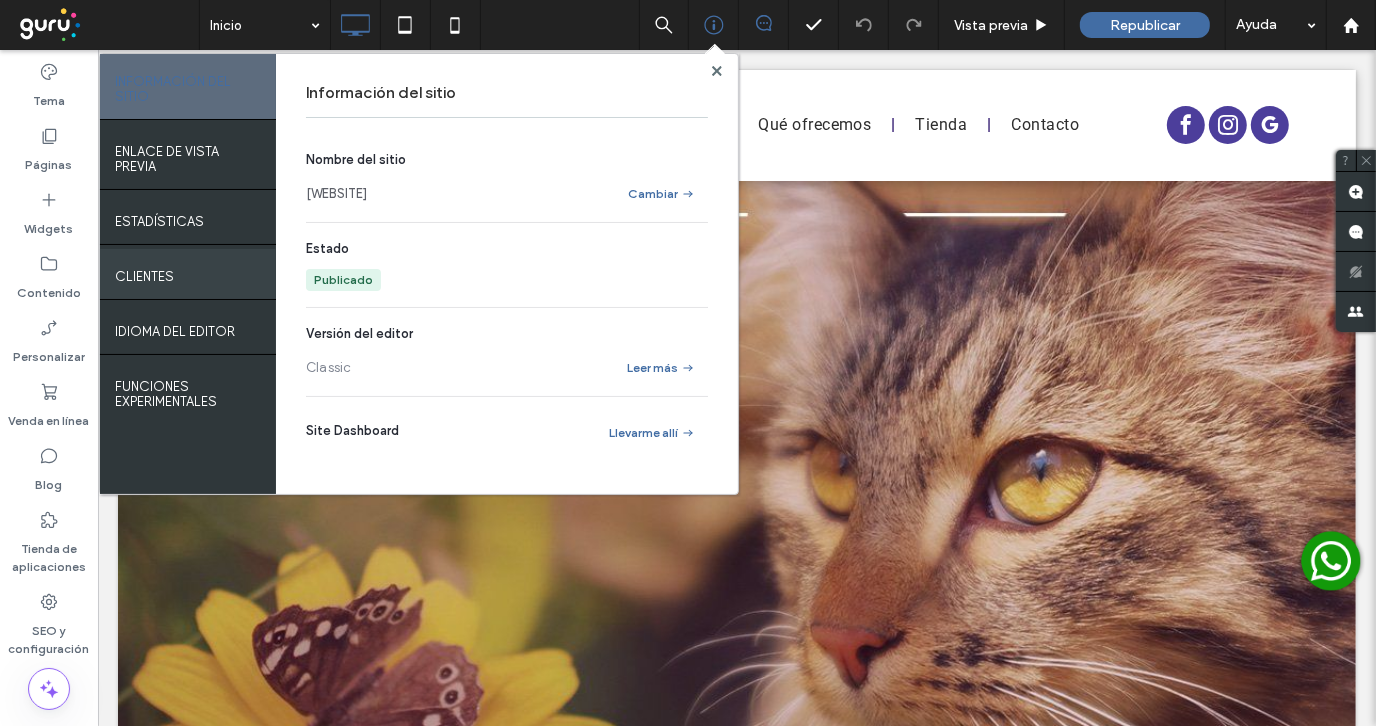 click on "Clientes" at bounding box center [188, 274] 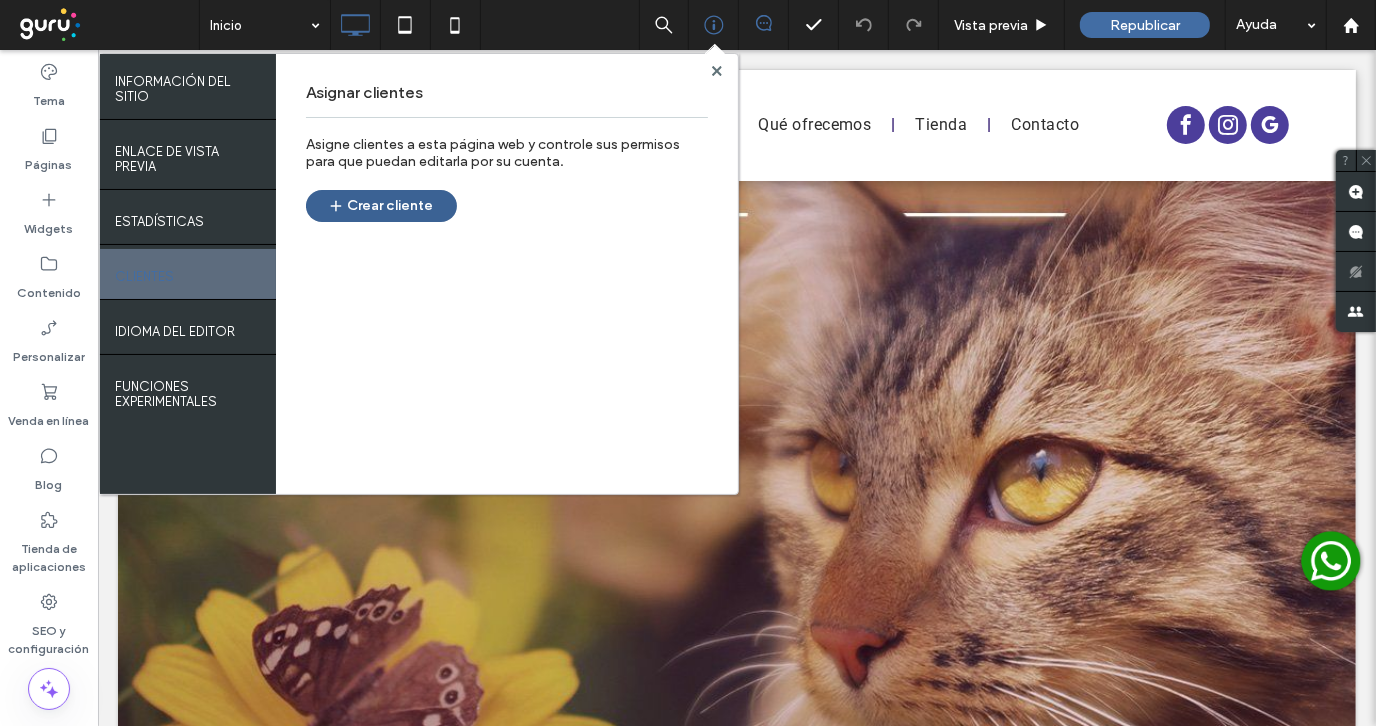 click on "Crear cliente" at bounding box center (381, 206) 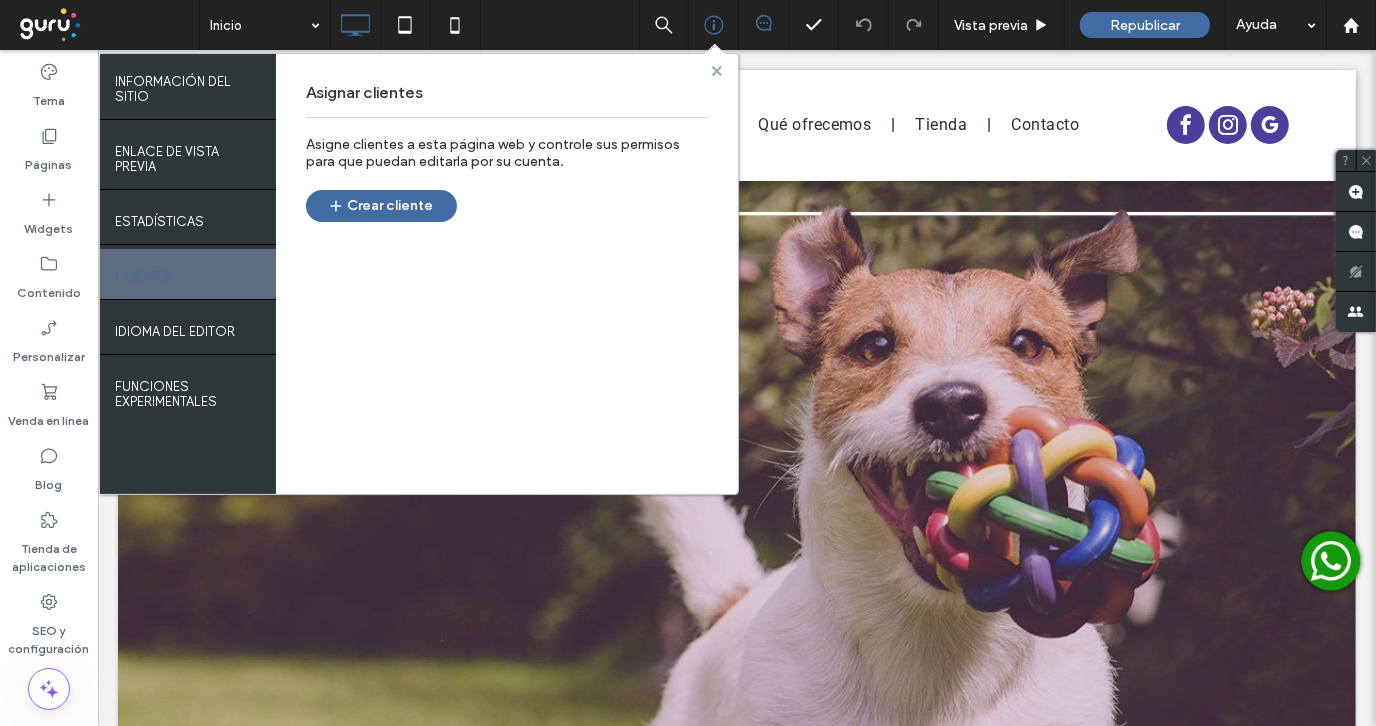 click at bounding box center [717, 70] 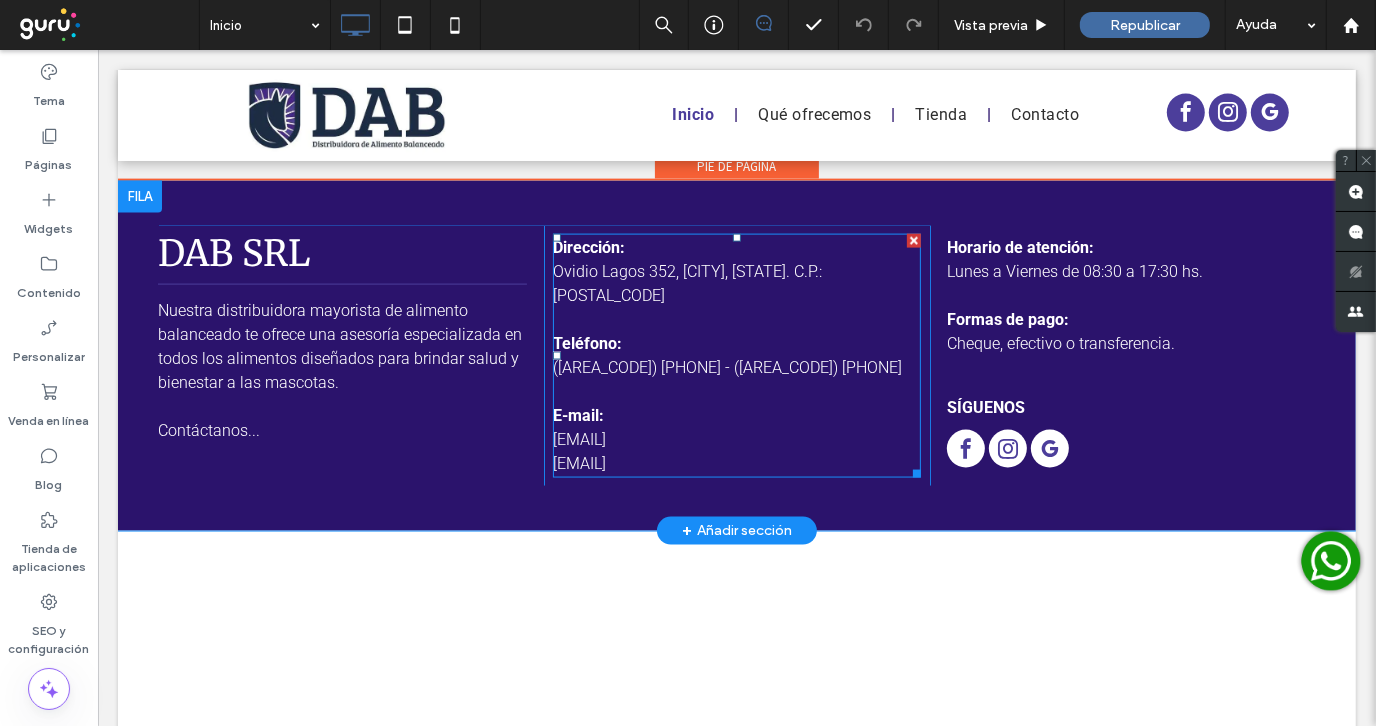 scroll, scrollTop: 2344, scrollLeft: 0, axis: vertical 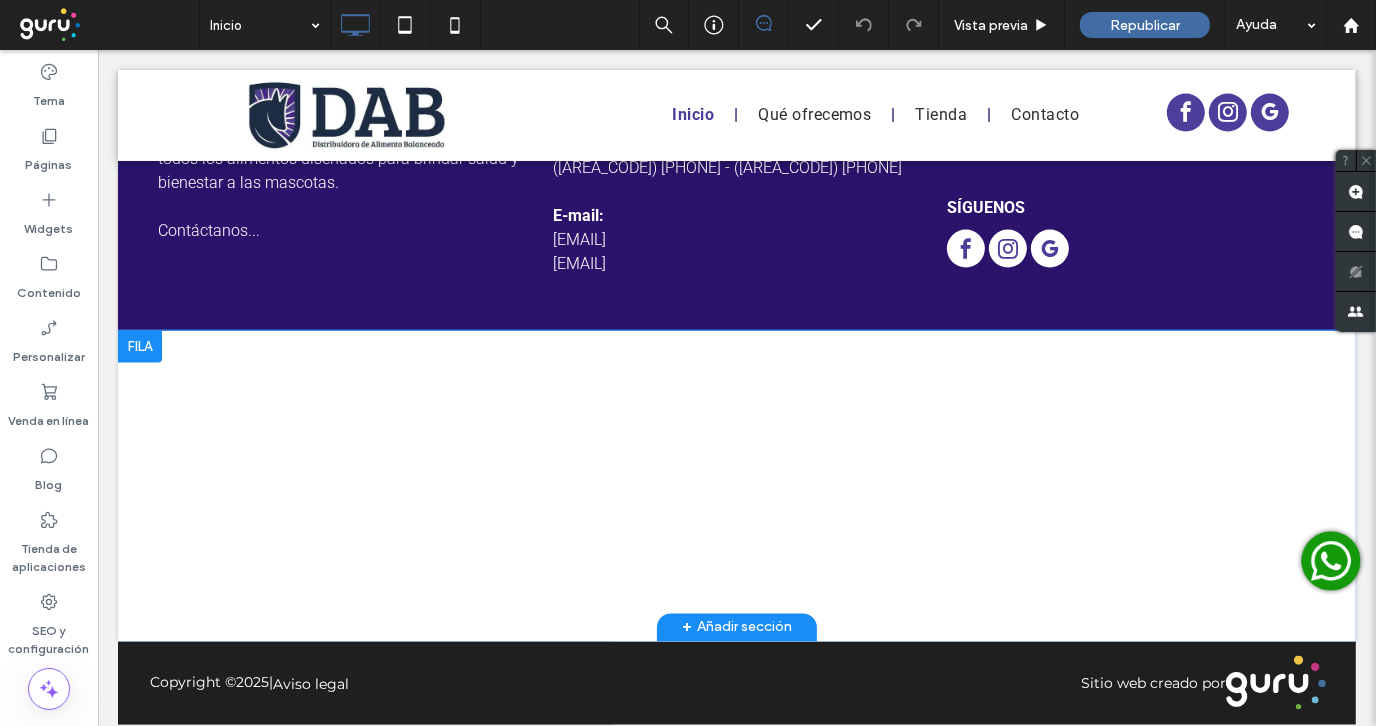 click at bounding box center [139, 346] 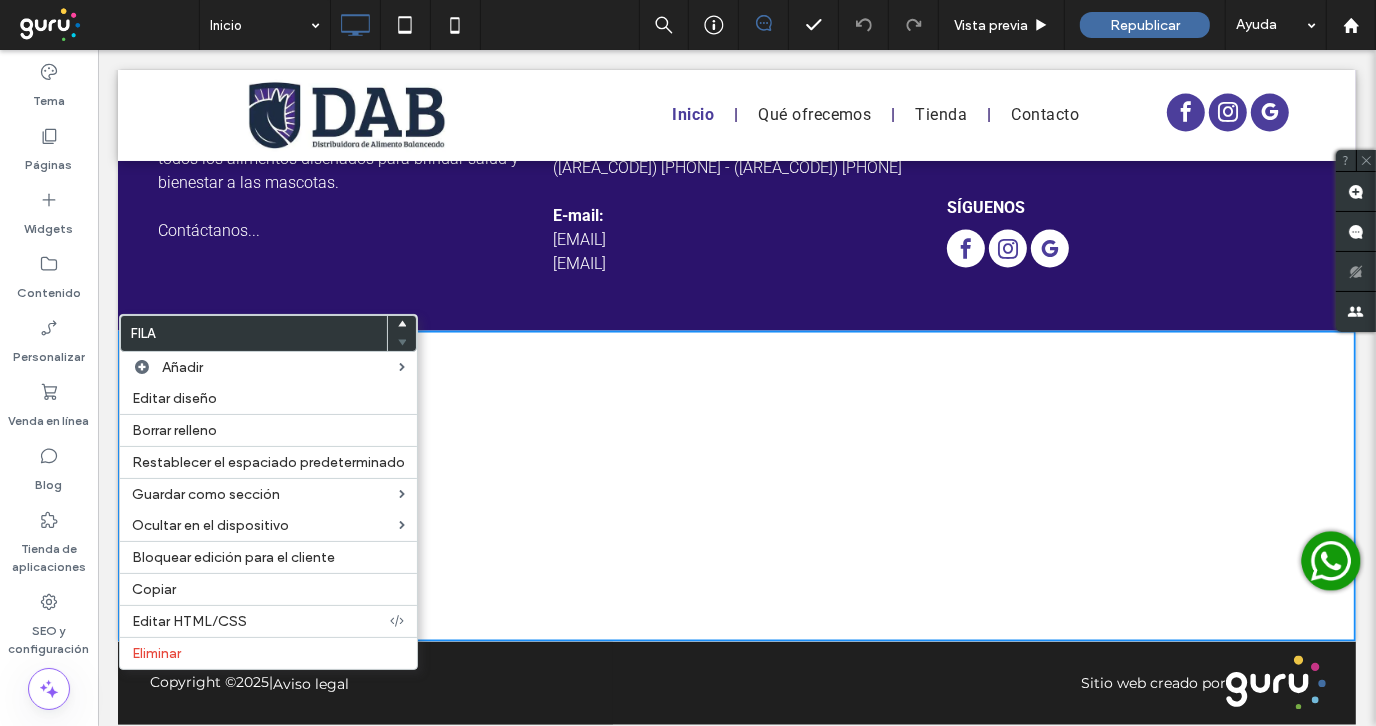 click on "DAB Srl
Nuestra distribuid ora mayorista de alimento balanceado te ofrece una asesoría especializada en todos los alimentos diseñados para brindar salud y bienestar a las mascotas. Contáctanos...
Click To Paste
Dirección: Ovidio Lagos 352, [CITY], [STATE]. C.P.: [POSTAL_CODE] ​Teléfono: ([AREA_CODE]) [PHONE]   -
([AREA_CODE]) [PHONE] E-mail: [EMAIL] [EMAIL]
Click To Paste
Horario de atención: Lunes a Viernes de 08:30 a 17:30 hs. ​Formas de pago: Cheque, efectivo o transferencia.
Síguenos
Click To Paste
+ Añadir sección" at bounding box center (736, 155) 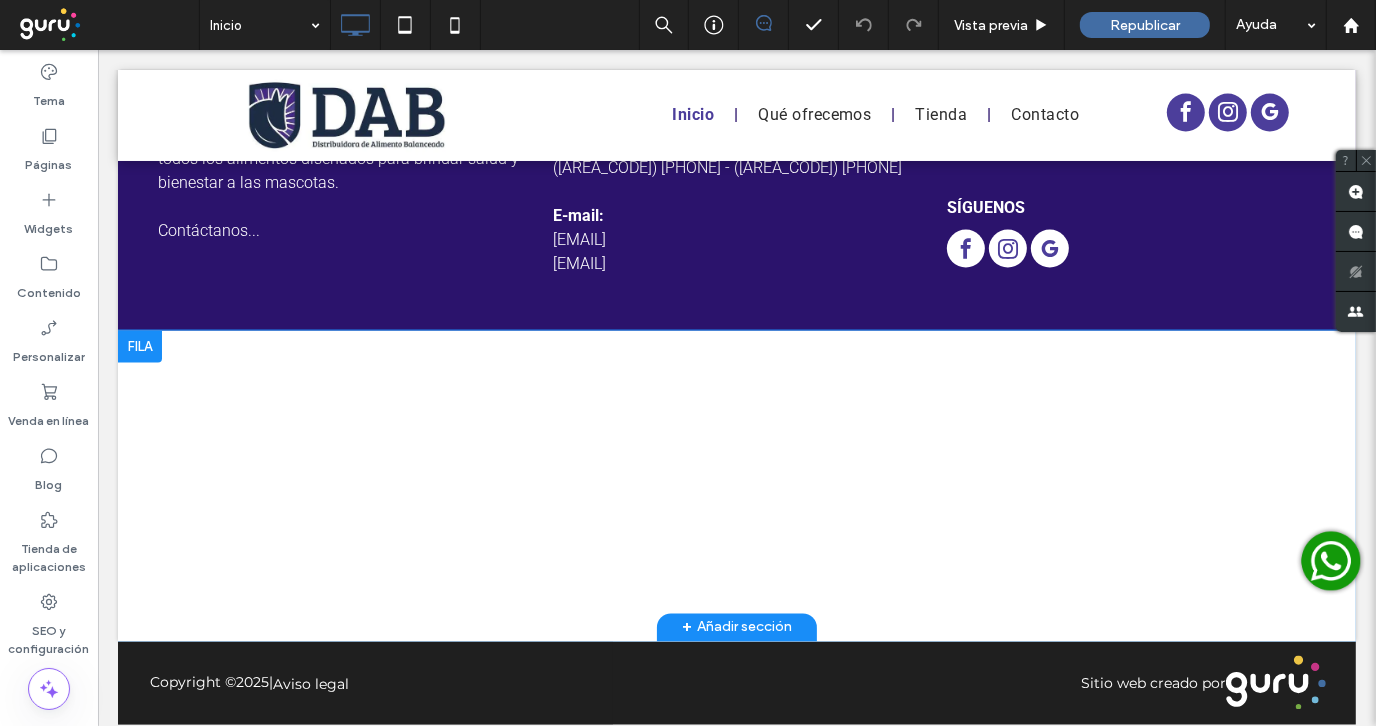 click at bounding box center (139, 346) 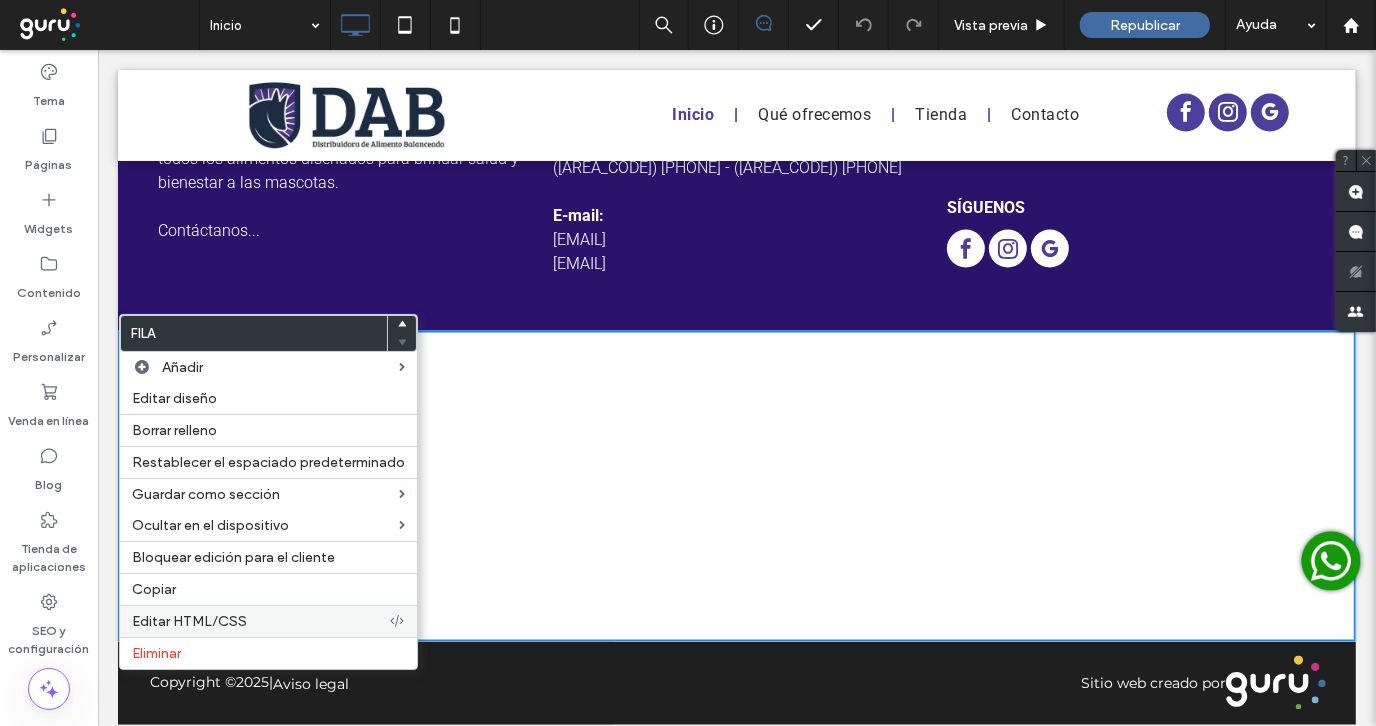 click on "Editar HTML/CSS" at bounding box center [189, 621] 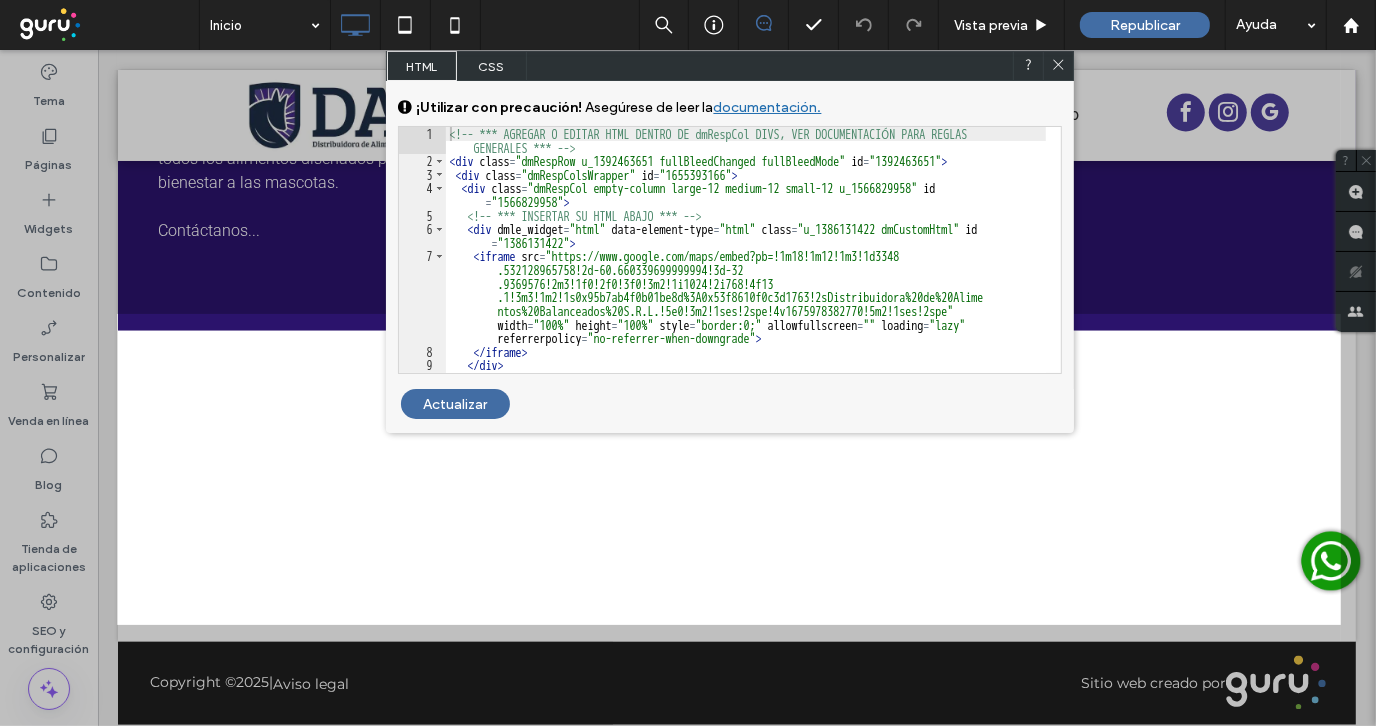 scroll, scrollTop: 0, scrollLeft: 0, axis: both 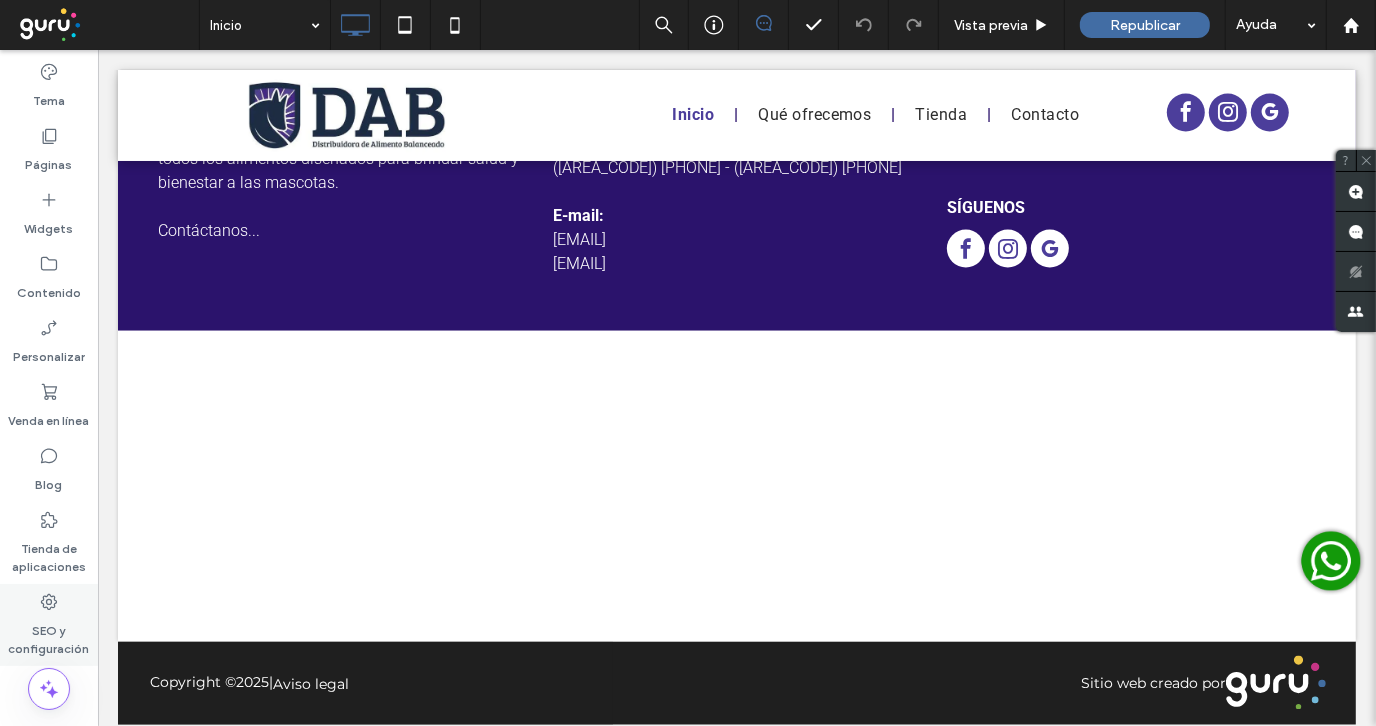 click on "SEO y configuración" at bounding box center (49, 635) 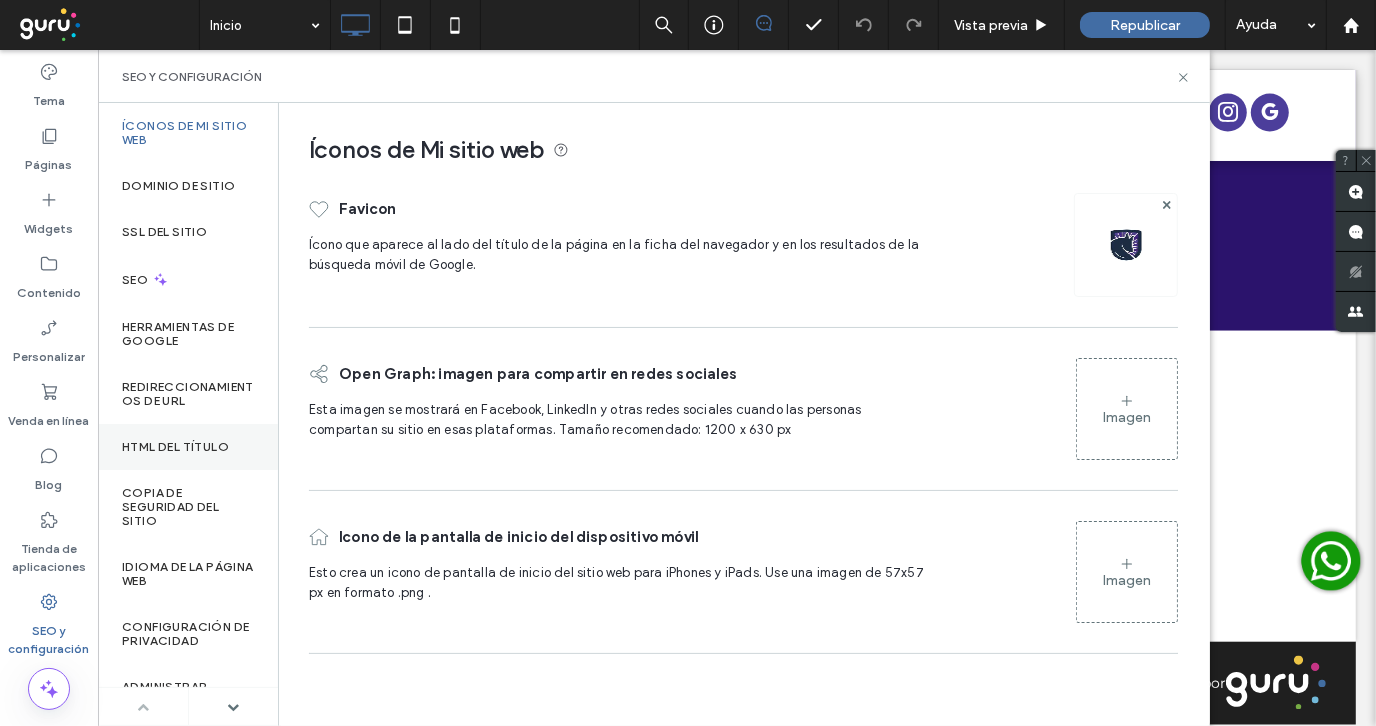 click on "HTML del título" at bounding box center (175, 447) 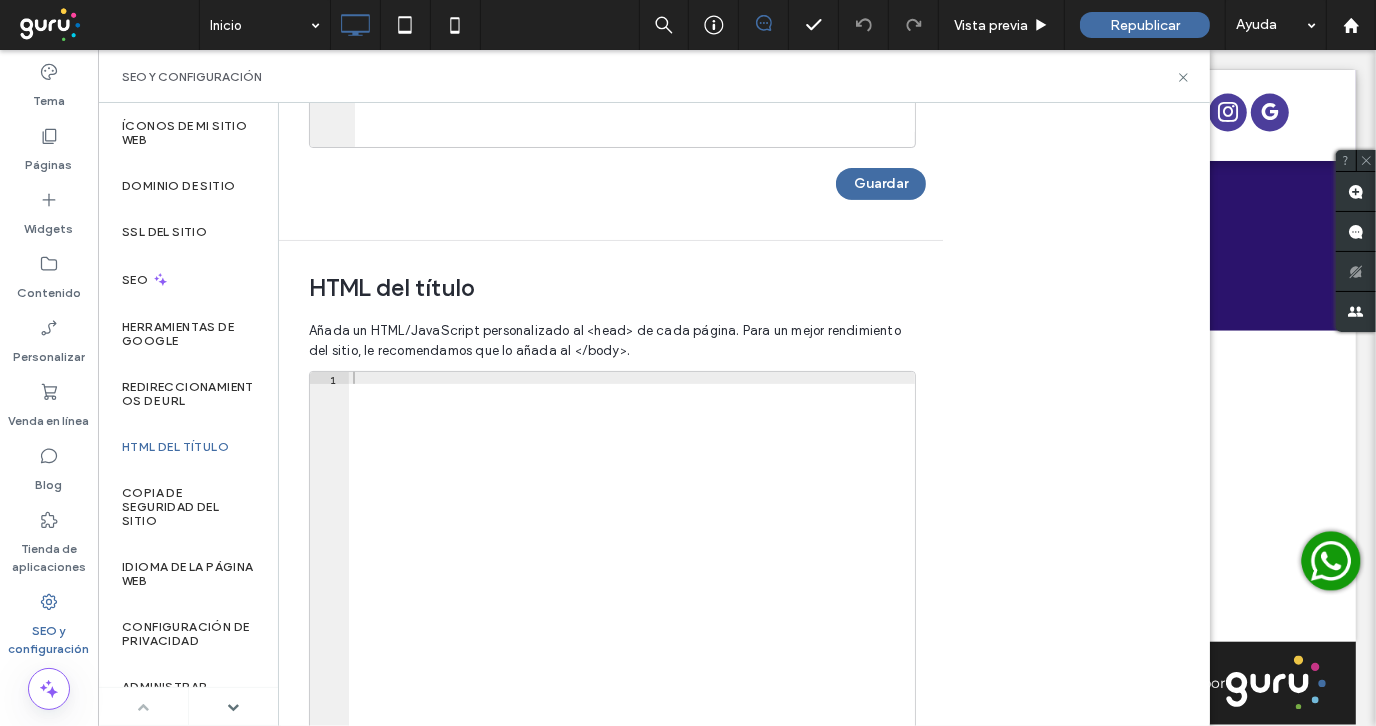 scroll, scrollTop: 500, scrollLeft: 0, axis: vertical 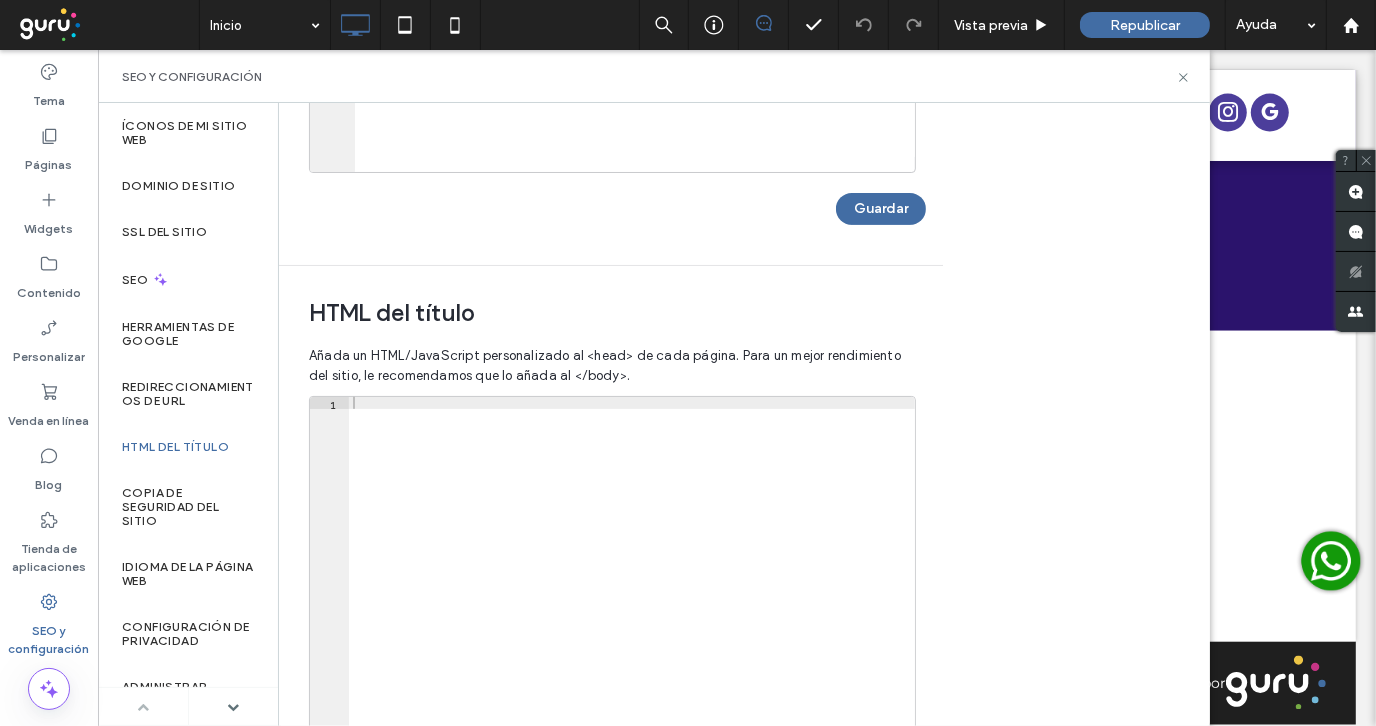 click on "SEO y configuración" at bounding box center [654, 76] 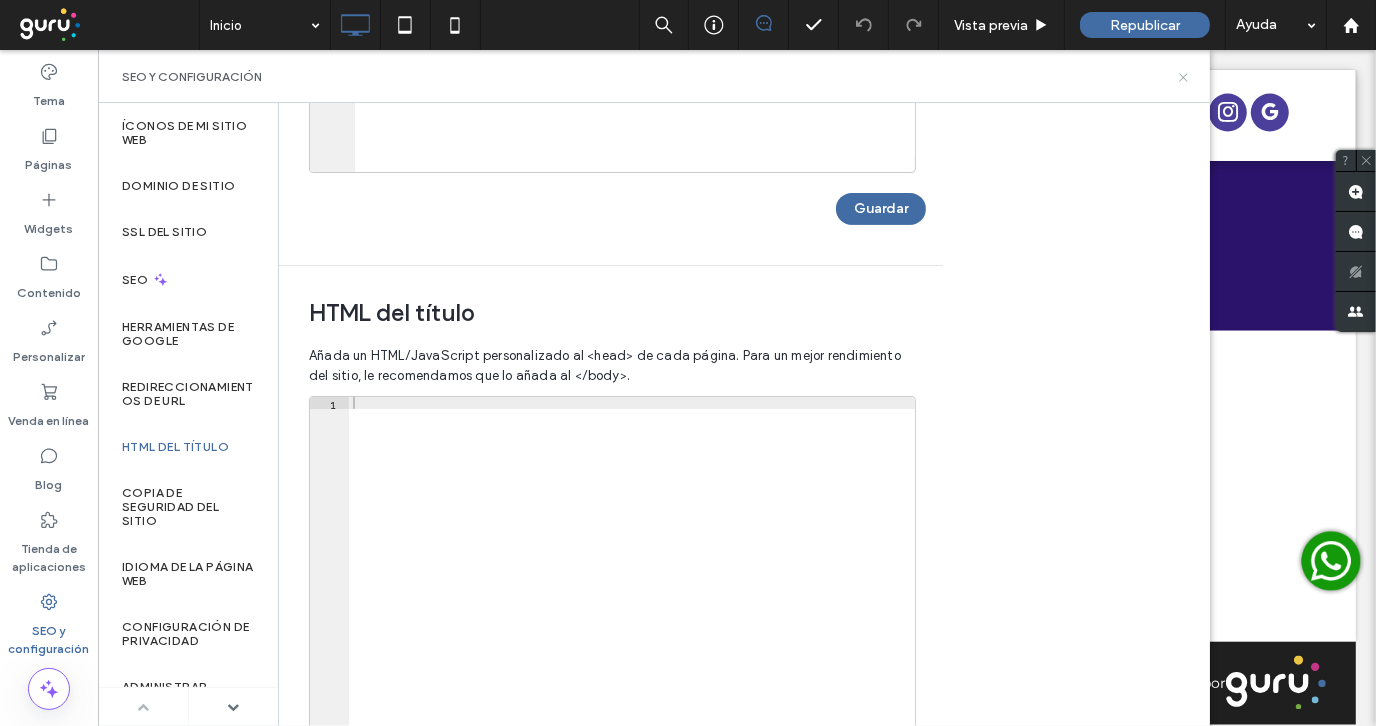 click 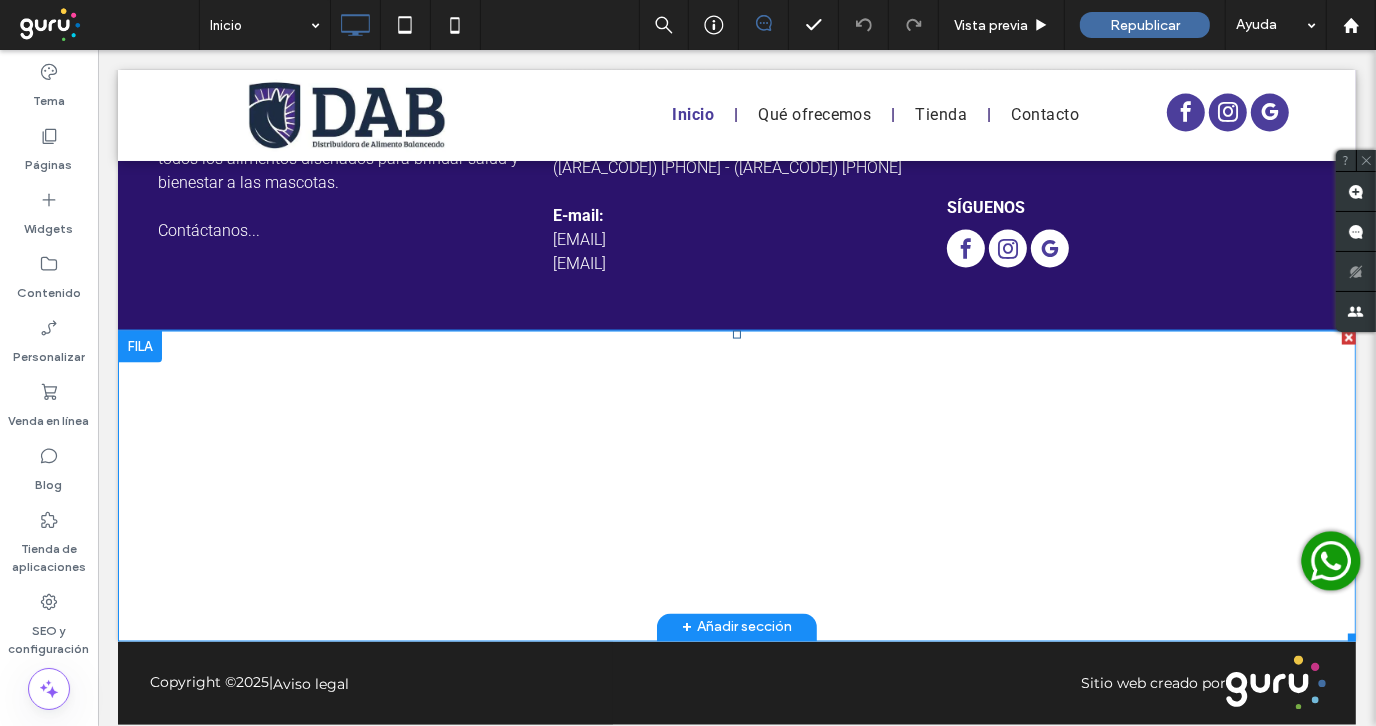 click at bounding box center [736, 485] 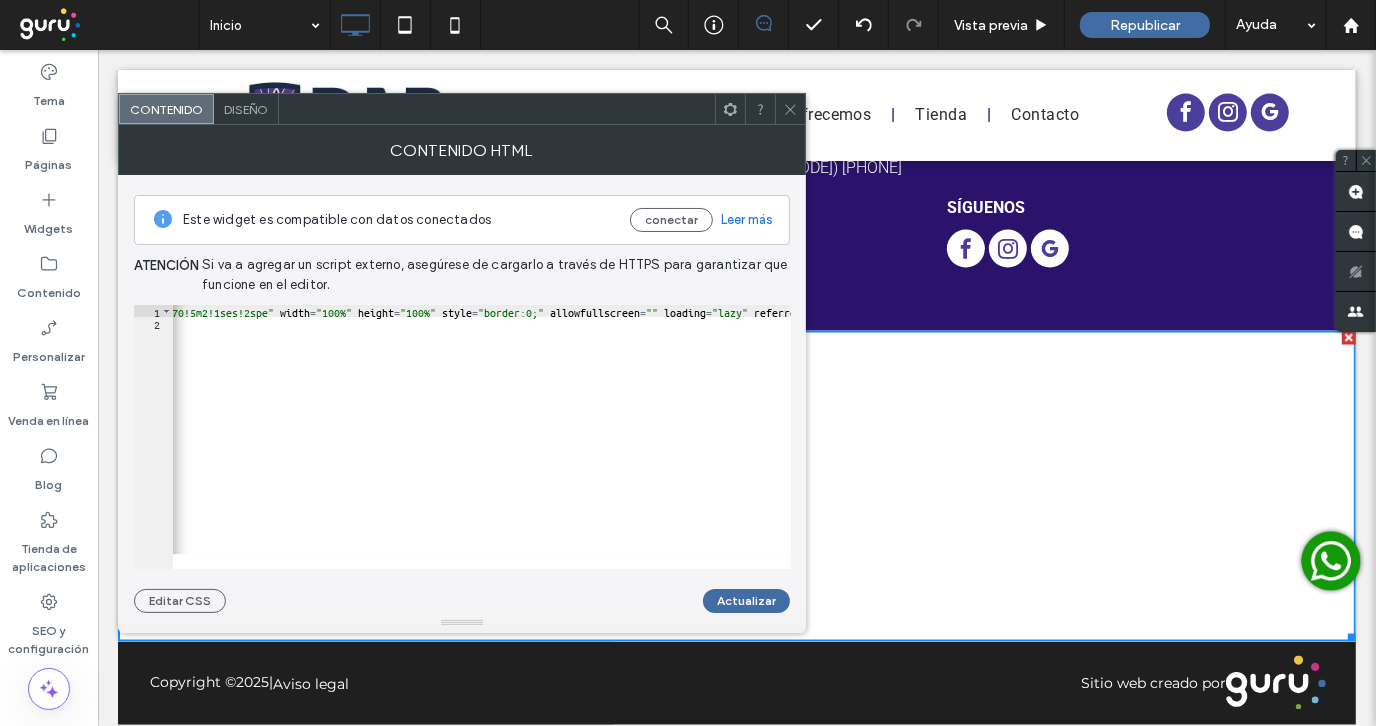 scroll, scrollTop: 0, scrollLeft: 1788, axis: horizontal 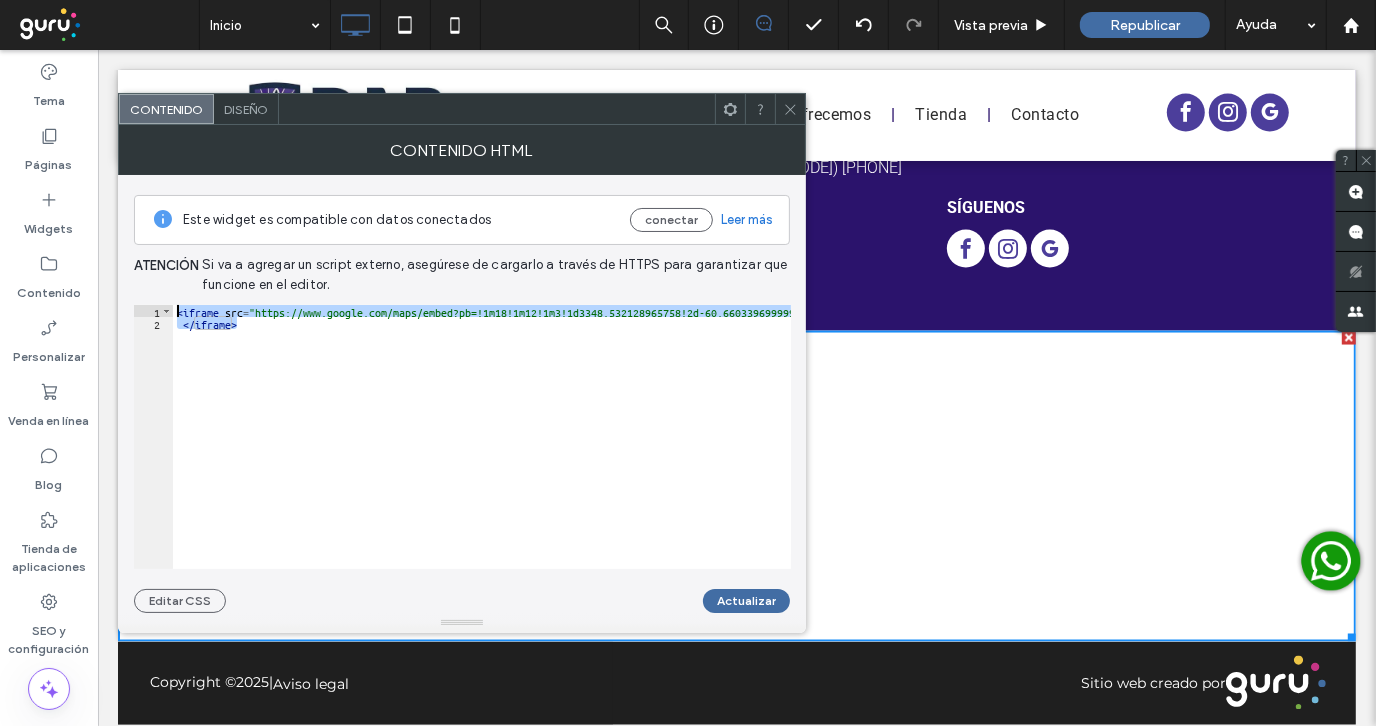 drag, startPoint x: 254, startPoint y: 336, endPoint x: 123, endPoint y: 269, distance: 147.13939 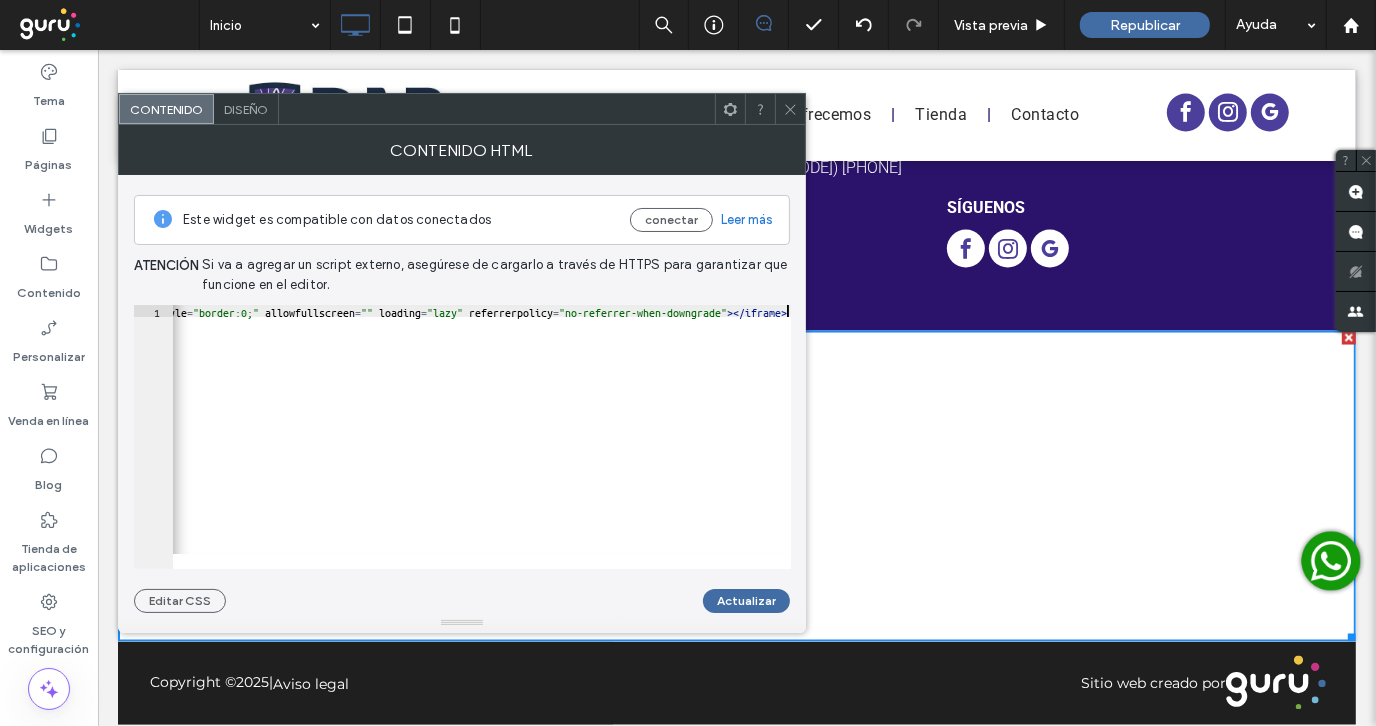 scroll, scrollTop: 0, scrollLeft: 2269, axis: horizontal 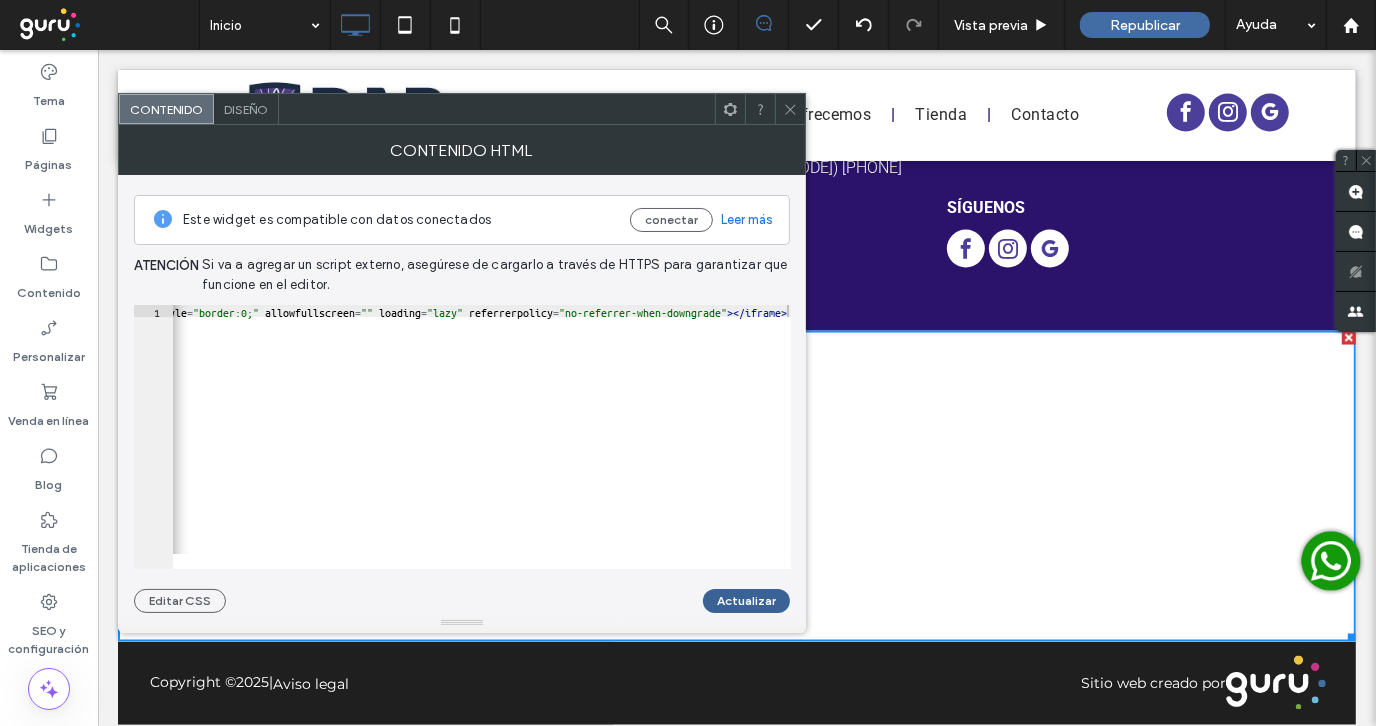 click on "Actualizar" at bounding box center [746, 601] 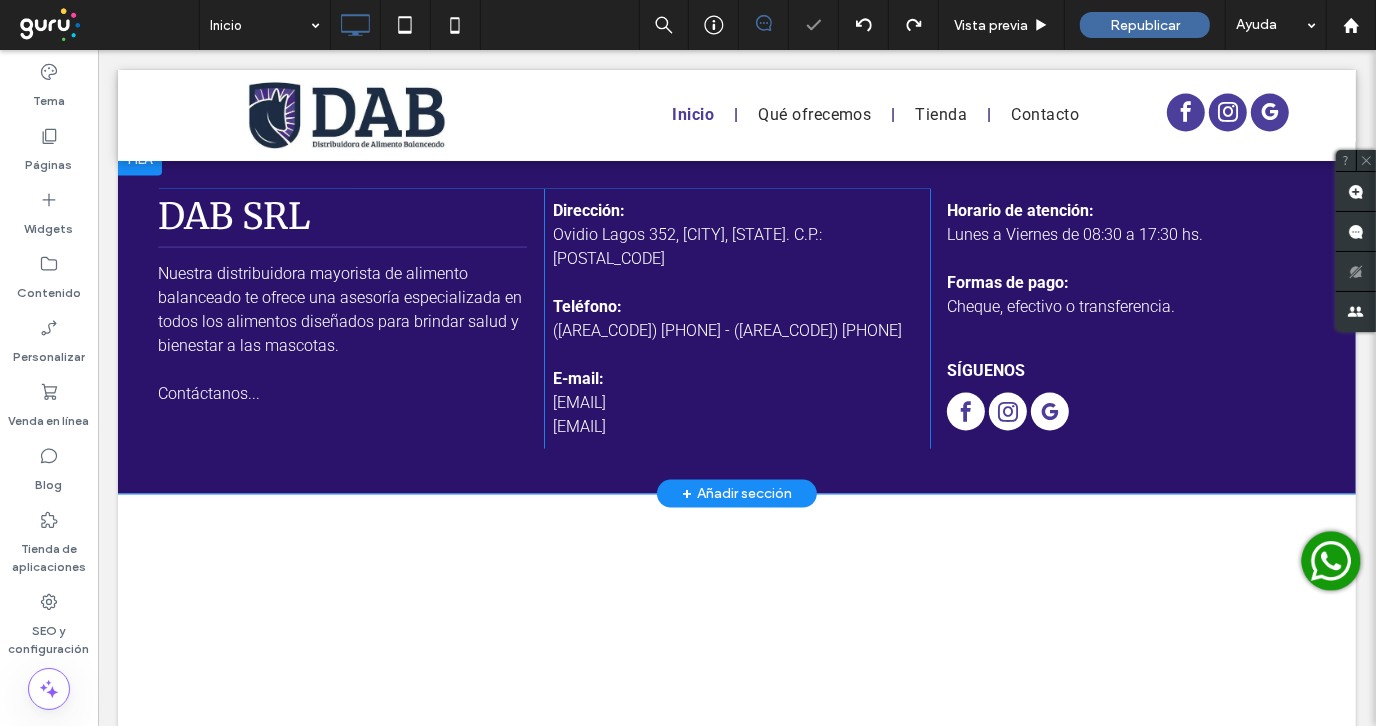 scroll, scrollTop: 2324, scrollLeft: 0, axis: vertical 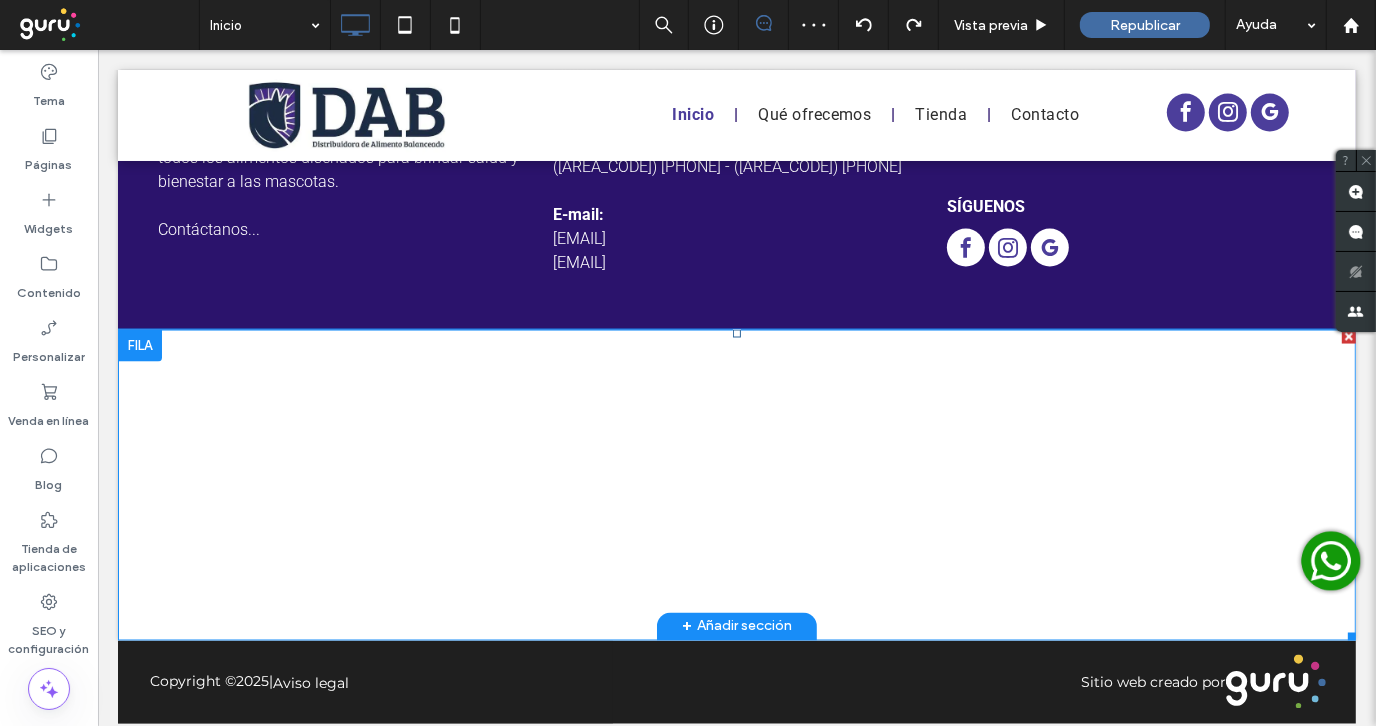 click at bounding box center [736, 484] 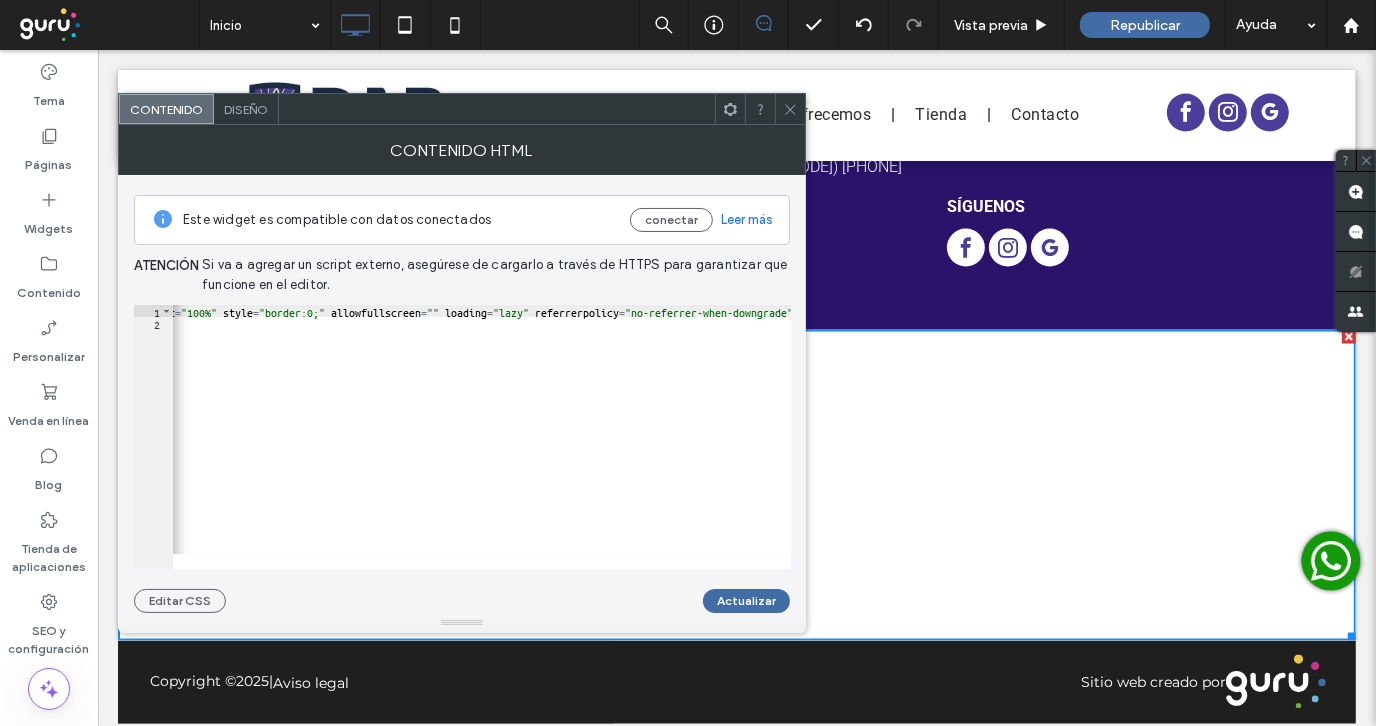 scroll, scrollTop: 0, scrollLeft: 2023, axis: horizontal 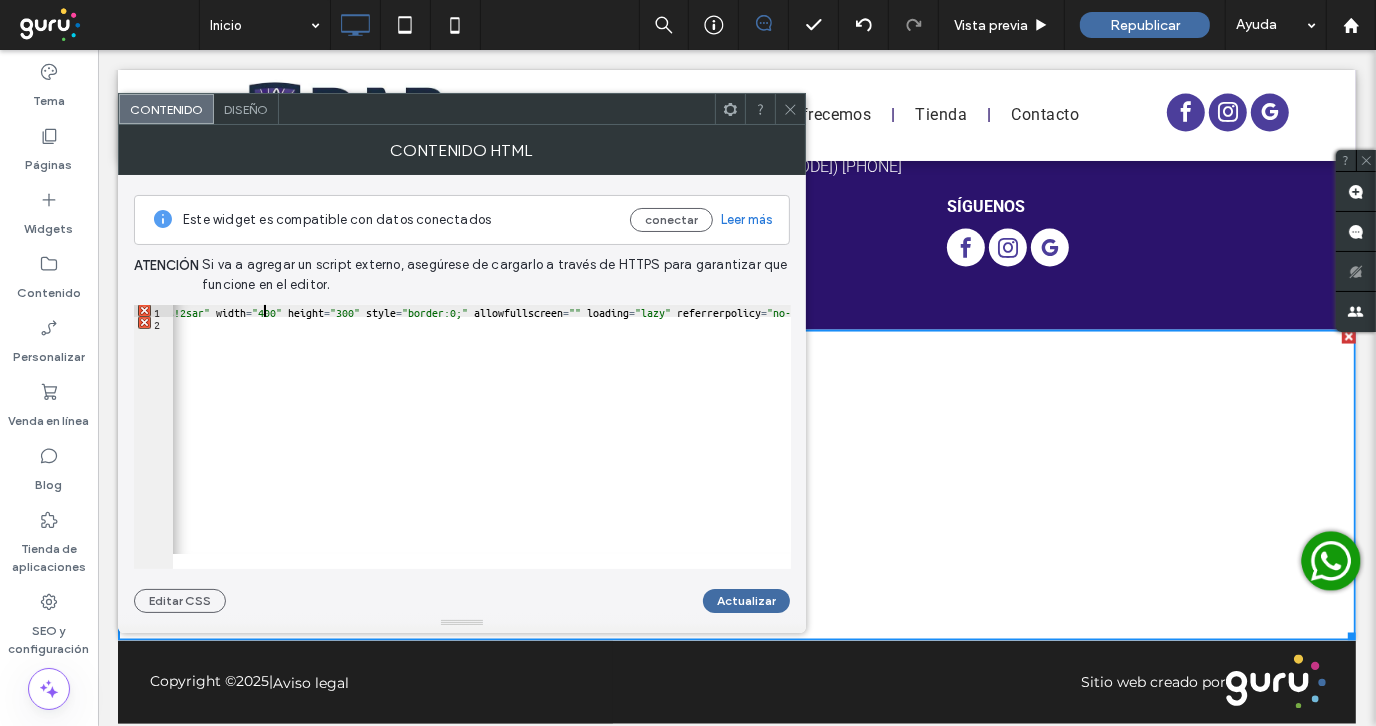 click on "< iframe   src = "https://www.google.com/maps/embed?pb=!1m18!1m12!1m3!1d3348.532128965758!2d-60.660339699999994!3d-32.9369576!2m3!1f0!2f0!3f0!3m2!1i1024!2i768!4f13.1!3m3!1m2!1s0x95b7ab4f0b01be8d%3A0x53f8610f0c3d1763!2sDistribuidora%20de%20Alimentos%20Balanceados%20S.R.L.!5e0!3m2!1ses!2spe!4v1675978382770!5m2!1ses!2spe"   width = "100%"   height = "100%"   style = "border:0;"   allowfullscreen = ""   loading = "lazy"   refe < iframe   src = "https://www.google.com/maps/embed?pb=!1m18!1m12!1m3!1d418.26744057043317!2d-60.645709855899646!3d-33.000096823664585!2m3!1f0!2f0!3f0!3m2!1i1024!2i768!4f13.1!3m3!1m2!1s0x95b7abdb89632ef5%3A0x494d978de10bd36b!2sAv.%20Ntra%20Sra%20del%20Rosario%20727%2C%20S2011AXH%20Rosario%2C%20Santa%20Fe!5e0!3m2!1ses!2sar!4v1752580583791!5m2!1ses!2sar"   width = "400"   height = "300"   style = "border:0;"   allowfullscreen = ""   loading = "lazy"   referrerpolicy = "no-referrer-when-downgrade" > </ iframe > rrerpolicy="no-referrer-when-downgrade">   </ iframe >" at bounding box center (-1521, 442) 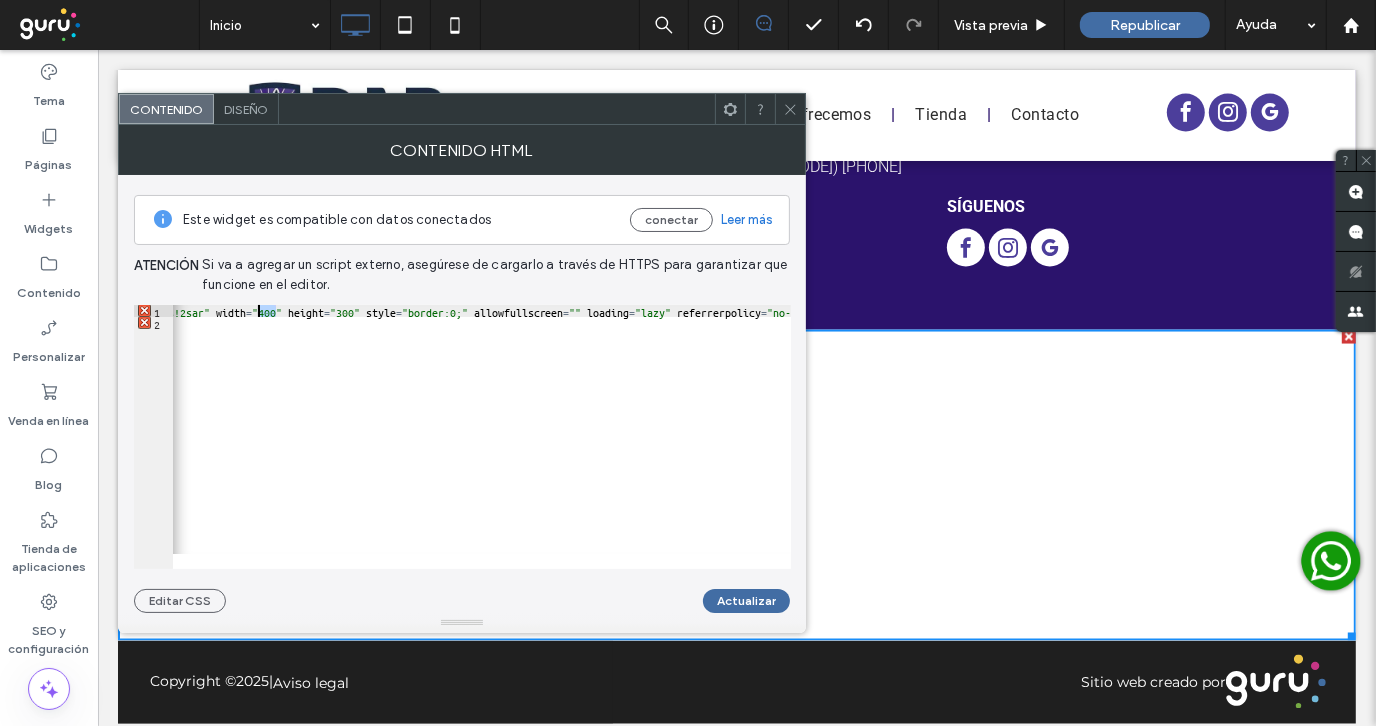 click on "< iframe   src = "https://www.google.com/maps/embed?pb=!1m18!1m12!1m3!1d3348.532128965758!2d-60.660339699999994!3d-32.9369576!2m3!1f0!2f0!3f0!3m2!1i1024!2i768!4f13.1!3m3!1m2!1s0x95b7ab4f0b01be8d%3A0x53f8610f0c3d1763!2sDistribuidora%20de%20Alimentos%20Balanceados%20S.R.L.!5e0!3m2!1ses!2spe!4v1675978382770!5m2!1ses!2spe"   width = "100%"   height = "100%"   style = "border:0;"   allowfullscreen = ""   loading = "lazy"   refe < iframe   src = "https://www.google.com/maps/embed?pb=!1m18!1m12!1m3!1d418.26744057043317!2d-60.645709855899646!3d-33.000096823664585!2m3!1f0!2f0!3f0!3m2!1i1024!2i768!4f13.1!3m3!1m2!1s0x95b7abdb89632ef5%3A0x494d978de10bd36b!2sAv.%20Ntra%20Sra%20del%20Rosario%20727%2C%20S2011AXH%20Rosario%2C%20Santa%20Fe!5e0!3m2!1ses!2sar!4v1752580583791!5m2!1ses!2sar"   width = "400"   height = "300"   style = "border:0;"   allowfullscreen = ""   loading = "lazy"   referrerpolicy = "no-referrer-when-downgrade" > </ iframe > rrerpolicy="no-referrer-when-downgrade">   </ iframe >" at bounding box center [-1521, 442] 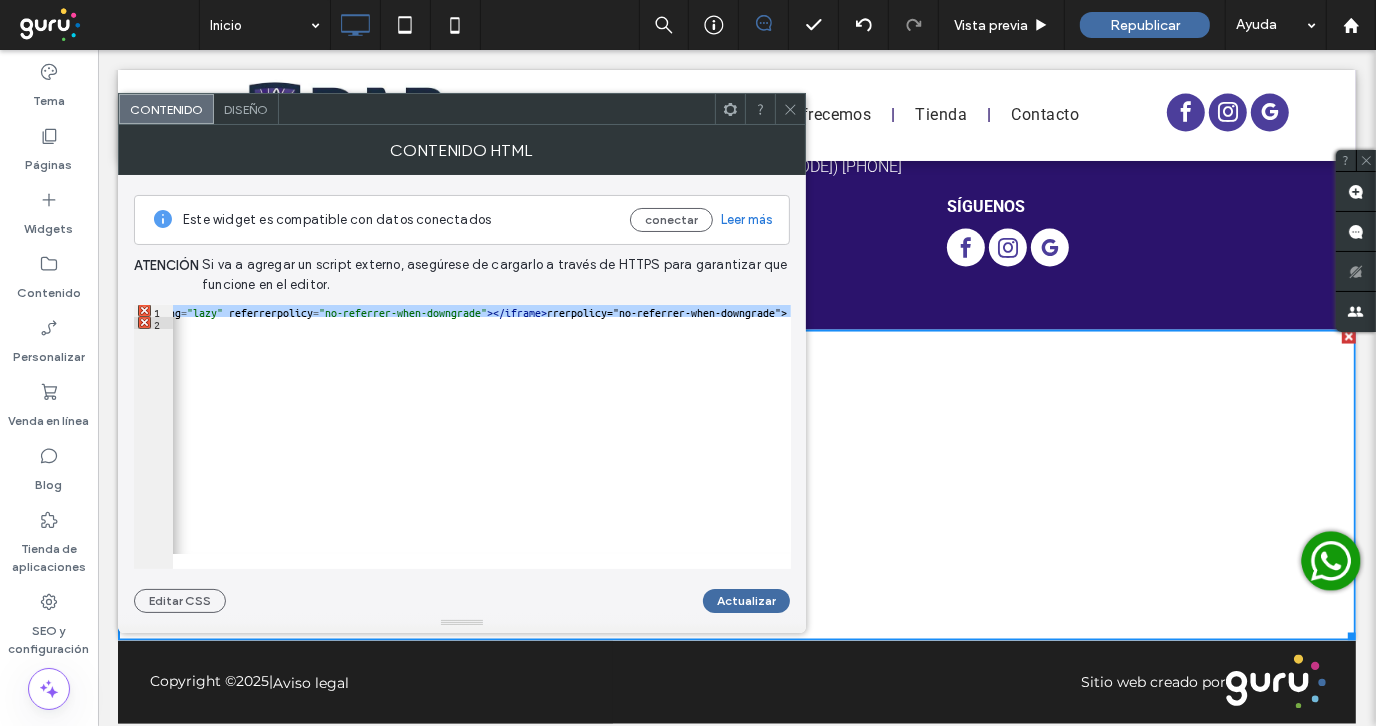 scroll, scrollTop: 0, scrollLeft: 4903, axis: horizontal 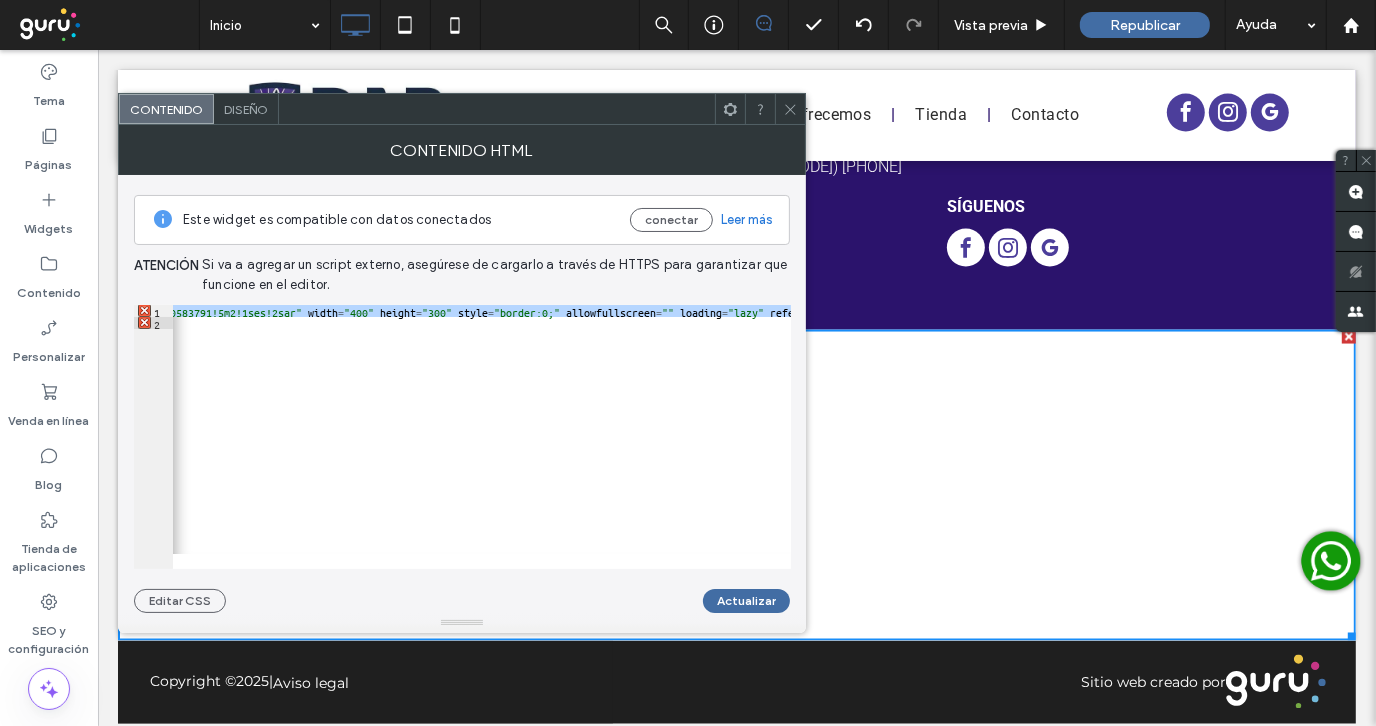 click on "< iframe   src = "https://www.google.com/maps/embed?pb=!1m18!1m12!1m3!1d3348.532128965758!2d-60.660339699999994!3d-32.9369576!2m3!1f0!2f0!3f0!3m2!1i1024!2i768!4f13.1!3m3!1m2!1s0x95b7ab4f0b01be8d%3A0x53f8610f0c3d1763!2sDistribuidora%20de%20Alimentos%20Balanceados%20S.R.L.!5e0!3m2!1ses!2spe!4v1675978382770!5m2!1ses!2spe"   width = "100%"   height = "100%"   style = "border:0;"   allowfullscreen = ""   loading = "lazy"   refe < iframe   src = "https://www.google.com/maps/embed?pb=!1m18!1m12!1m3!1d418.26744057043317!2d-60.645709855899646!3d-33.000096823664585!2m3!1f0!2f0!3f0!3m2!1i1024!2i768!4f13.1!3m3!1m2!1s0x95b7abdb89632ef5%3A0x494d978de10bd36b!2sAv.%20Ntra%20Sra%20del%20Rosario%20727%2C%20S2011AXH%20Rosario%2C%20Santa%20Fe!5e0!3m2!1ses!2sar!4v1752580583791!5m2!1ses!2sar"   width = "400"   height = "300"   style = "border:0;"   allowfullscreen = ""   loading = "lazy"   referrerpolicy = "no-referrer-when-downgrade" > </ iframe > rrerpolicy="no-referrer-when-downgrade">   </ iframe >" at bounding box center (482, 429) 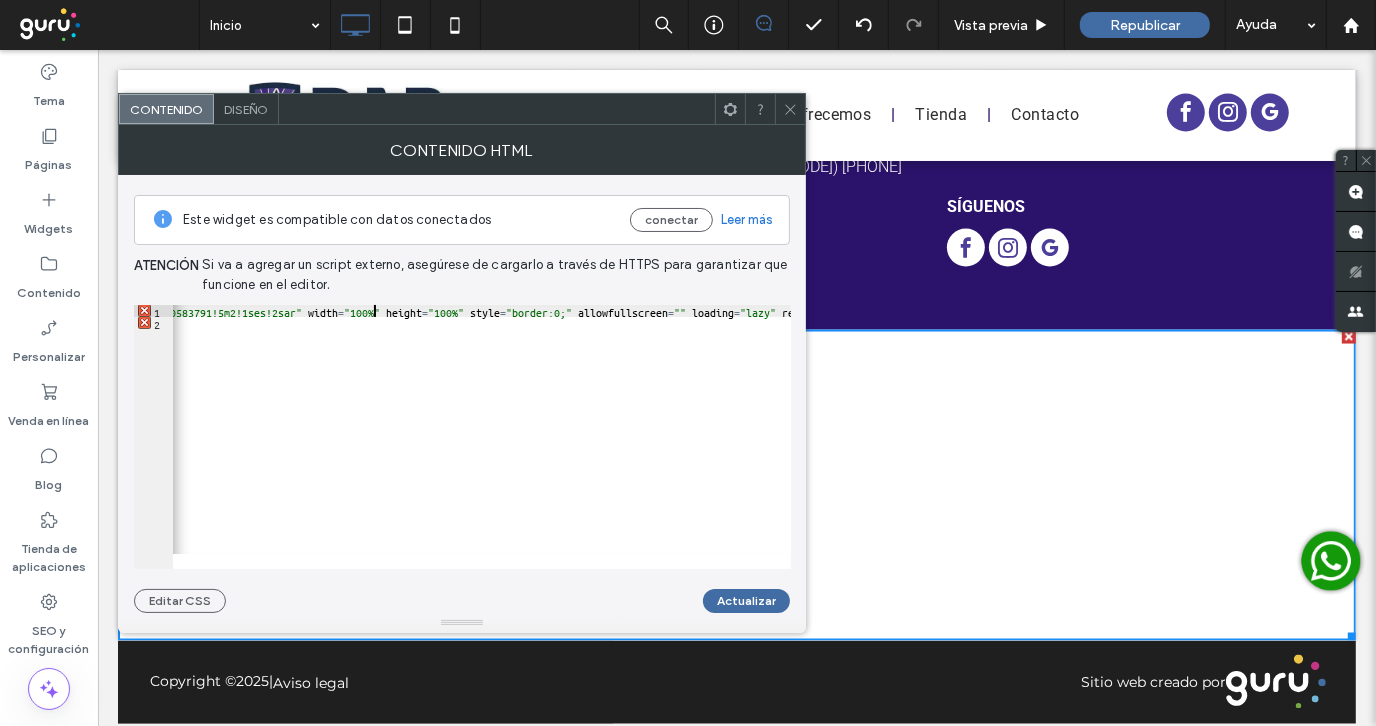 type on "**" 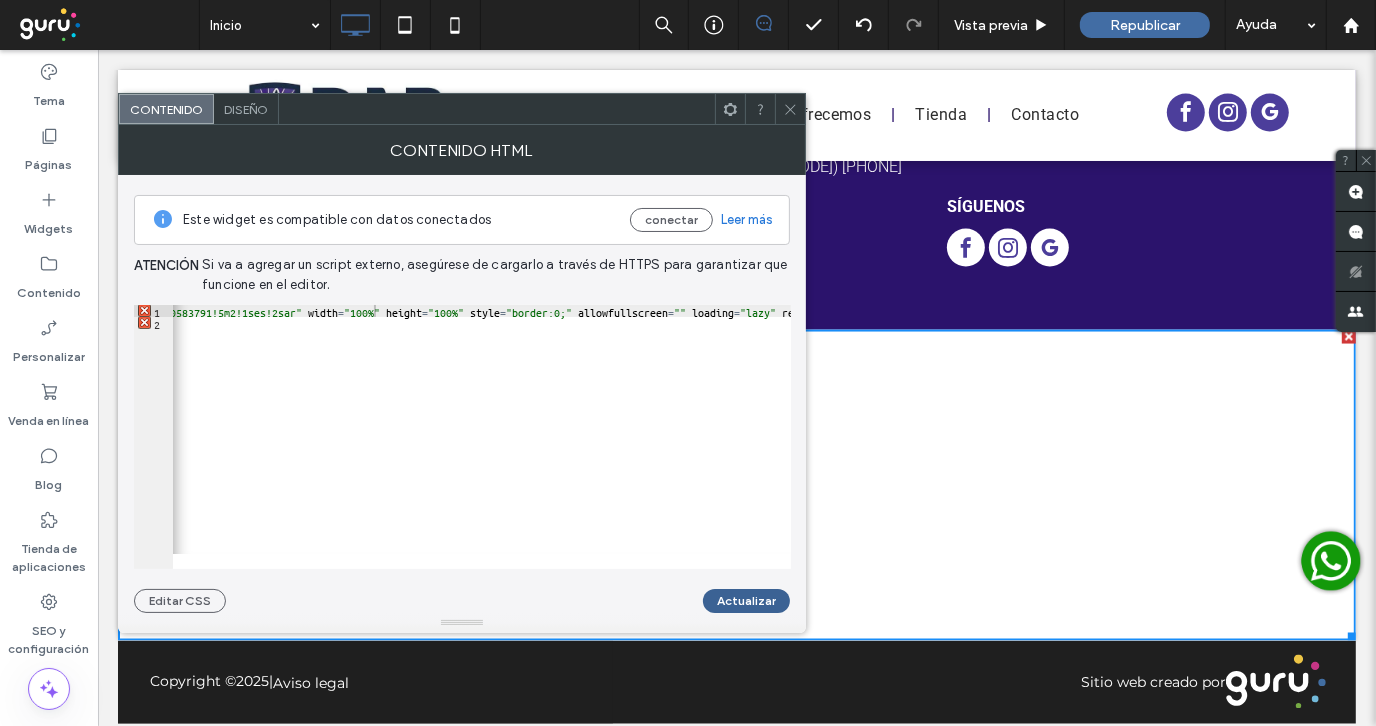 click on "Actualizar" at bounding box center [746, 601] 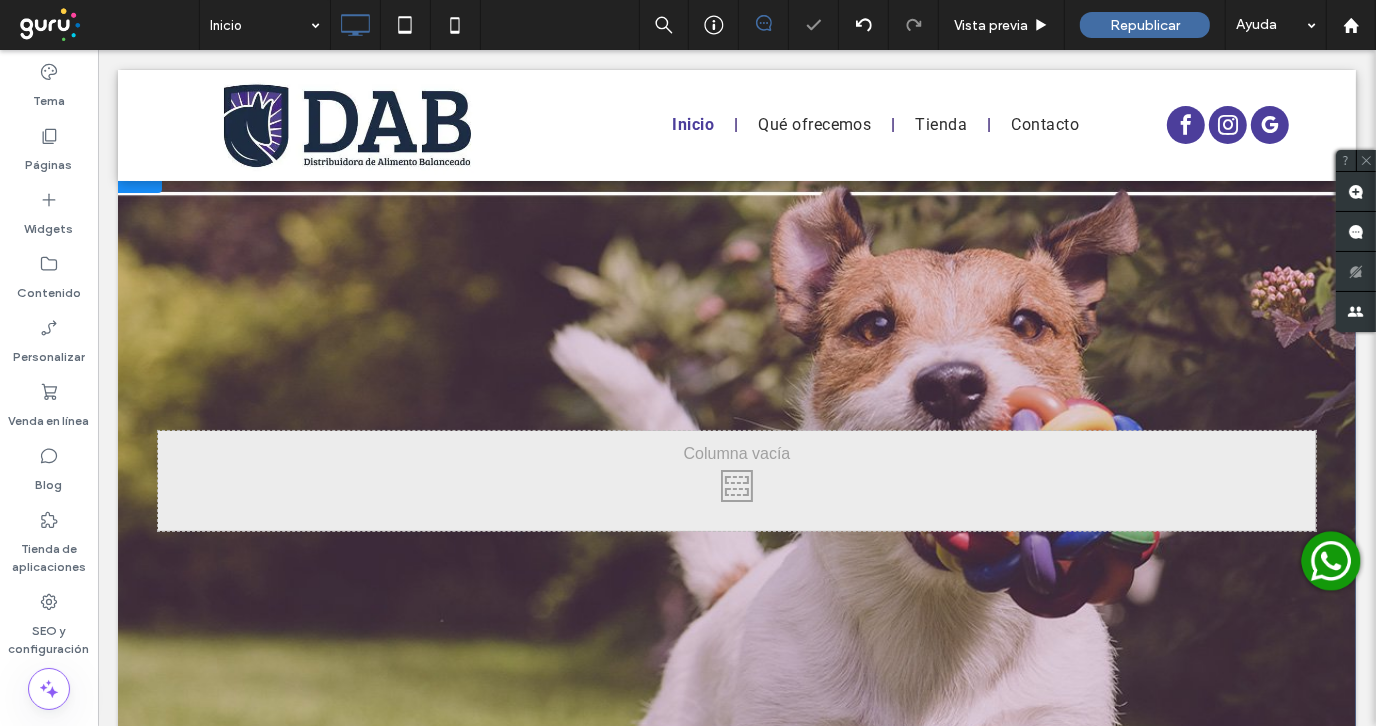 scroll, scrollTop: 0, scrollLeft: 0, axis: both 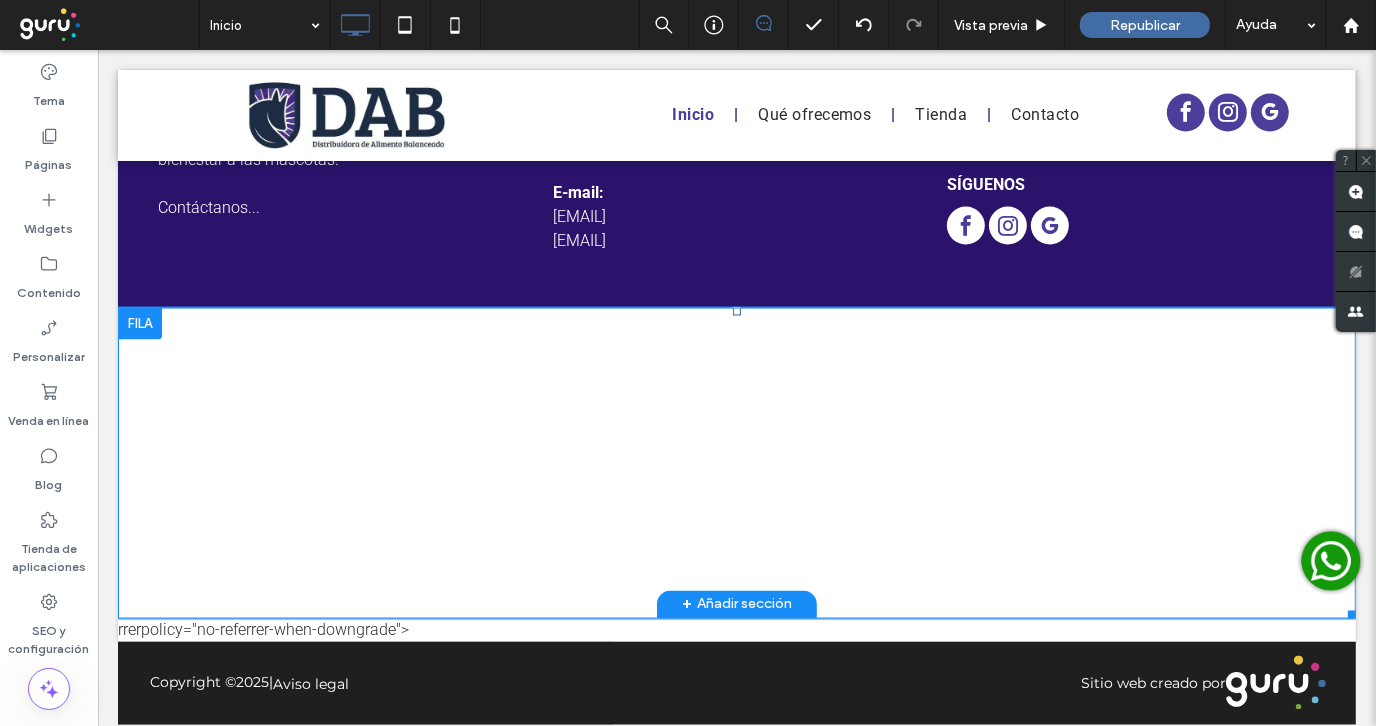 click at bounding box center [736, 462] 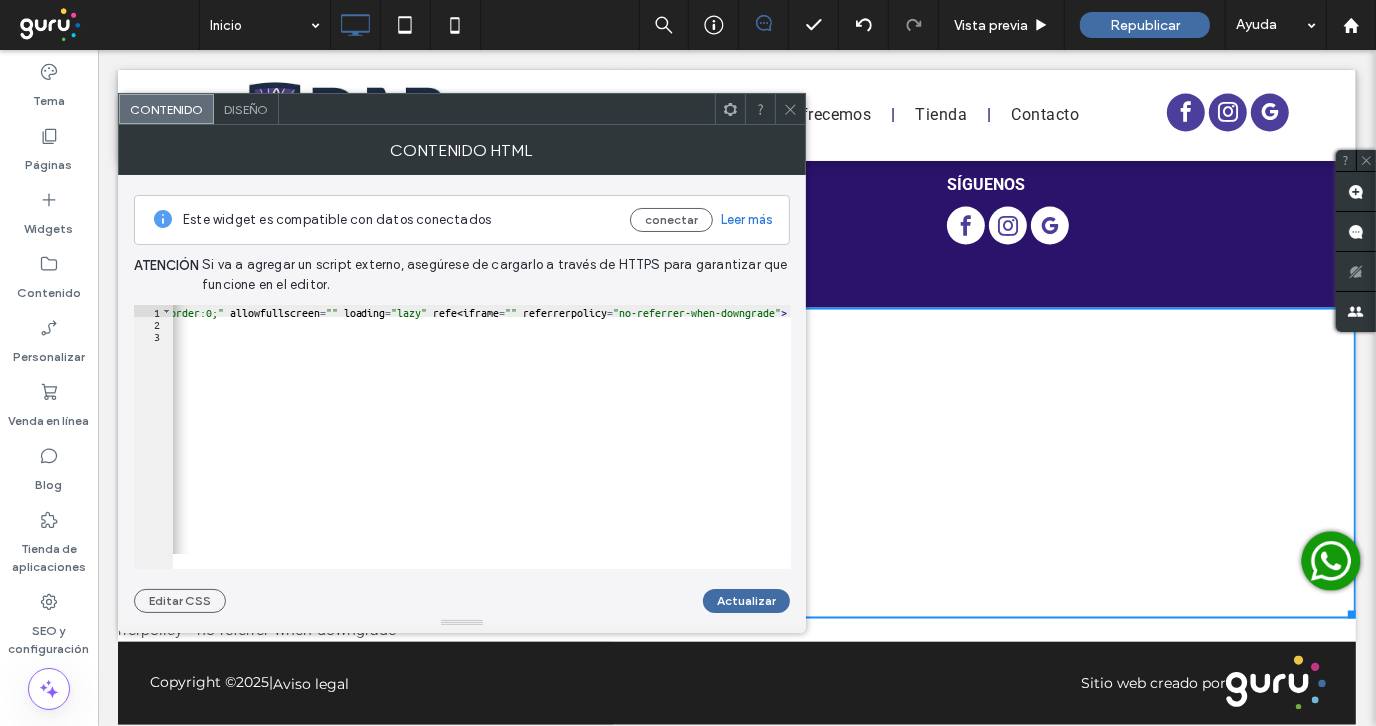 scroll, scrollTop: 0, scrollLeft: 0, axis: both 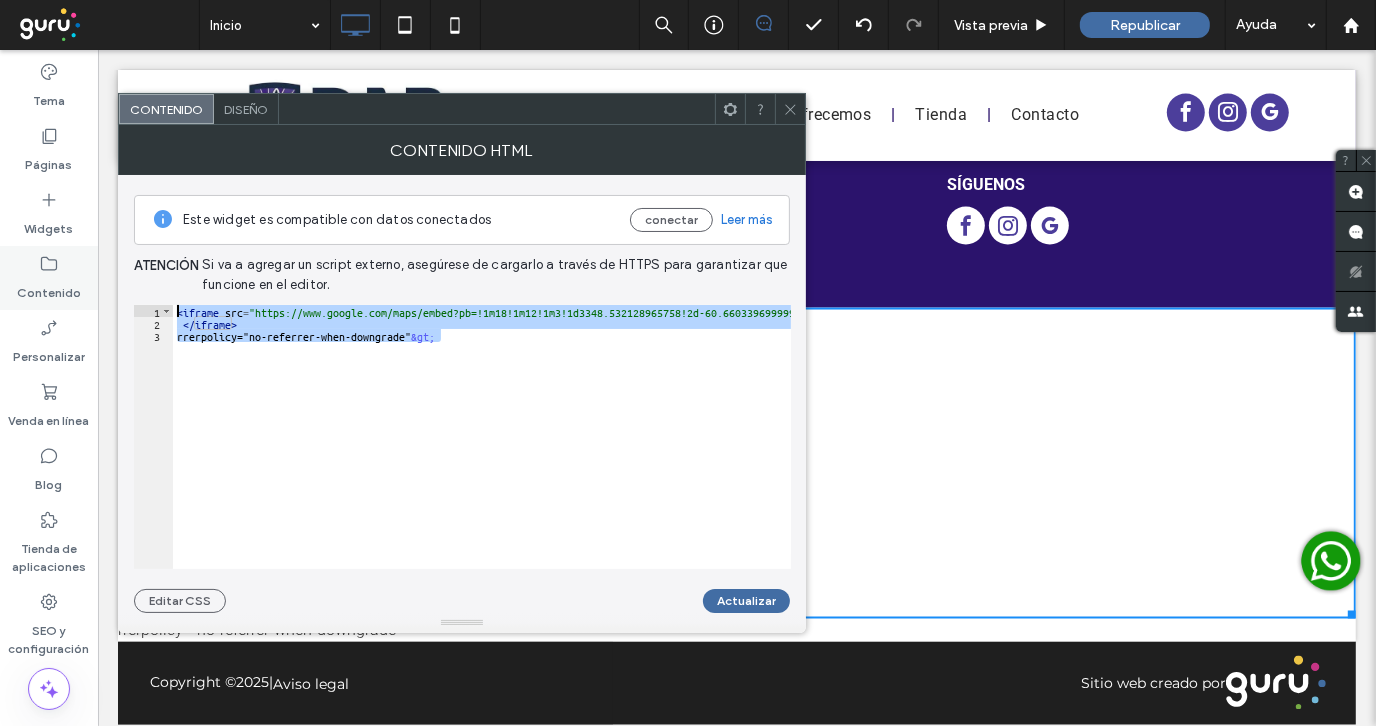 drag, startPoint x: 488, startPoint y: 337, endPoint x: 11, endPoint y: 249, distance: 485.04947 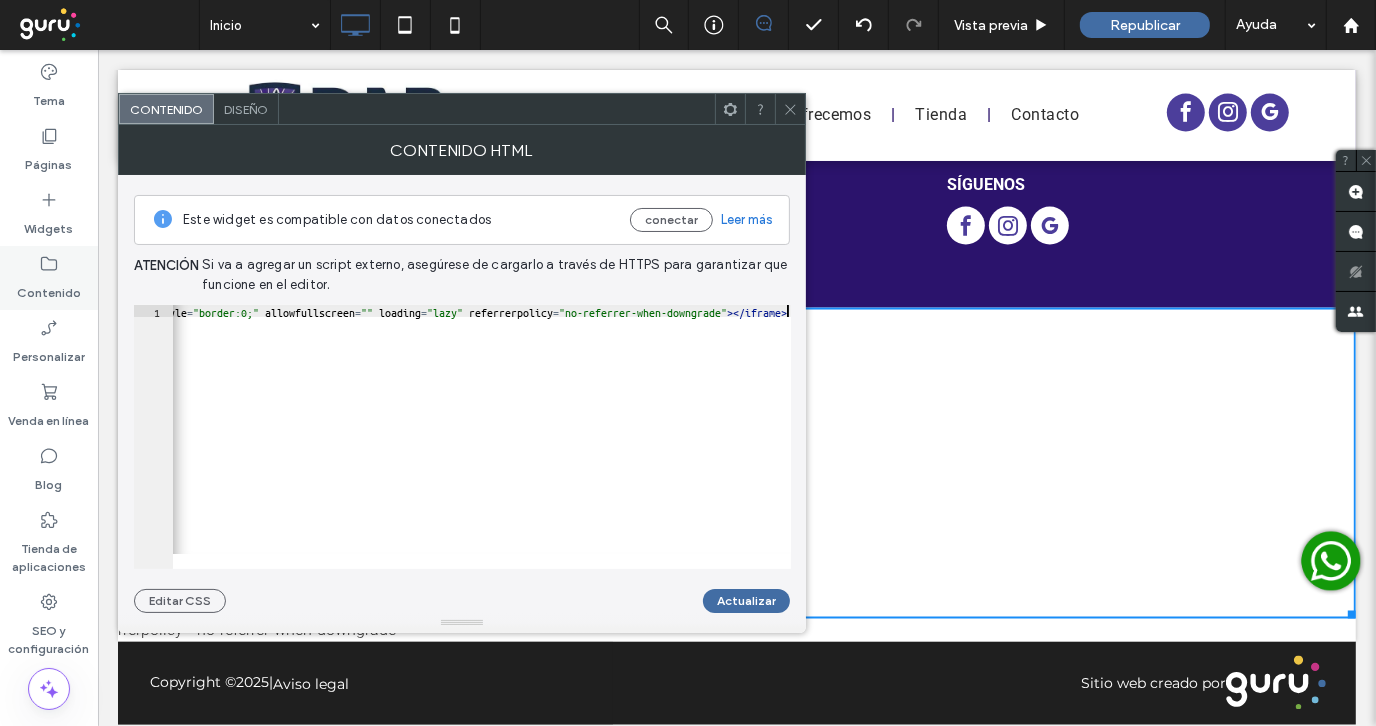 scroll, scrollTop: 0, scrollLeft: 2269, axis: horizontal 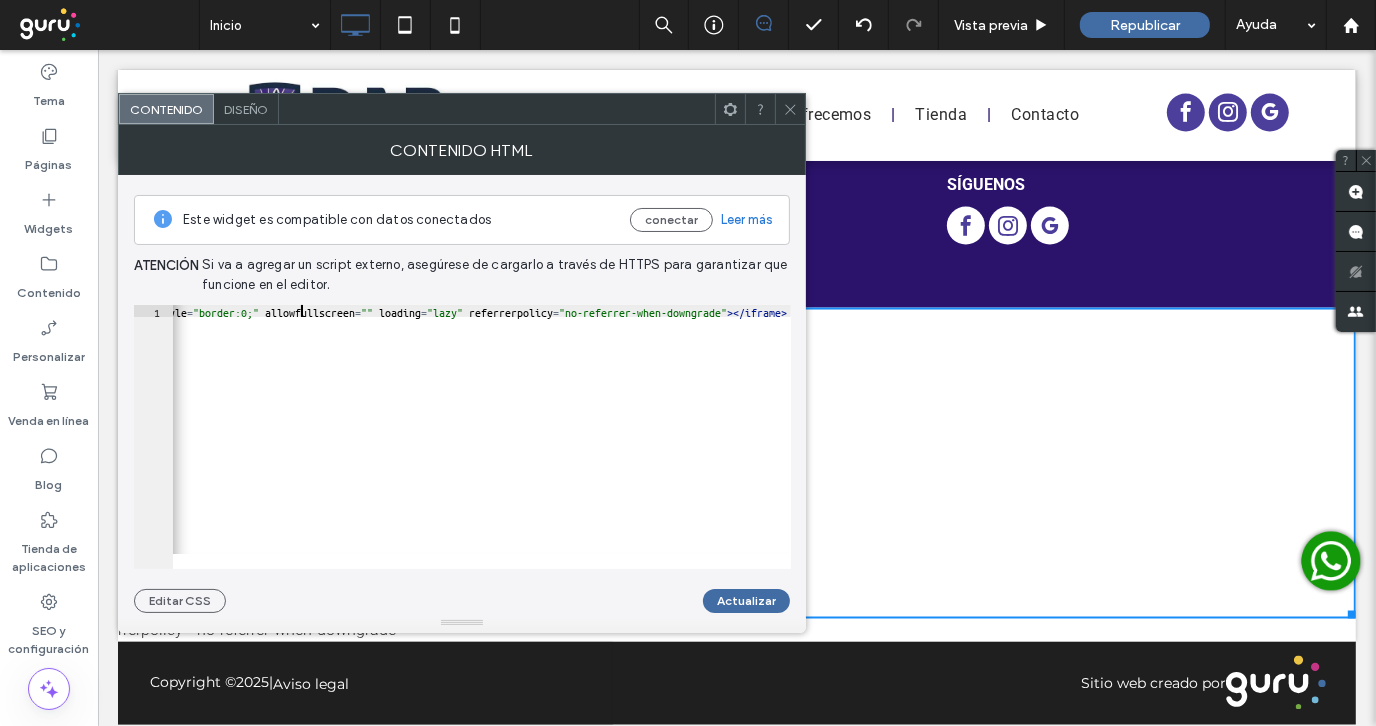 click on "< iframe   src = "https://www.google.com/maps/embed?pb=!1m18!1m12!1m3!1d418.26744057043317!2d-60.645709855899646!3d-33.000096823664585!2m3!1f0!2f0!3f0!3m2!1i1024!2i768!4f13.1!3m3!1m2!1s0x95b7abdb89632ef5%3A0x494d978de10bd36b!2sAv.%20Ntra%20Sra%20del%20Rosario%20727%2C%20S2011AXH%20Rosario%2C%20Santa%20Fe!5e0!3m2!1ses!2sar!4v1752580583791!5m2!1ses!2sar"   width = "400"   height = "300"   style = "border:0;"   allowfullscreen = ""   loading = "lazy"   referrerpolicy = "no-referrer-when-downgrade" > </ iframe >" at bounding box center (-653, 442) 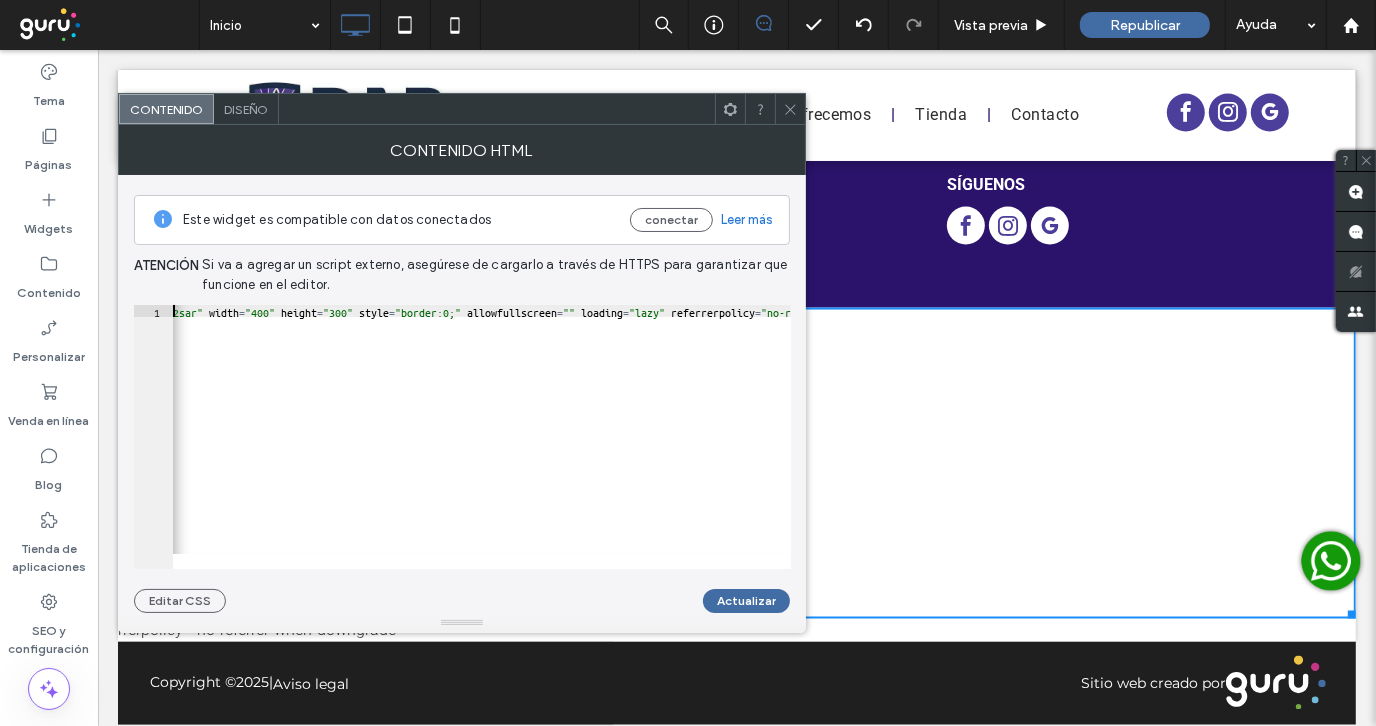 scroll, scrollTop: 0, scrollLeft: 2031, axis: horizontal 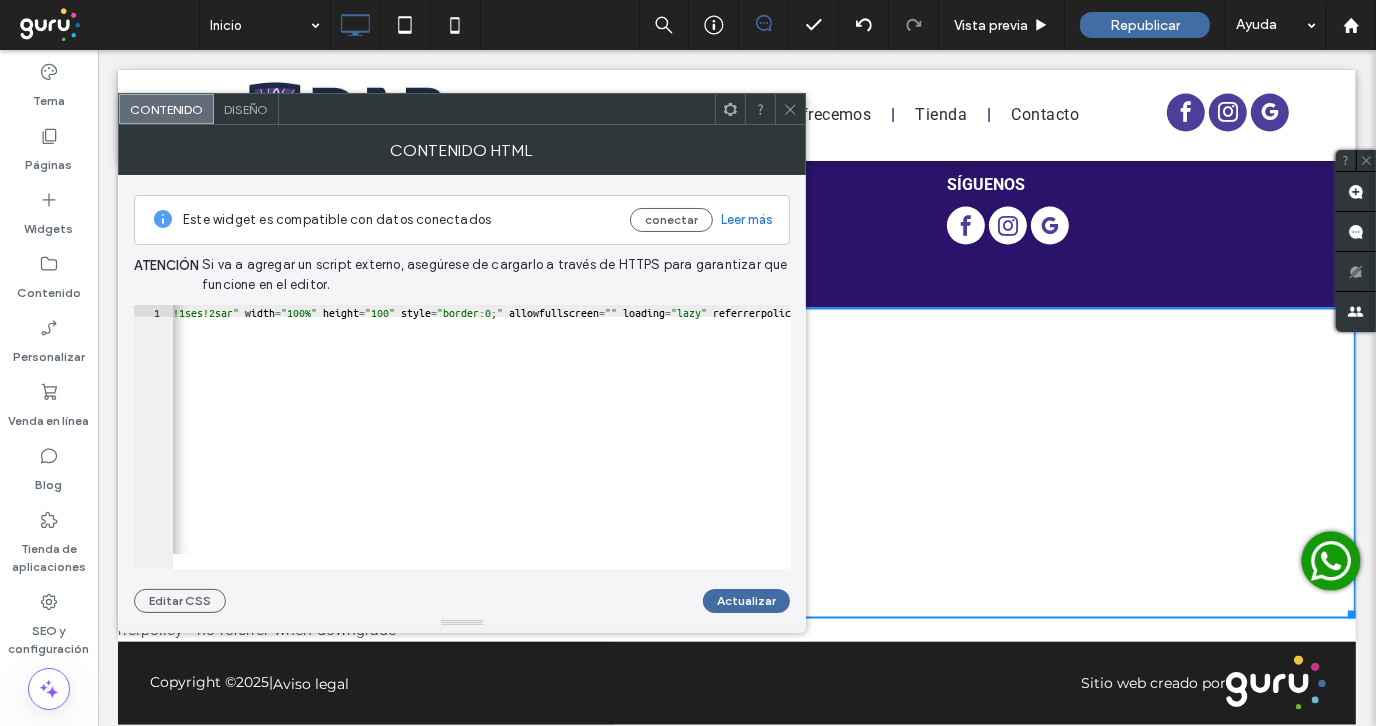type on "**" 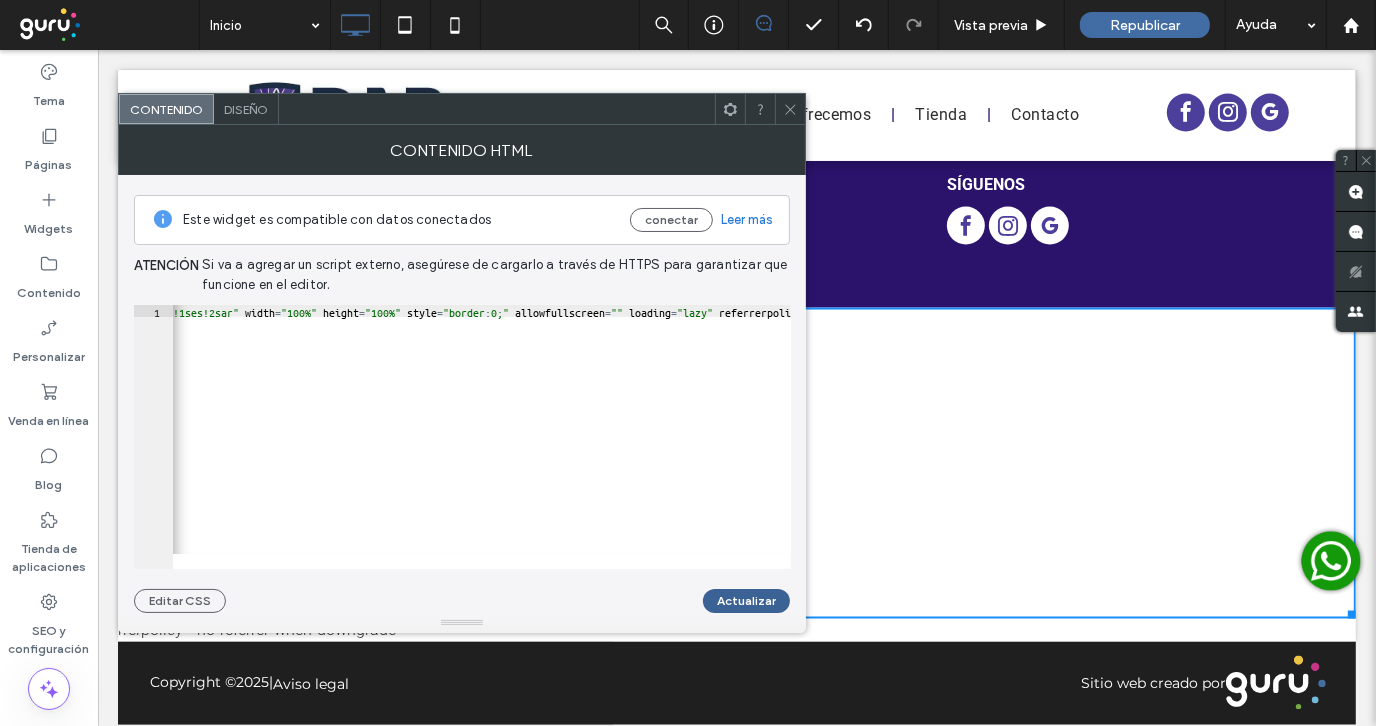 click on "Actualizar" at bounding box center [746, 601] 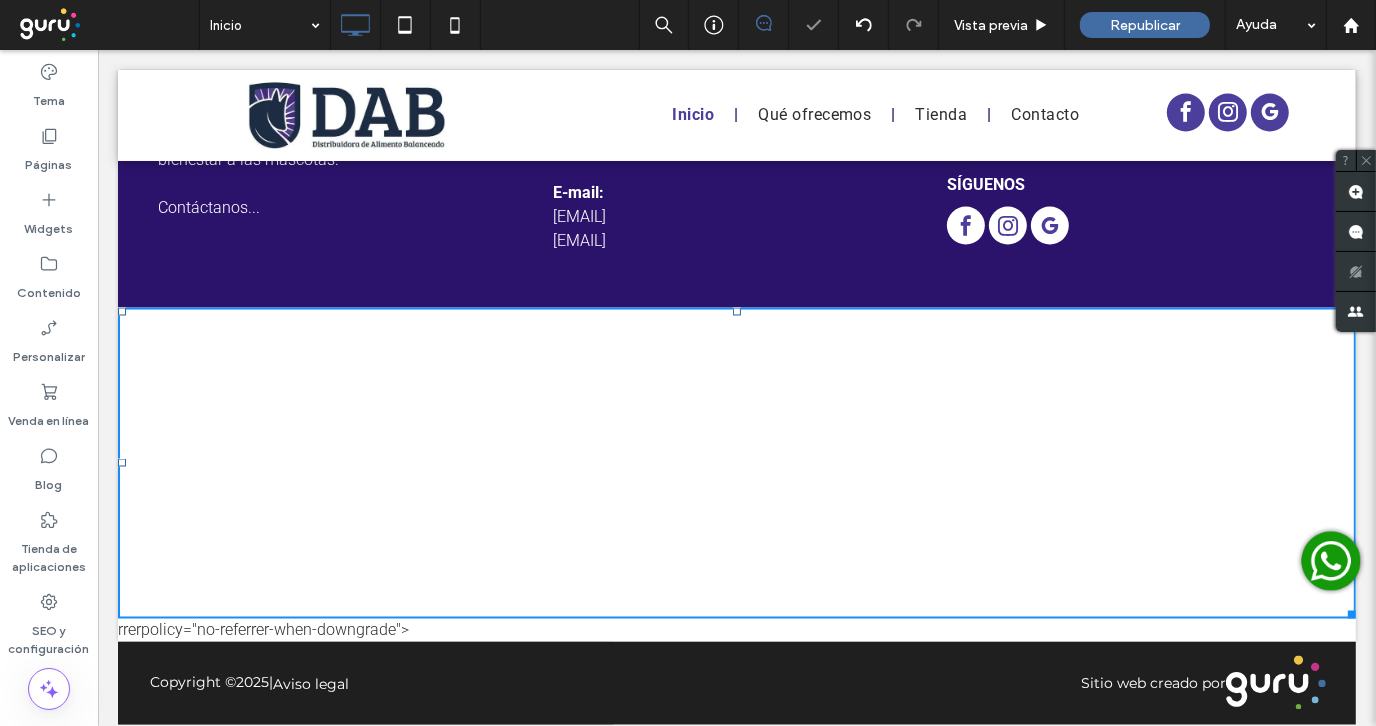 scroll, scrollTop: 0, scrollLeft: 0, axis: both 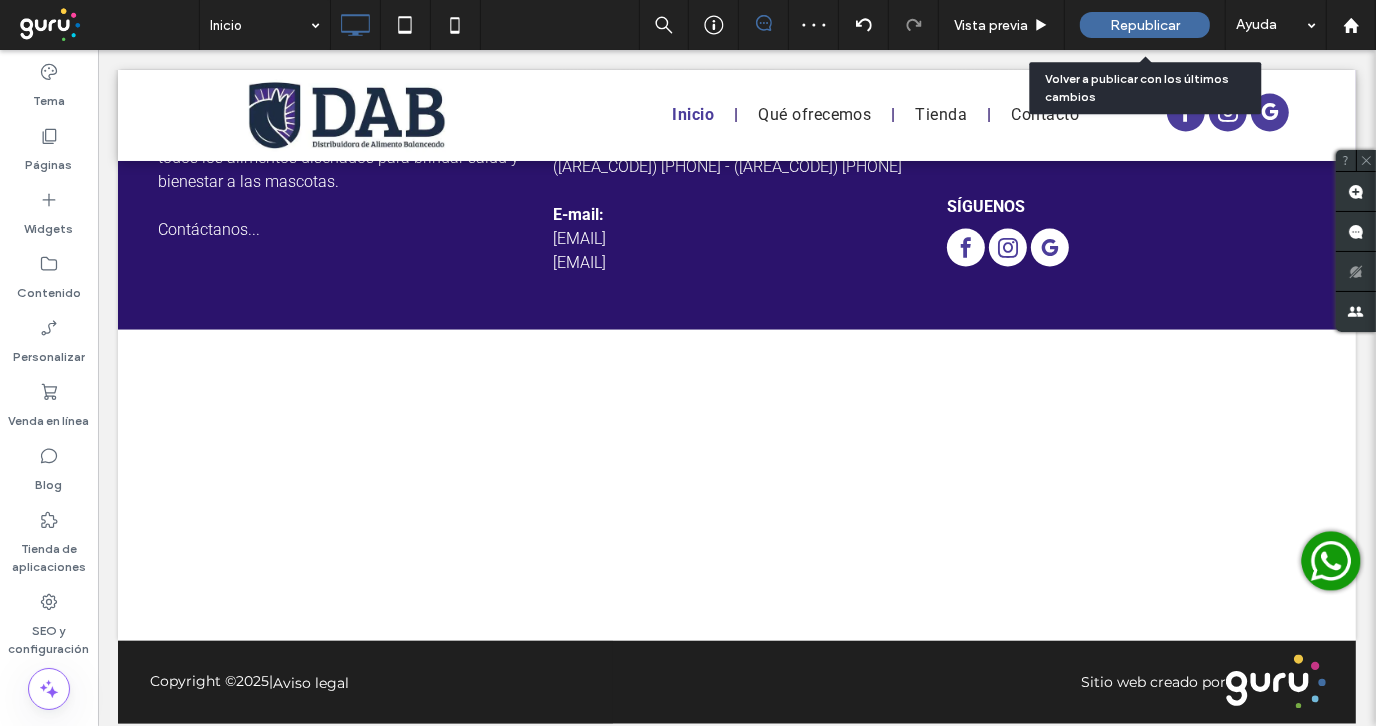 click on "Republicar" at bounding box center (1145, 25) 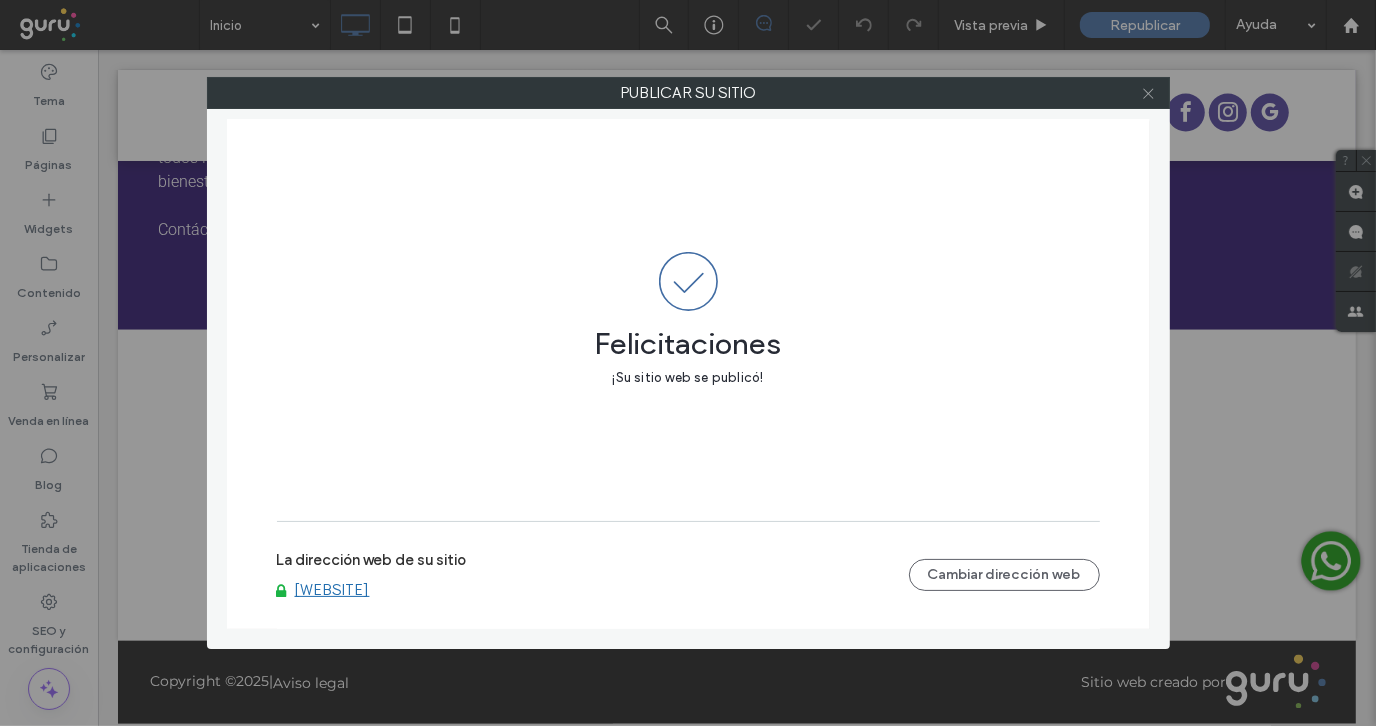 click 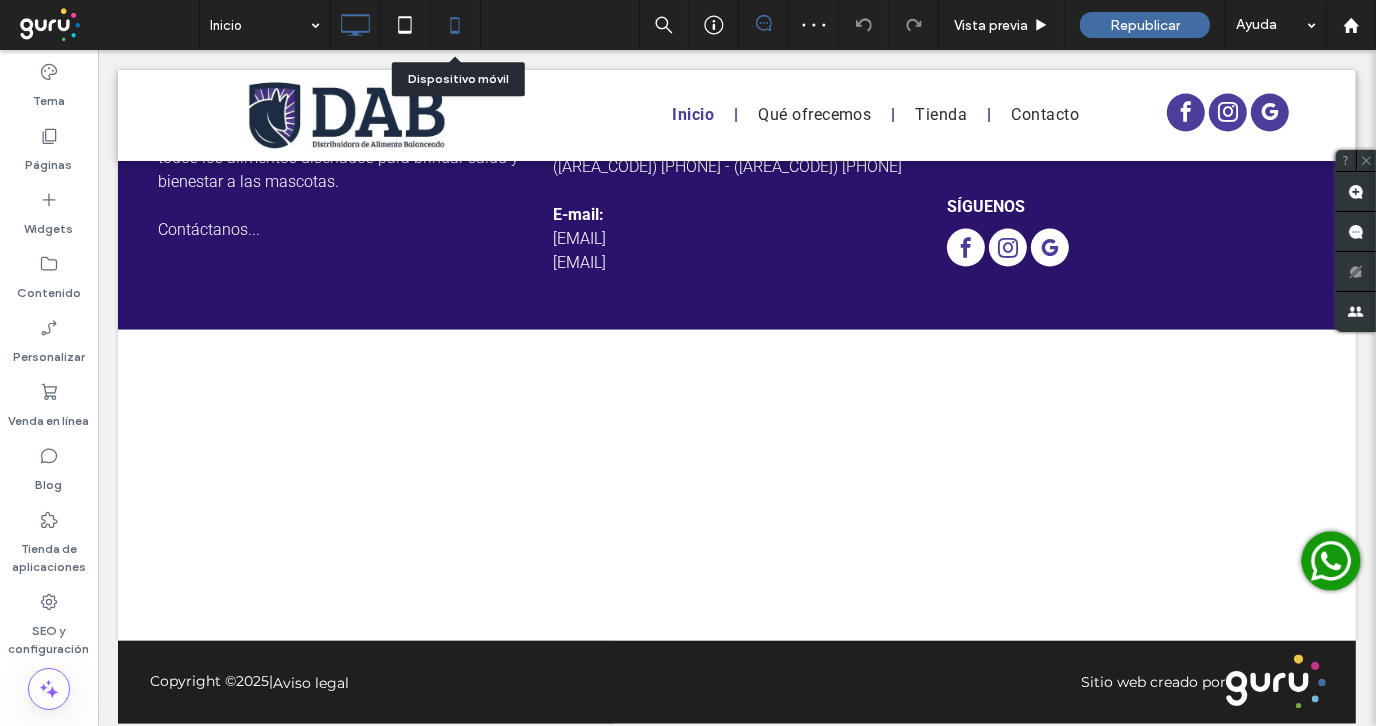 click 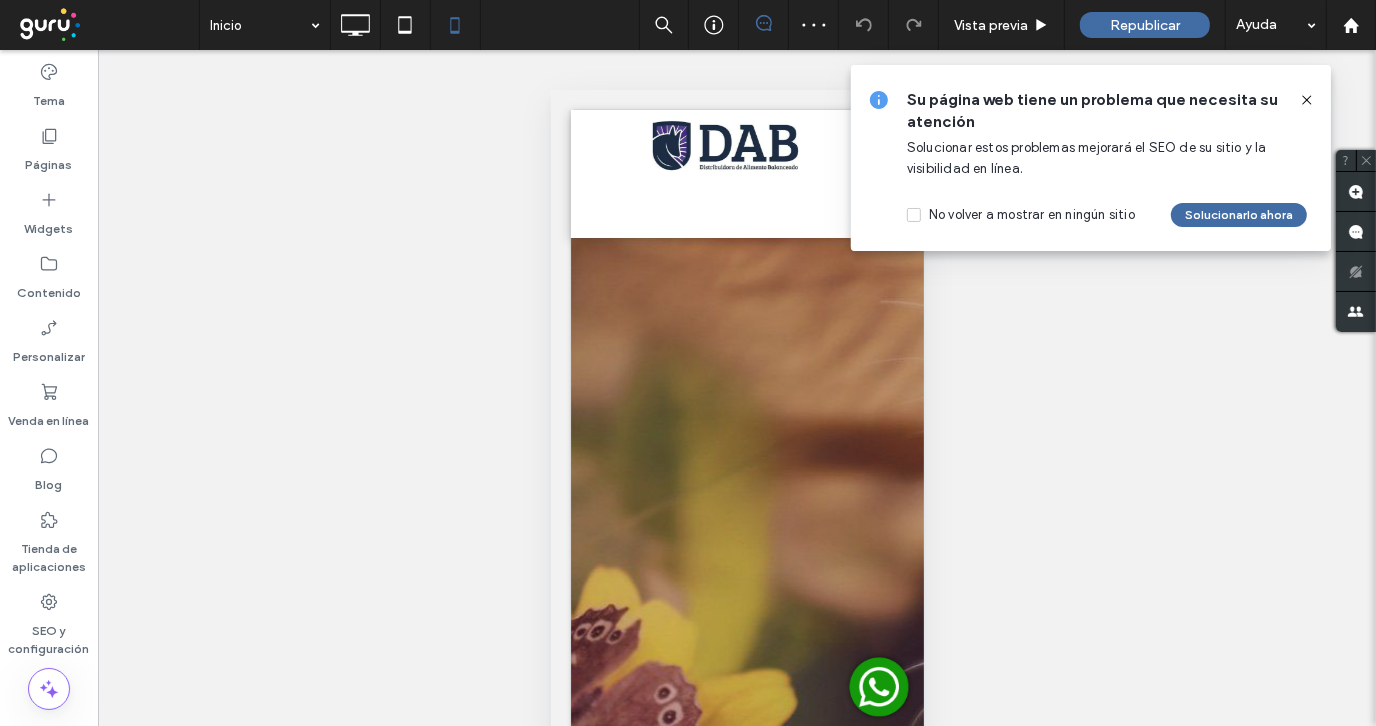 click 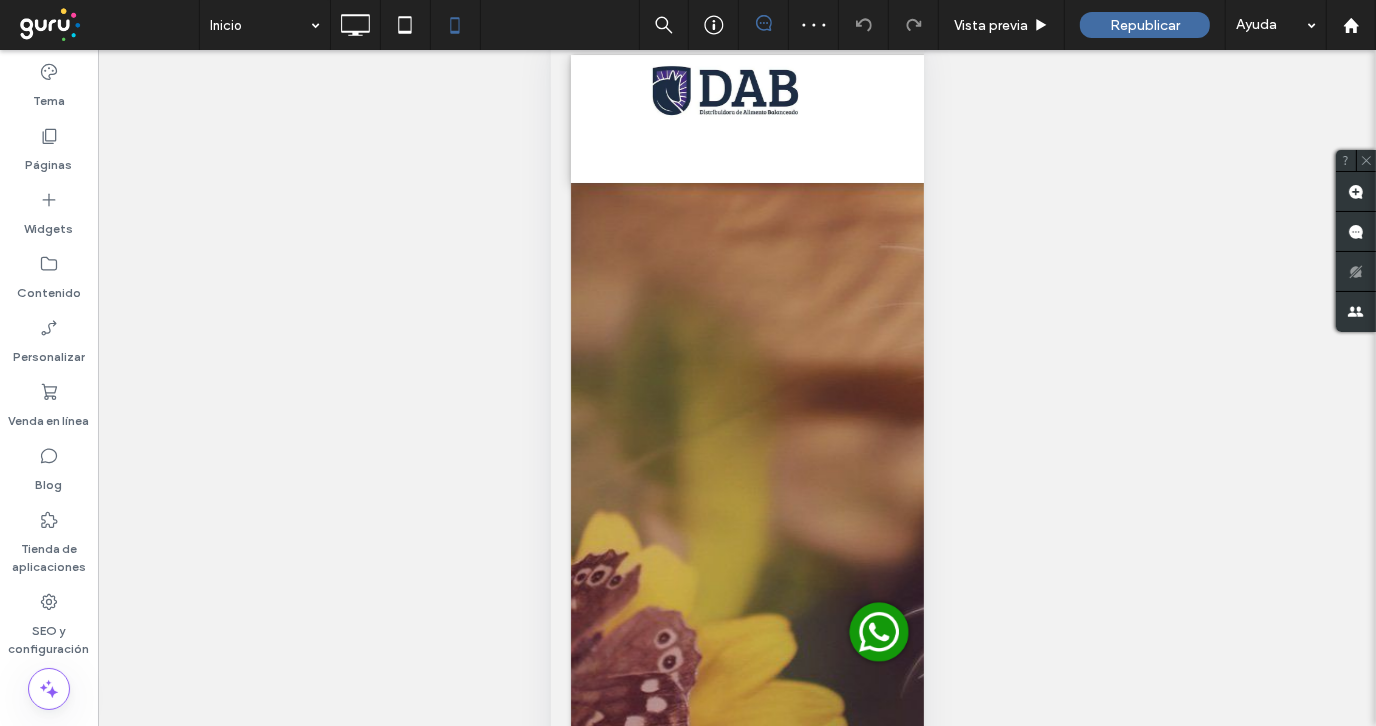 scroll, scrollTop: 100, scrollLeft: 0, axis: vertical 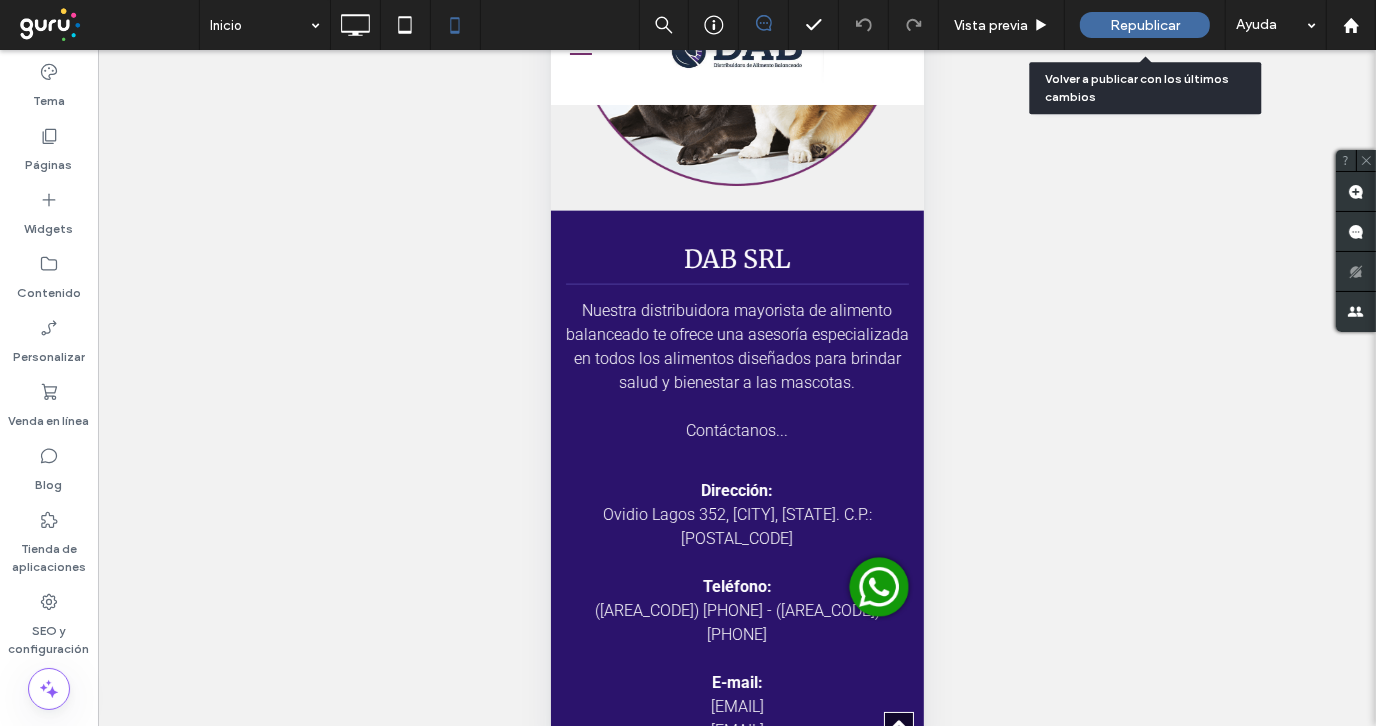click on "Republicar" at bounding box center (1145, 25) 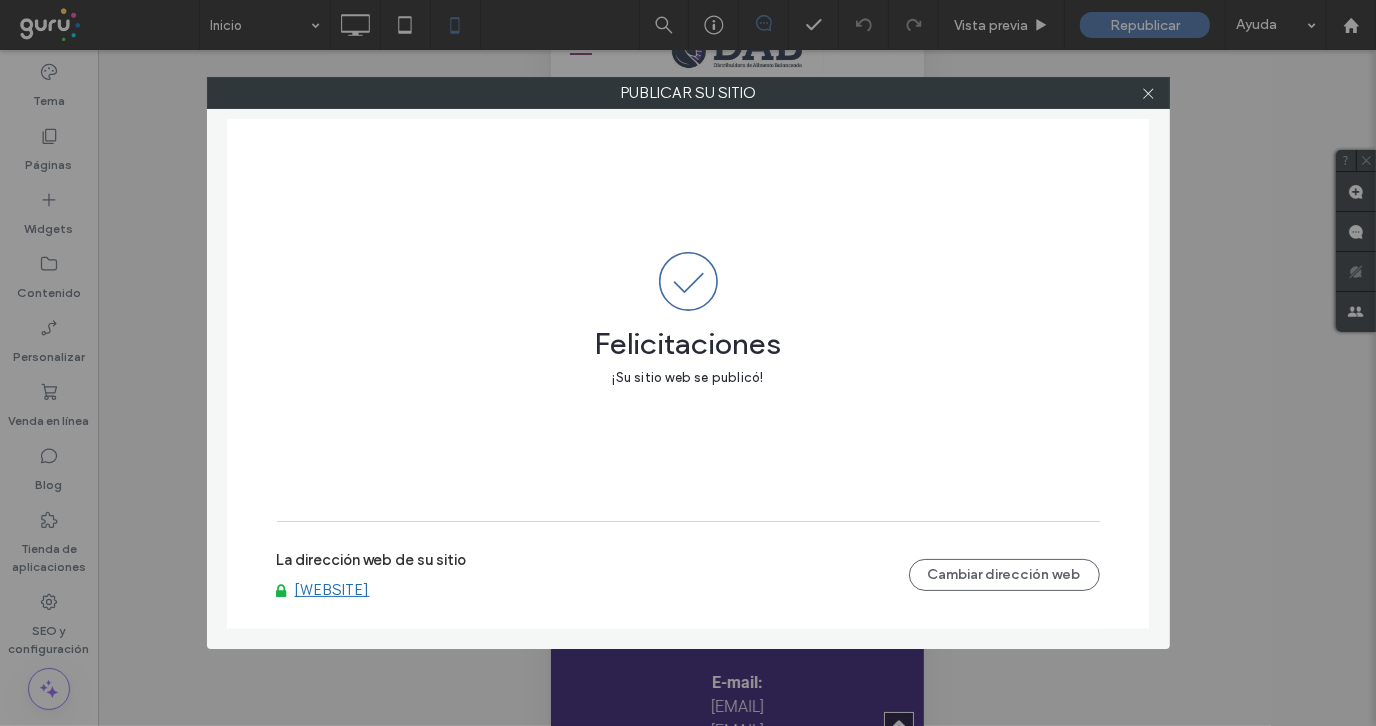 drag, startPoint x: 1152, startPoint y: 99, endPoint x: 1128, endPoint y: 87, distance: 26.832815 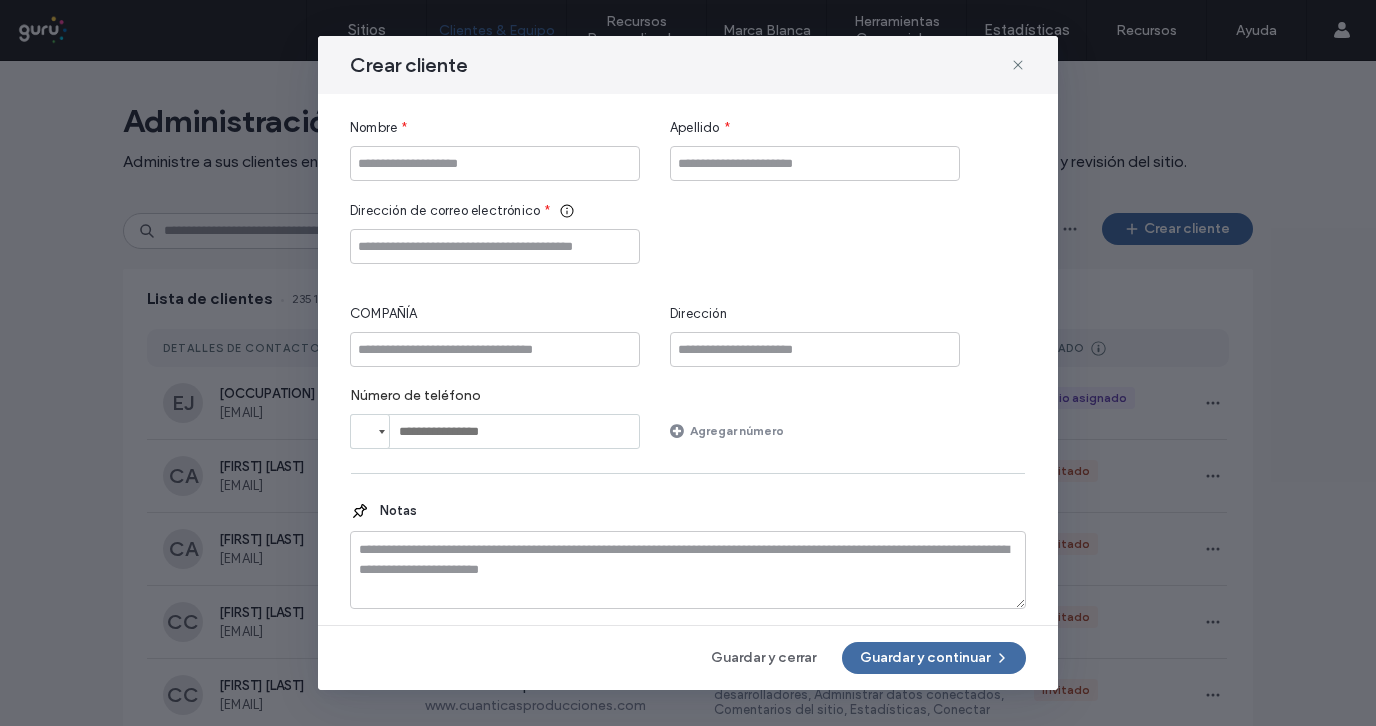scroll, scrollTop: 0, scrollLeft: 0, axis: both 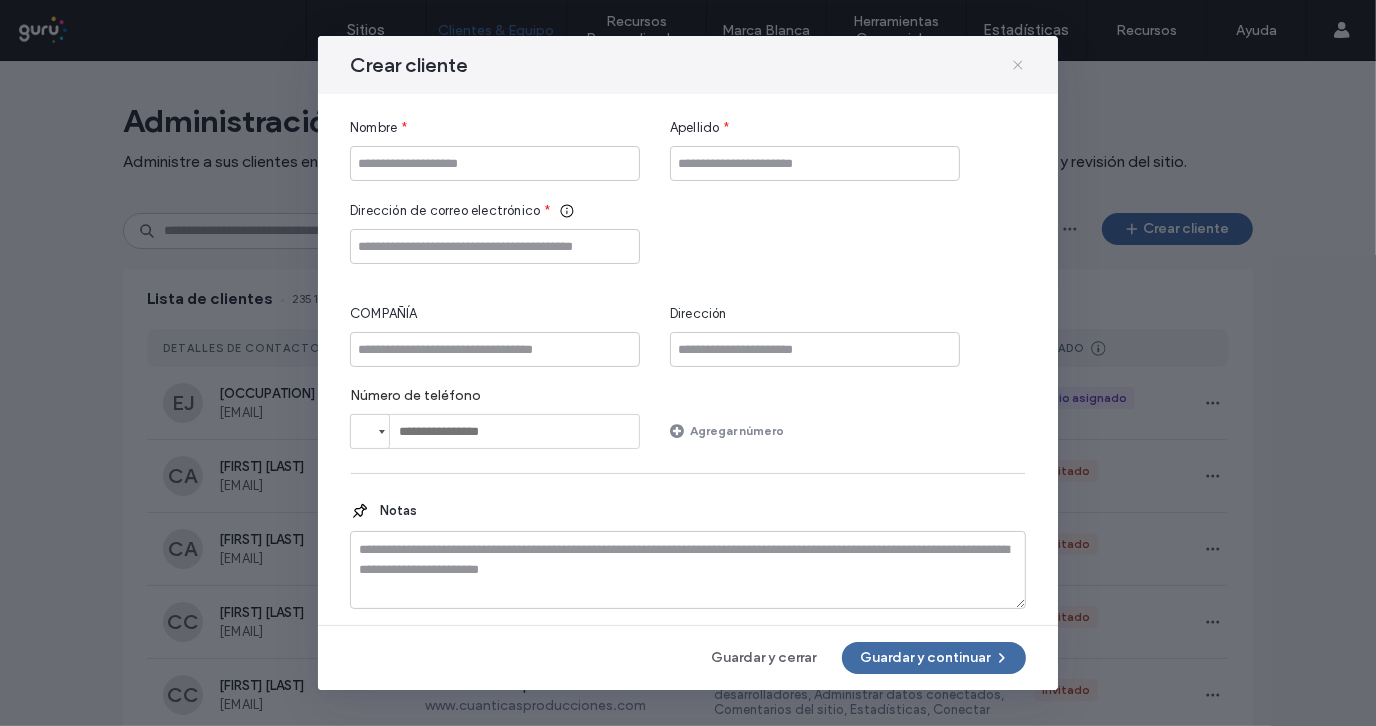click 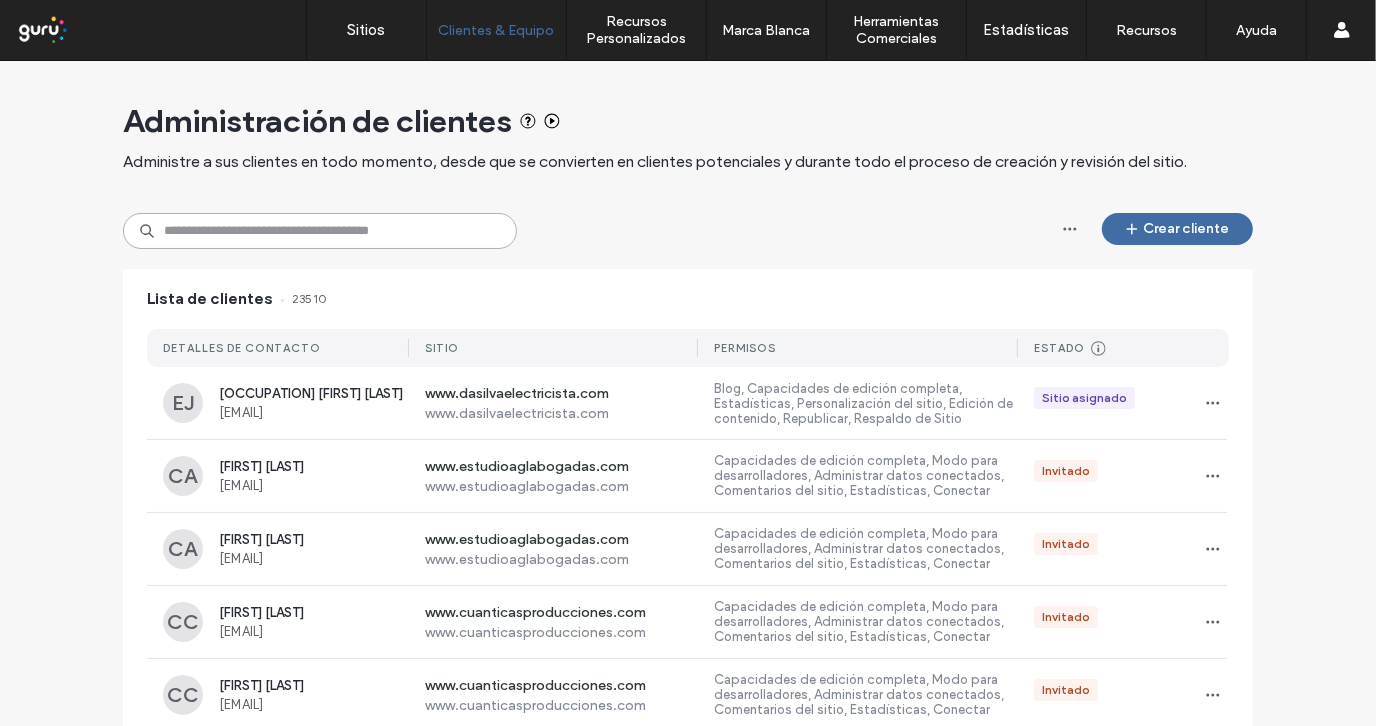 click at bounding box center [320, 231] 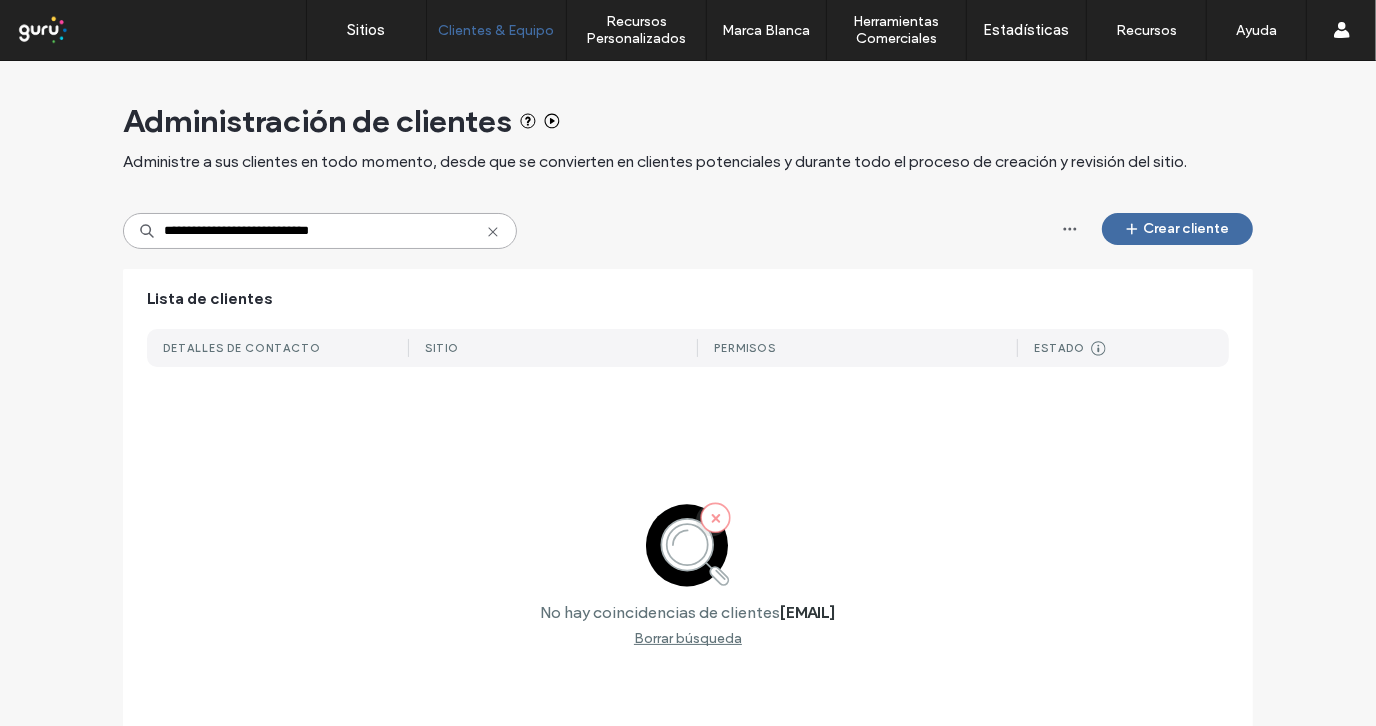 click on "**********" at bounding box center [320, 231] 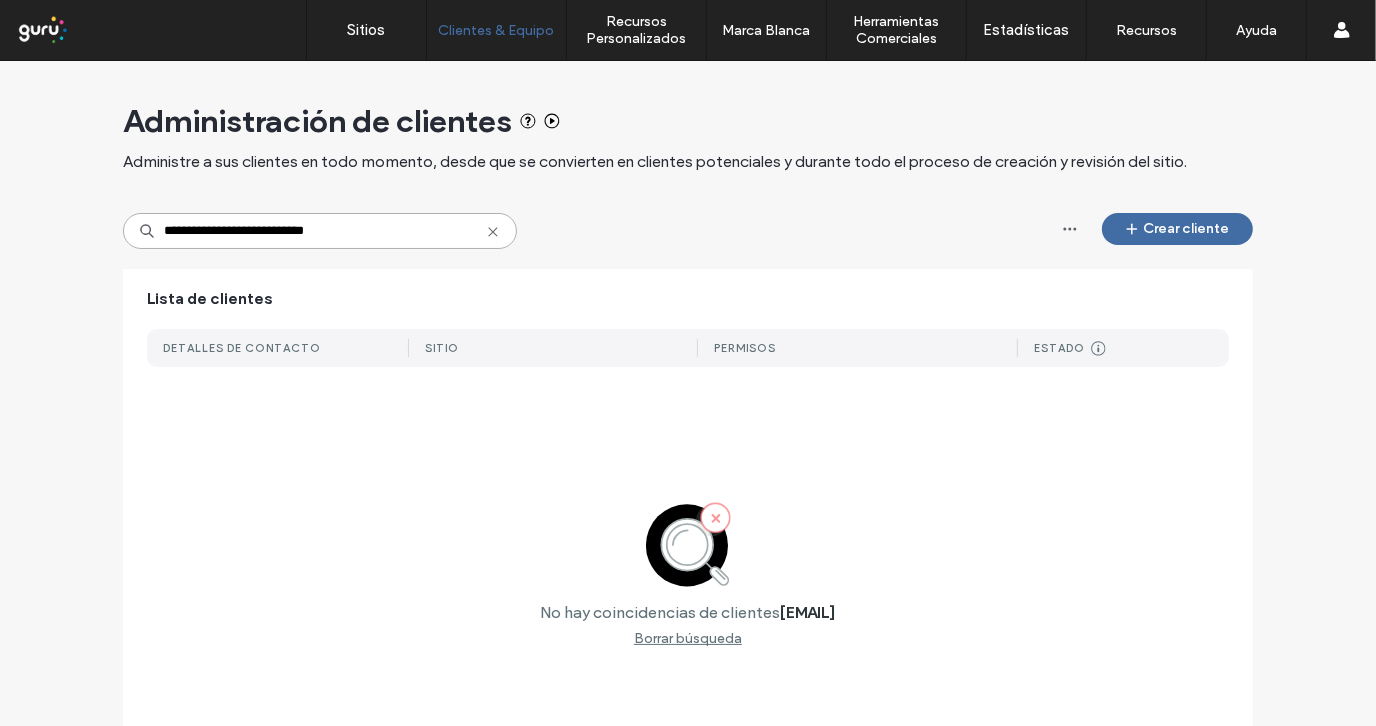 type on "**********" 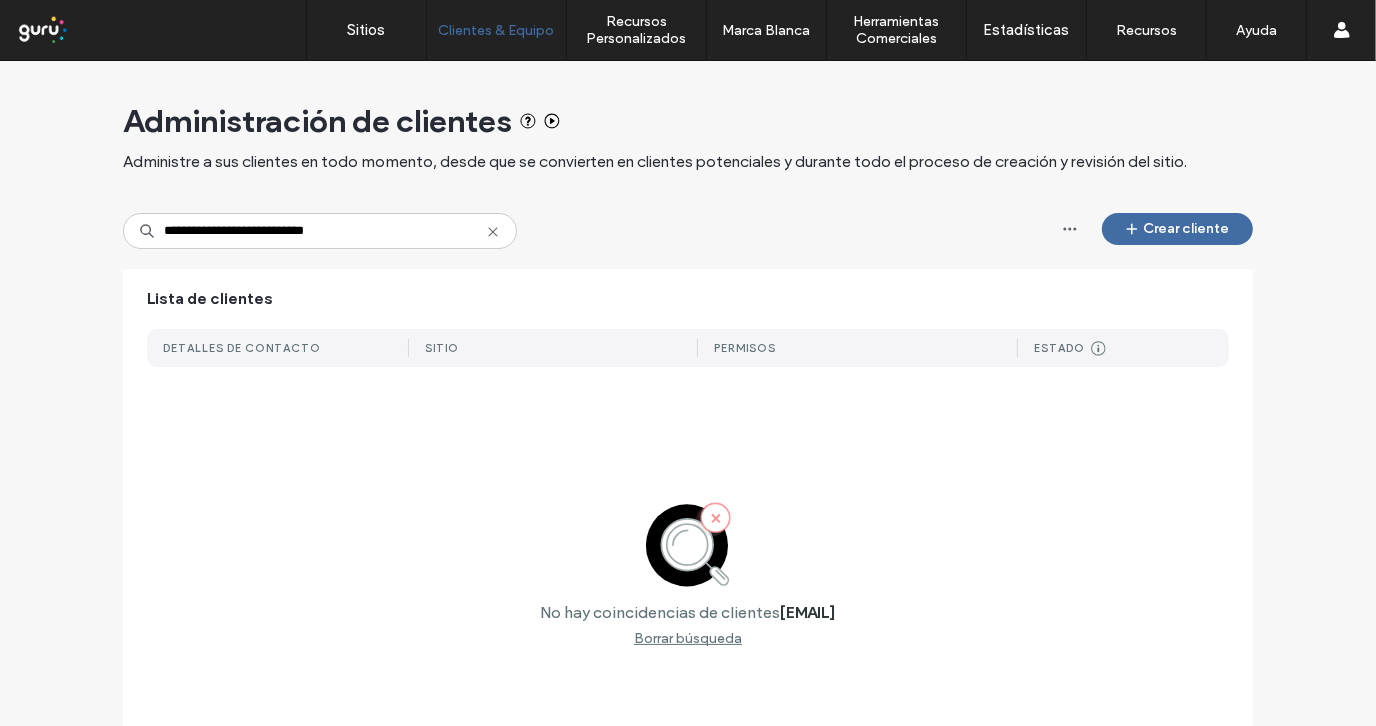 click 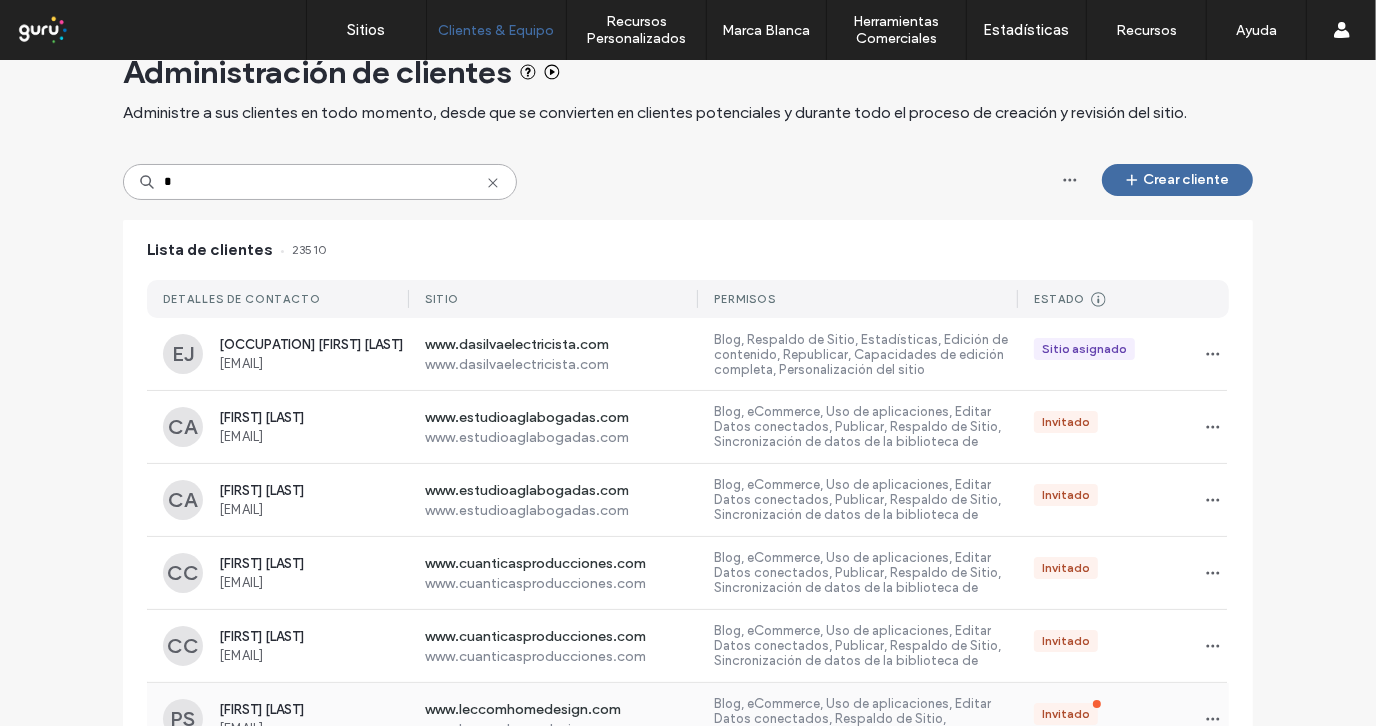 scroll, scrollTop: 0, scrollLeft: 0, axis: both 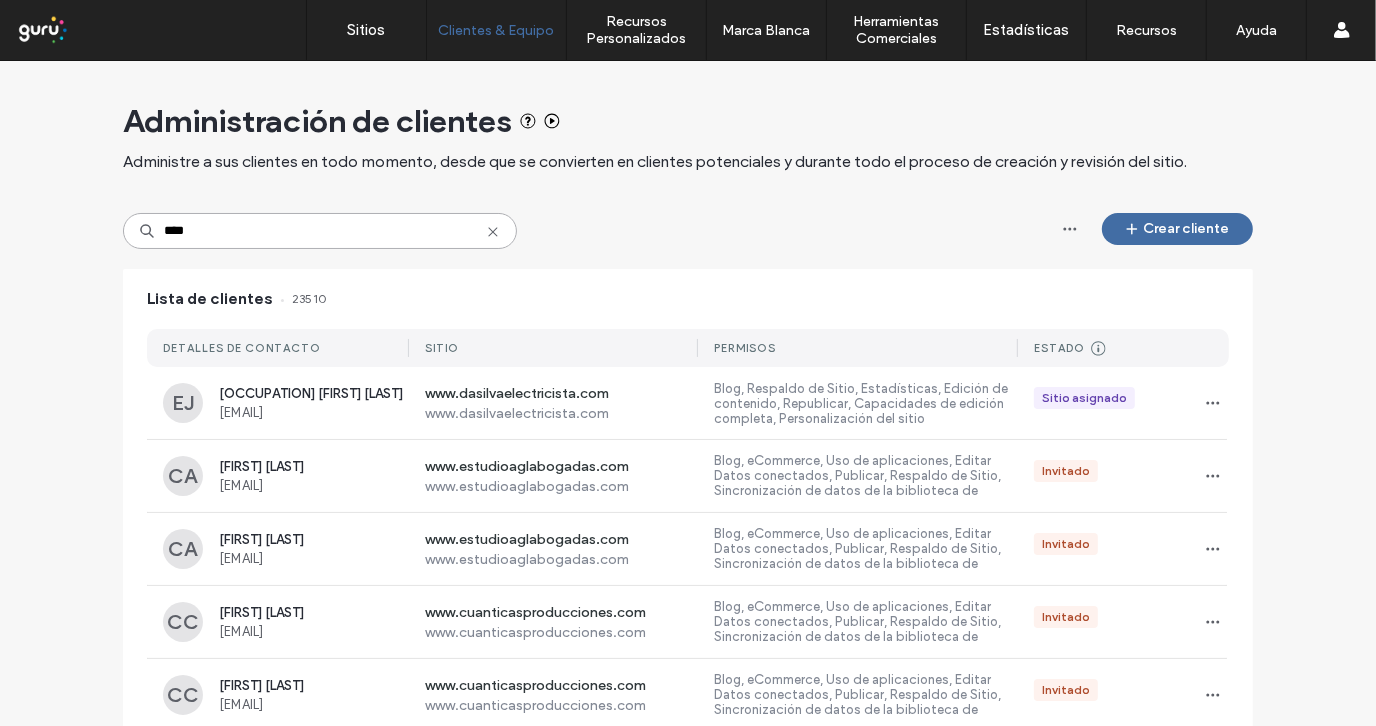 type on "*****" 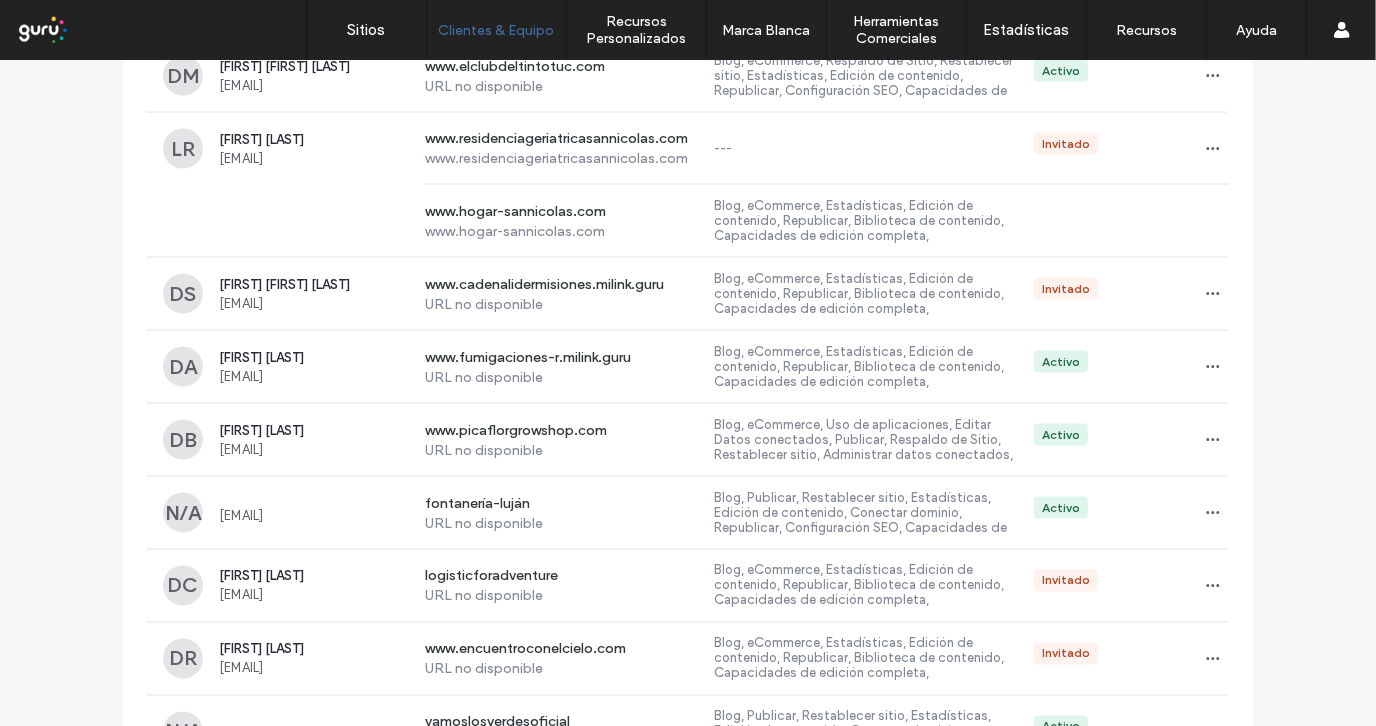 scroll, scrollTop: 2400, scrollLeft: 0, axis: vertical 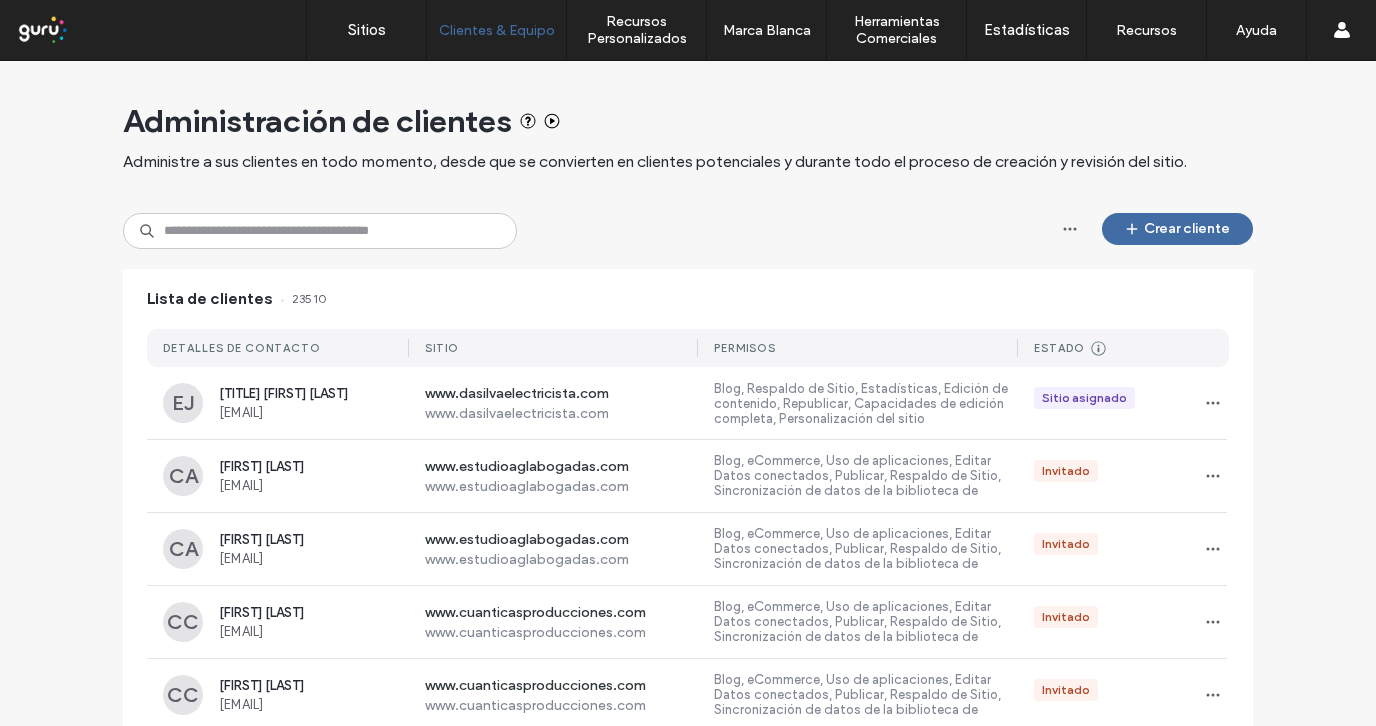 click at bounding box center (320, 231) 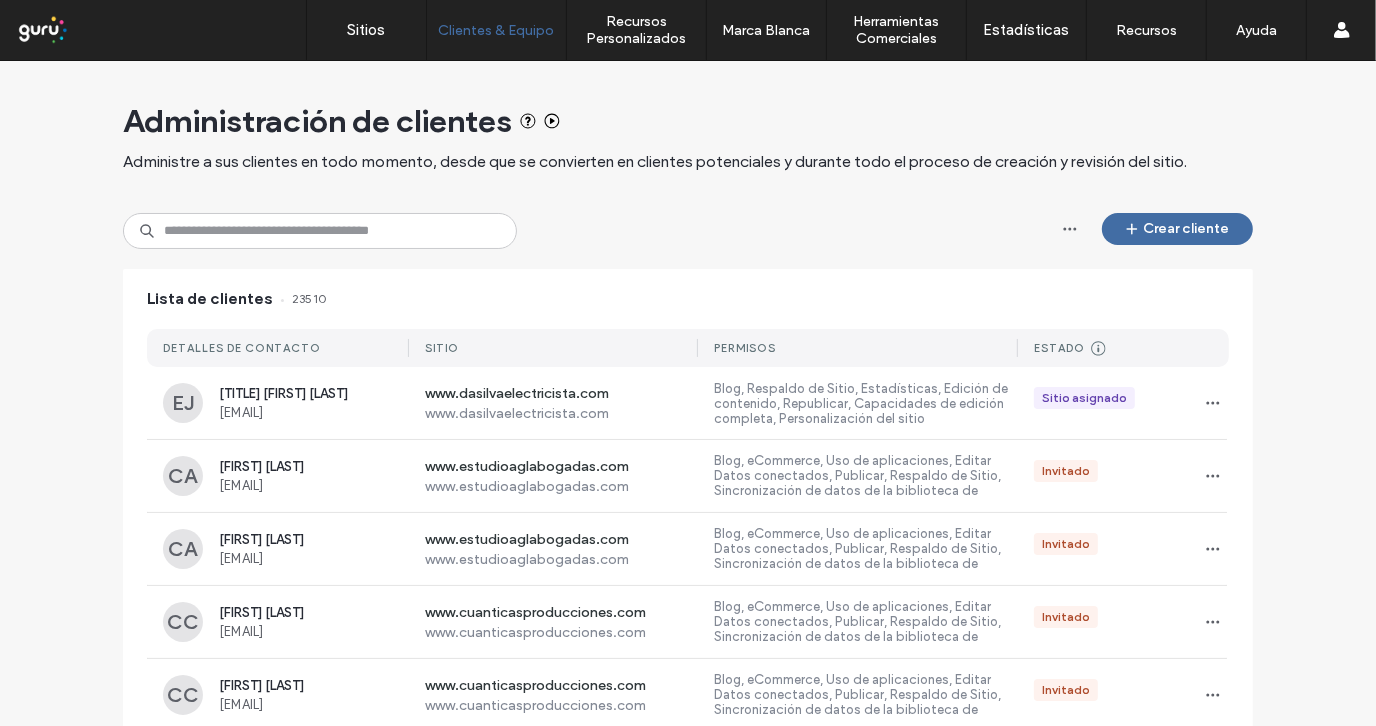 scroll, scrollTop: 0, scrollLeft: 0, axis: both 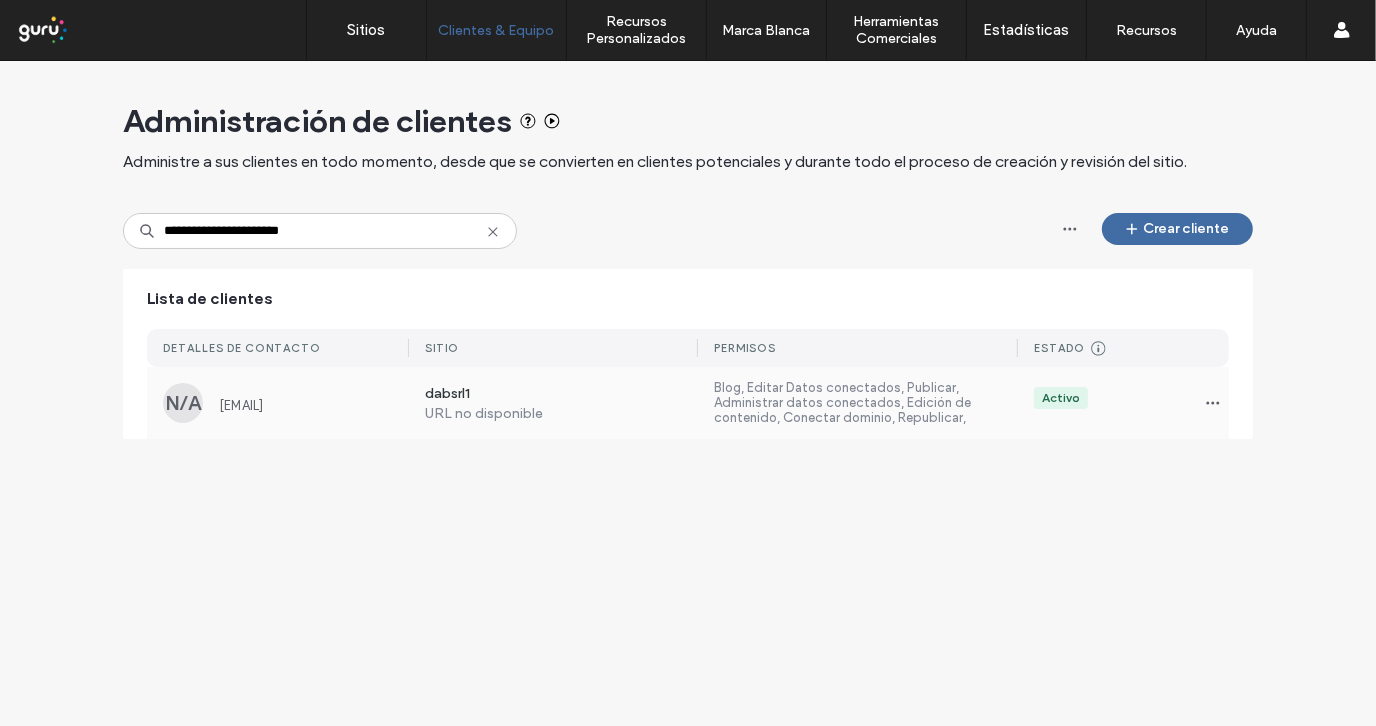 type on "**********" 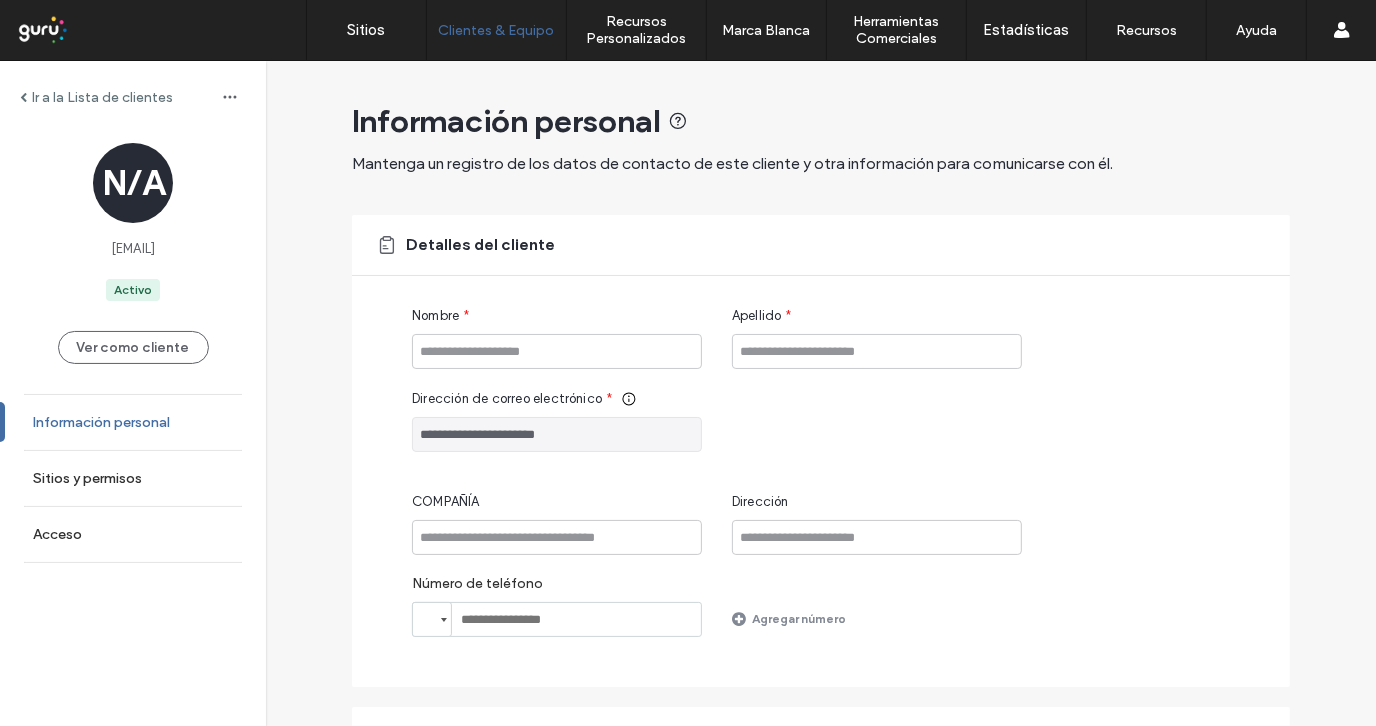 click on "Información personal" at bounding box center (101, 422) 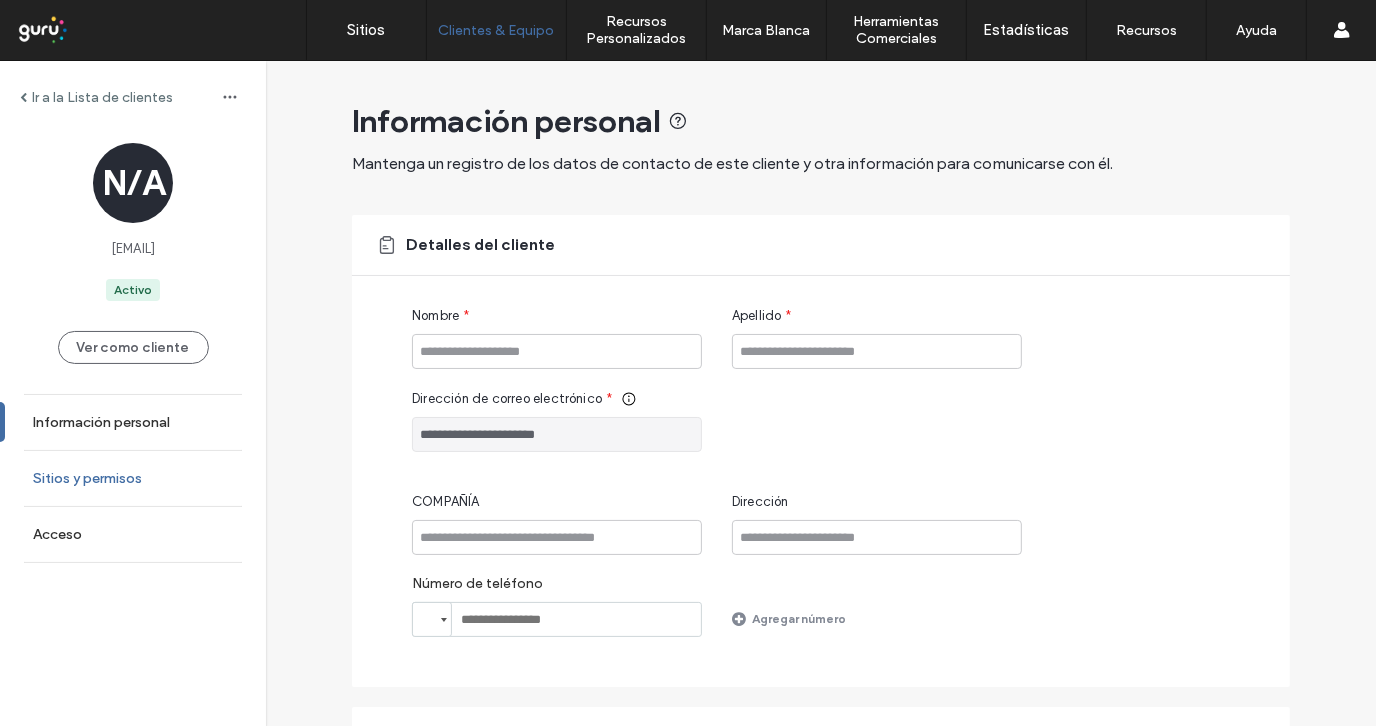 click on "Sitios y permisos" at bounding box center (87, 478) 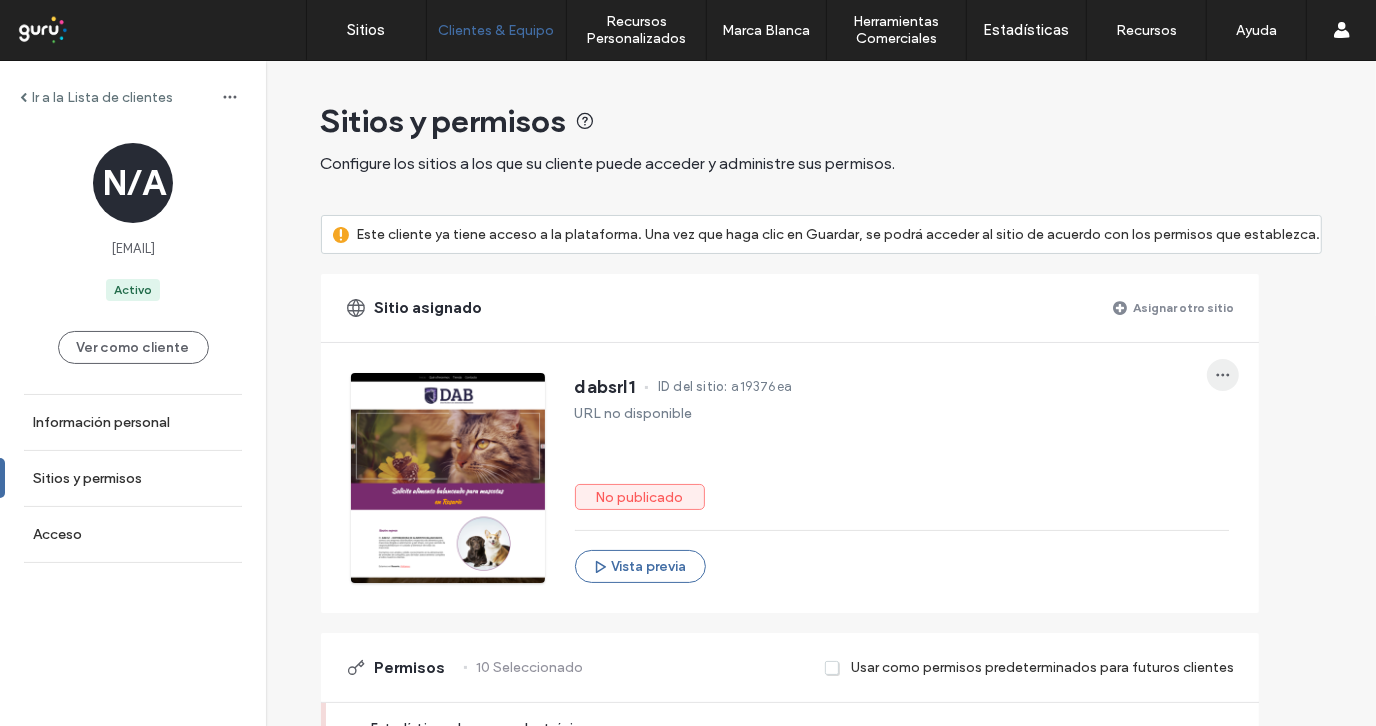 click 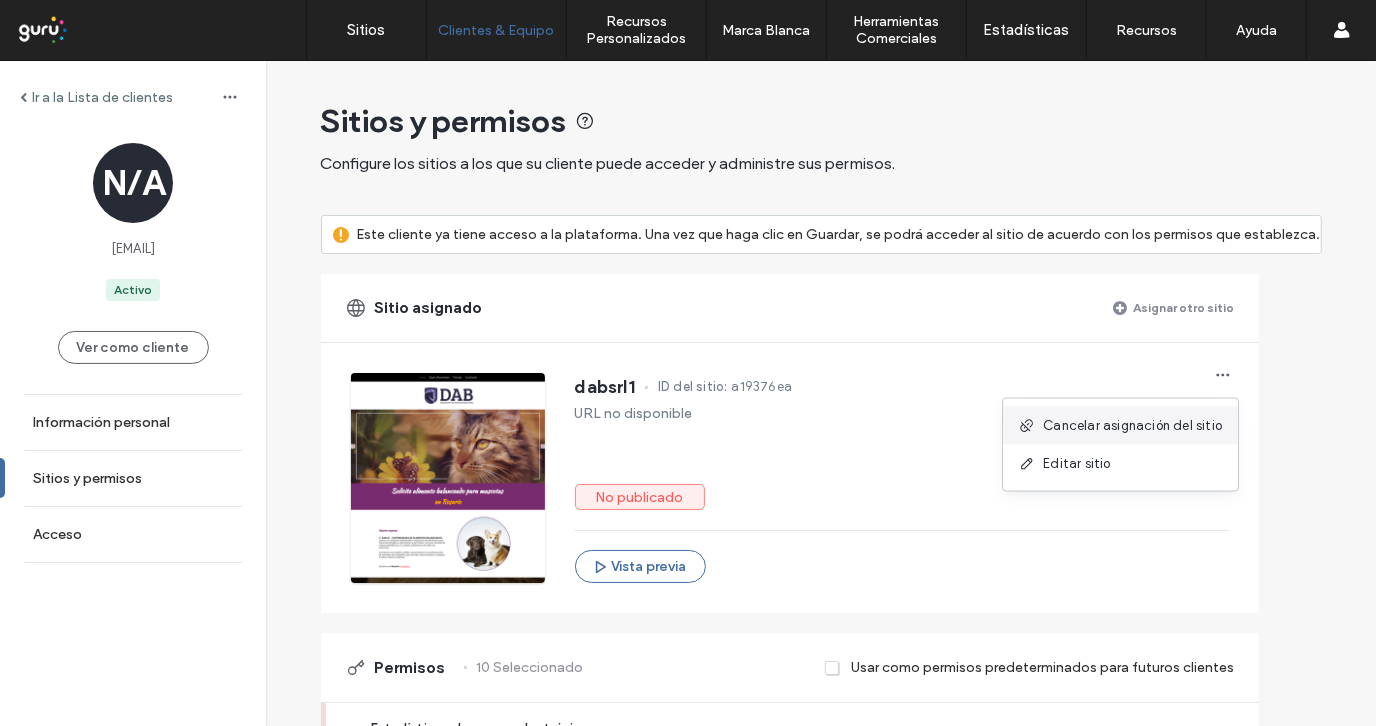 click on "Cancelar asignación del sitio" at bounding box center [1132, 426] 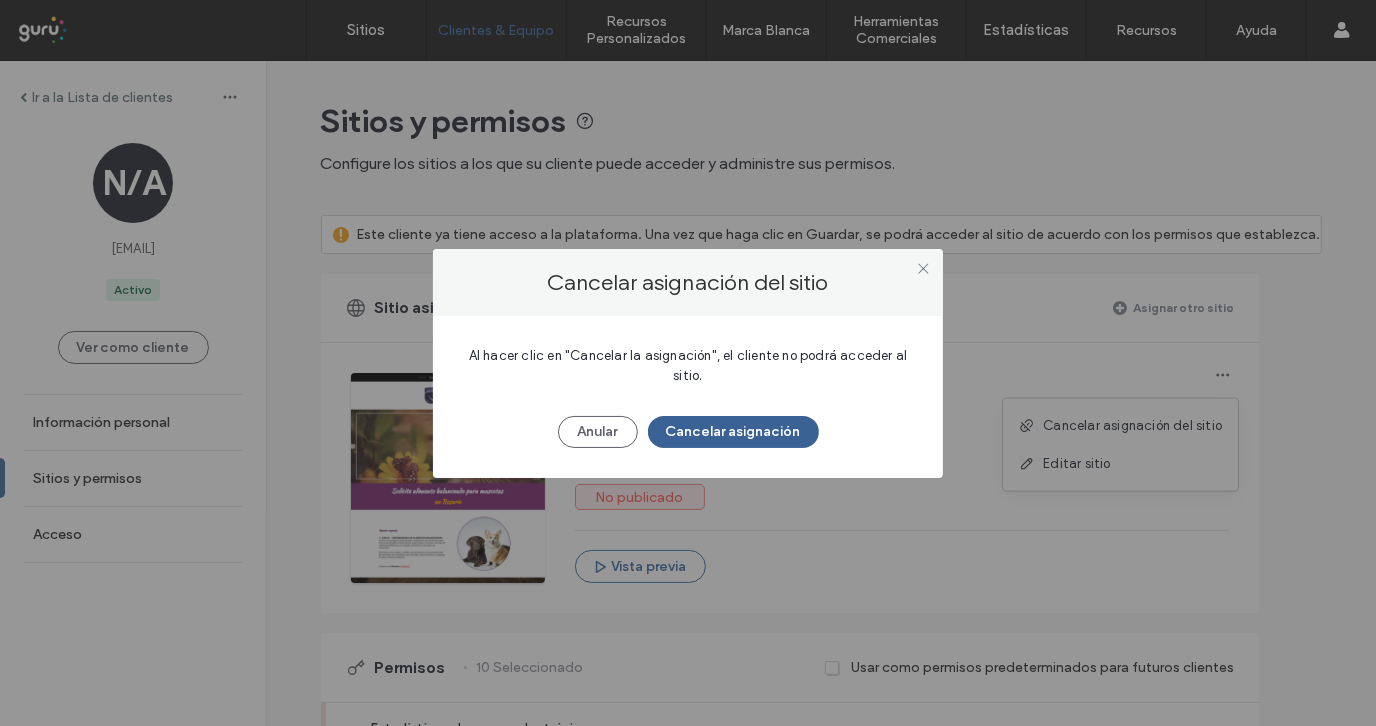 click on "Cancelar asignación" at bounding box center (733, 432) 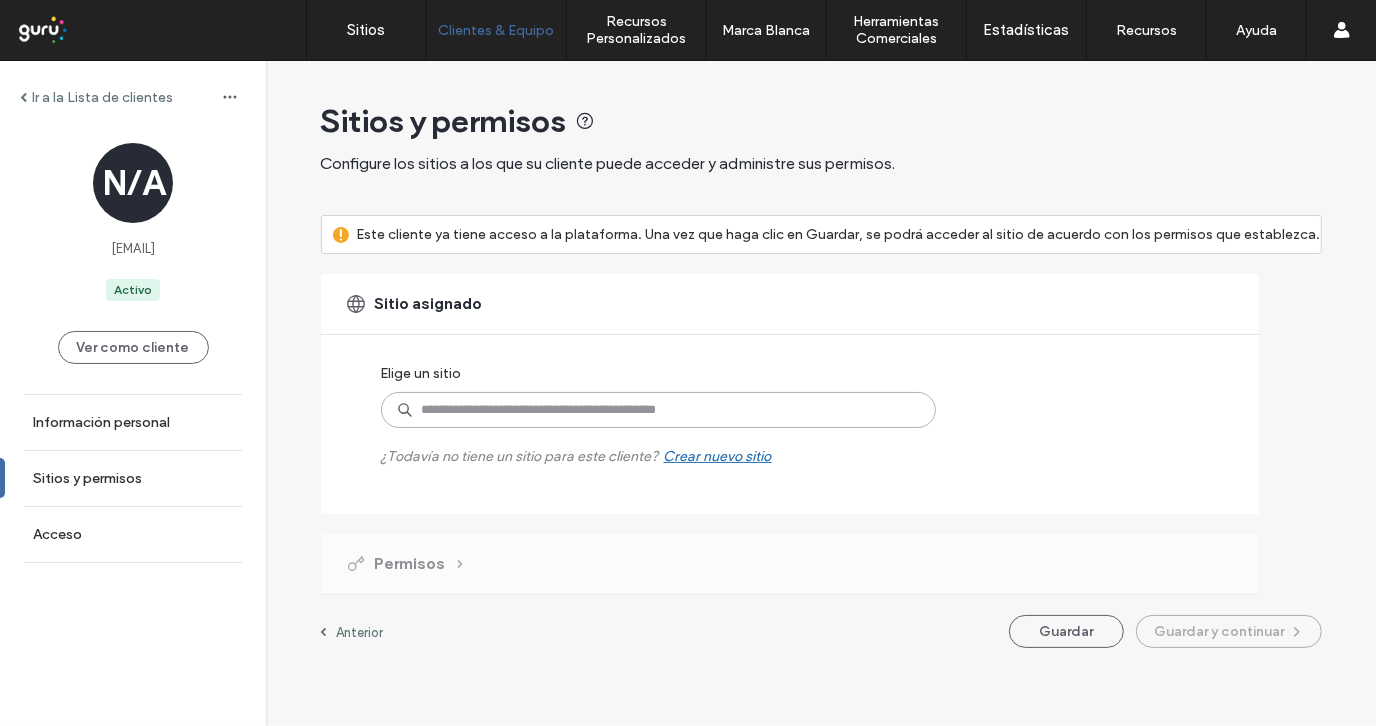 click at bounding box center (658, 410) 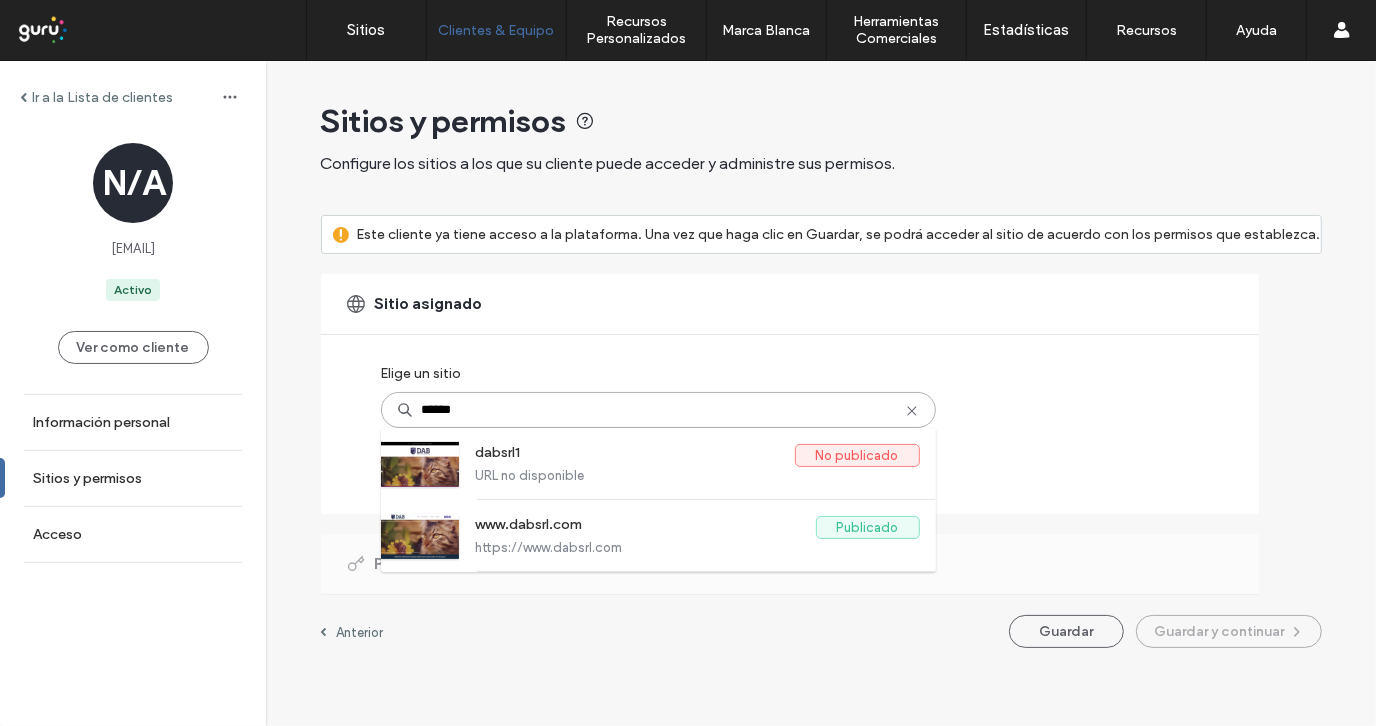 type on "******" 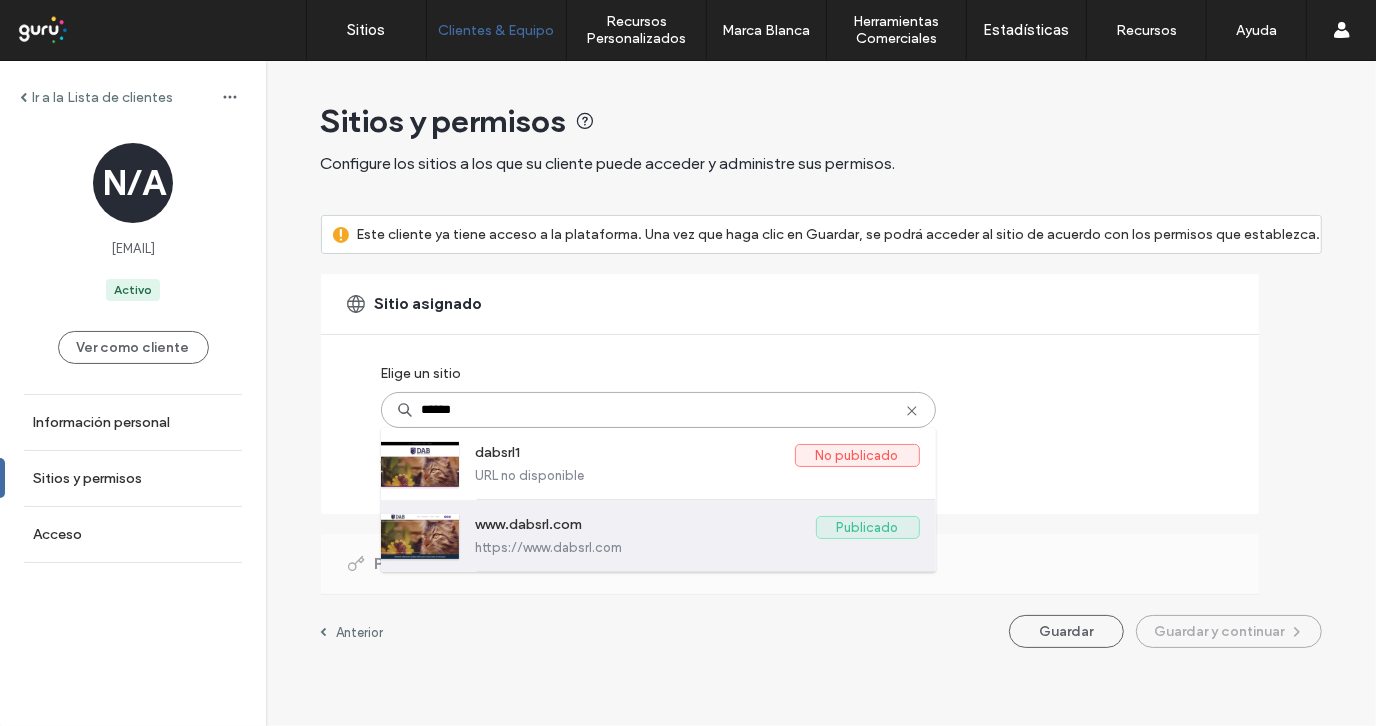 click on "https://www.dabsrl.com" at bounding box center [698, 547] 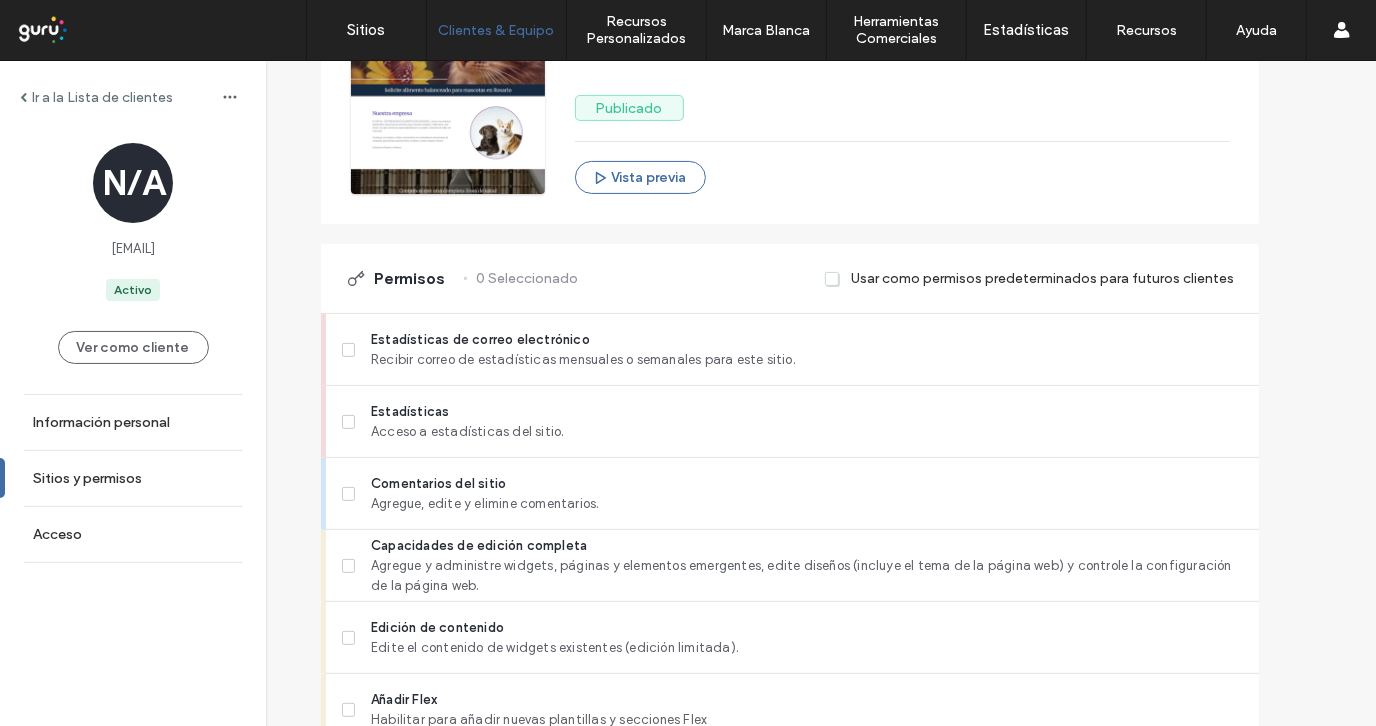 scroll, scrollTop: 399, scrollLeft: 0, axis: vertical 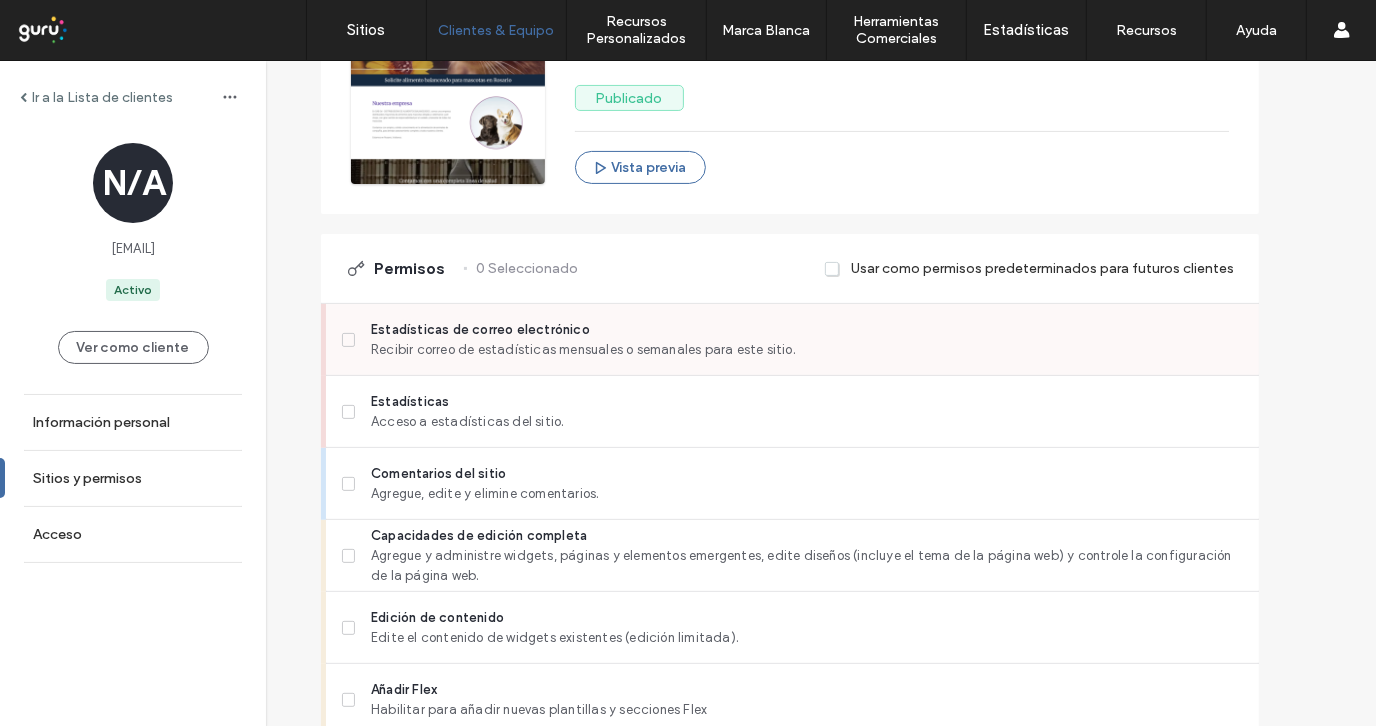 click on "Estadísticas de correo electrónico Recibir correo de estadísticas mensuales o semanales para este sitio." at bounding box center [792, 340] 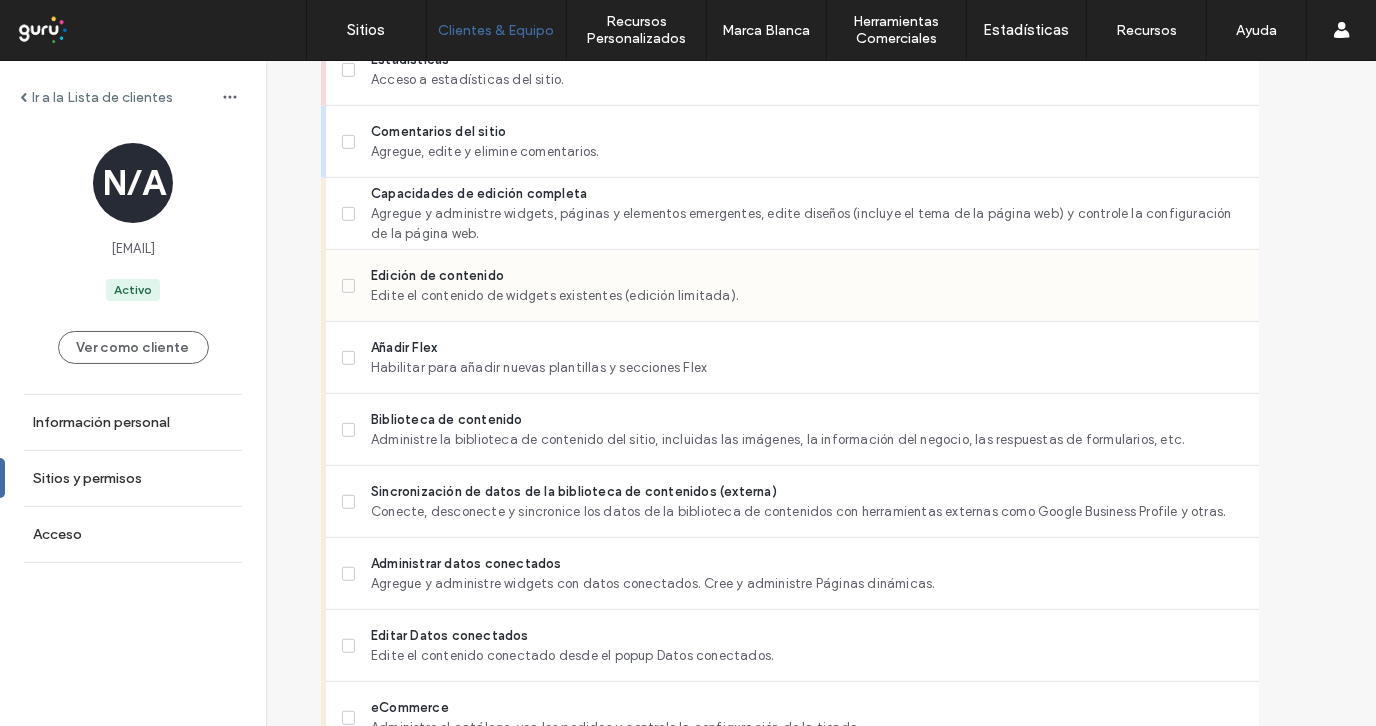 scroll, scrollTop: 800, scrollLeft: 0, axis: vertical 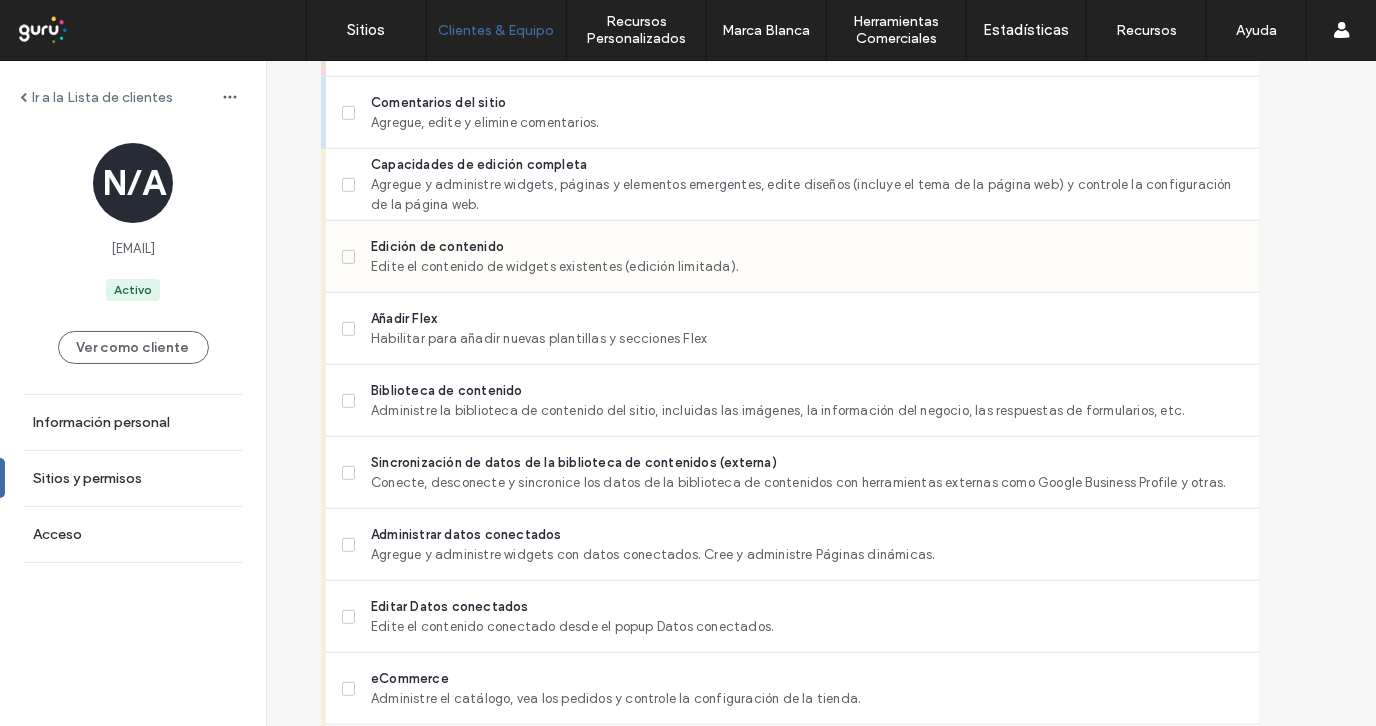 click 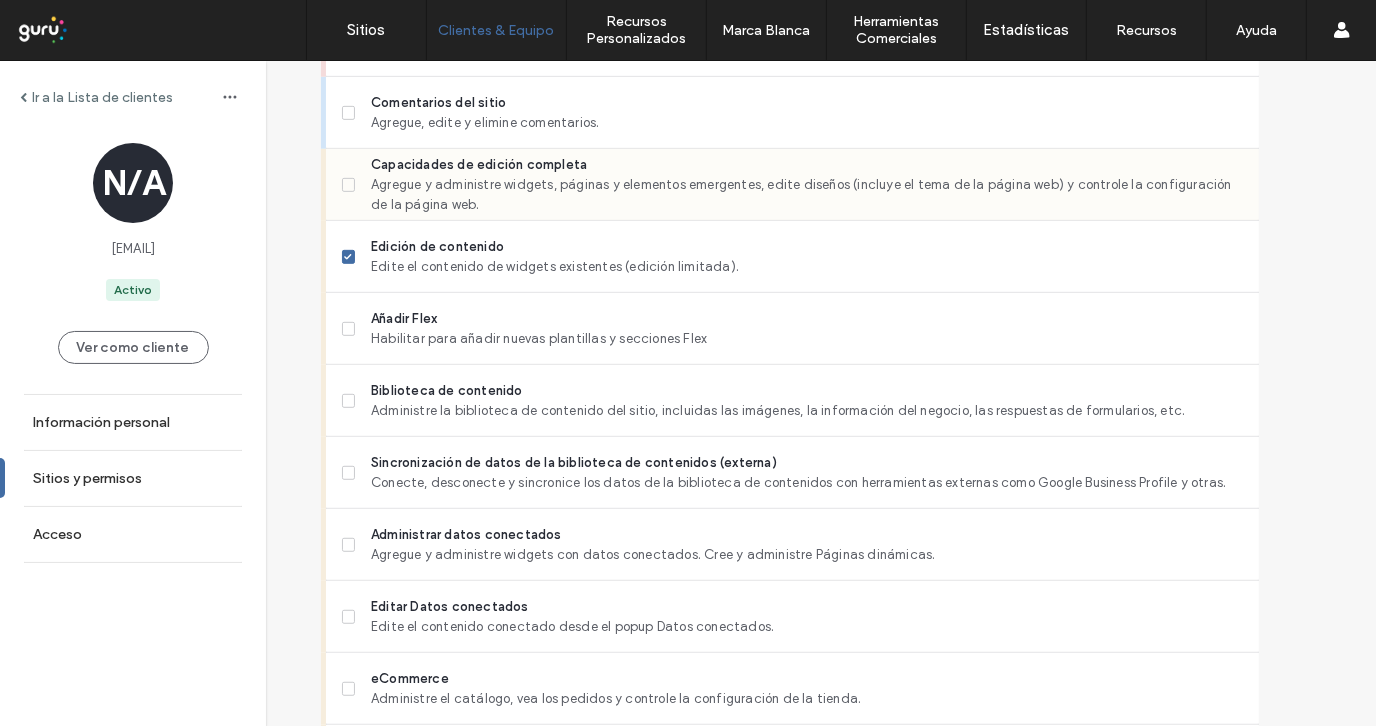click on "Capacidades de edición completa Agregue y administre widgets, páginas y elementos emergentes, edite diseños (incluye el tema de la página web) y controle la configuración de la página web." at bounding box center [792, 185] 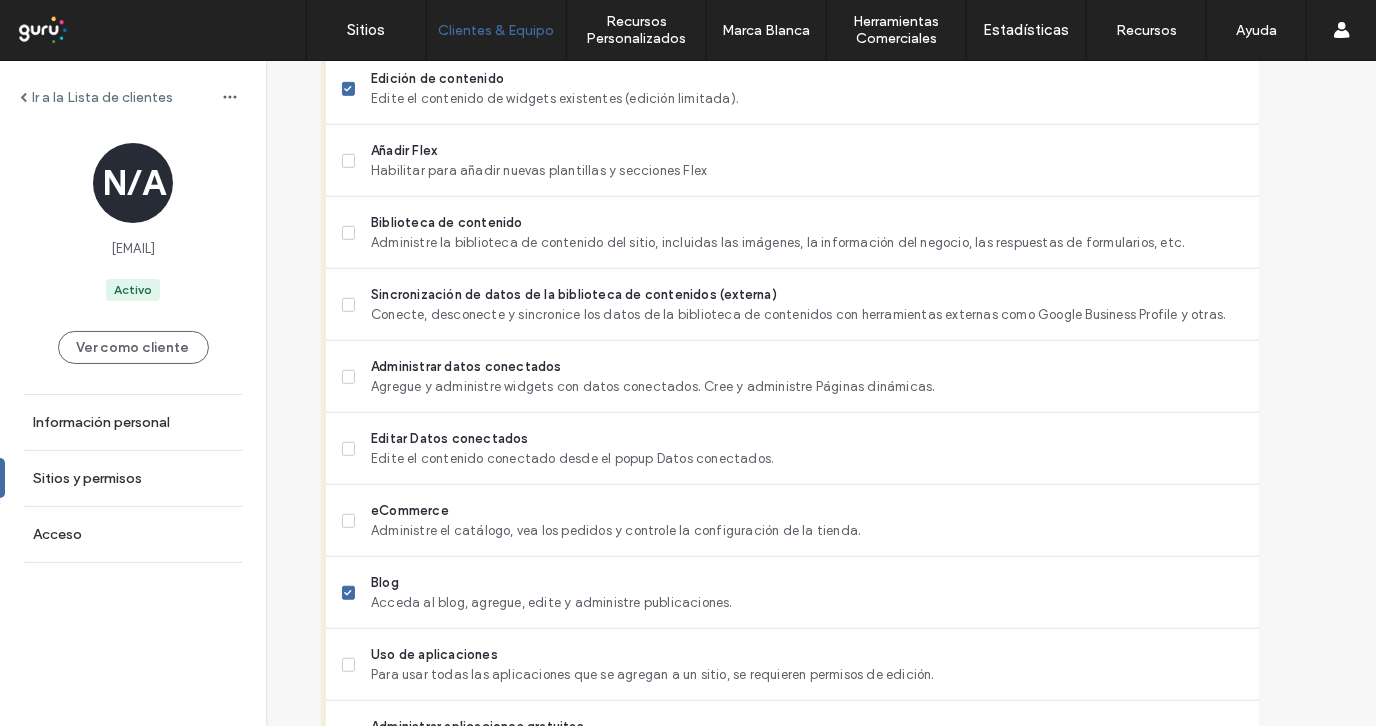 scroll, scrollTop: 1000, scrollLeft: 0, axis: vertical 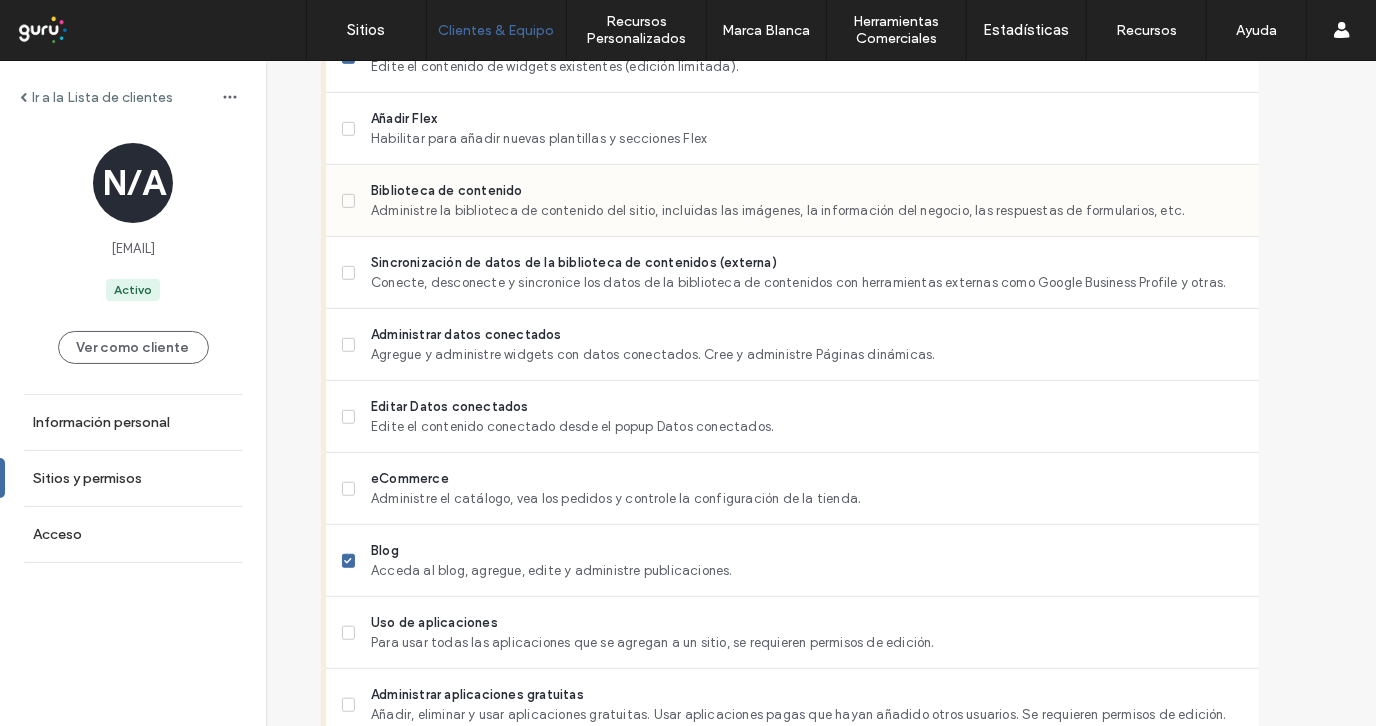 click on "Biblioteca de contenido Administre la biblioteca de contenido del sitio, incluidas las imágenes, la información del negocio, las respuestas de formularios, etc." at bounding box center [792, 201] 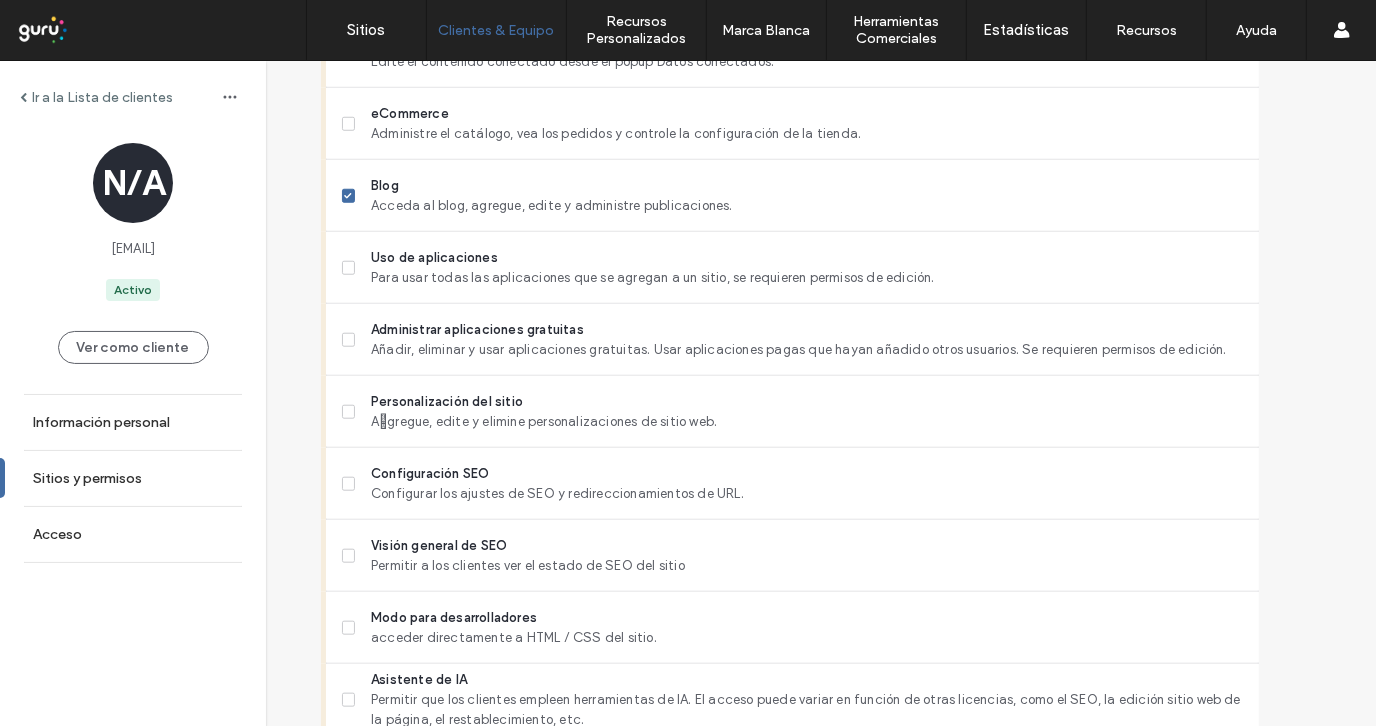 scroll, scrollTop: 1399, scrollLeft: 0, axis: vertical 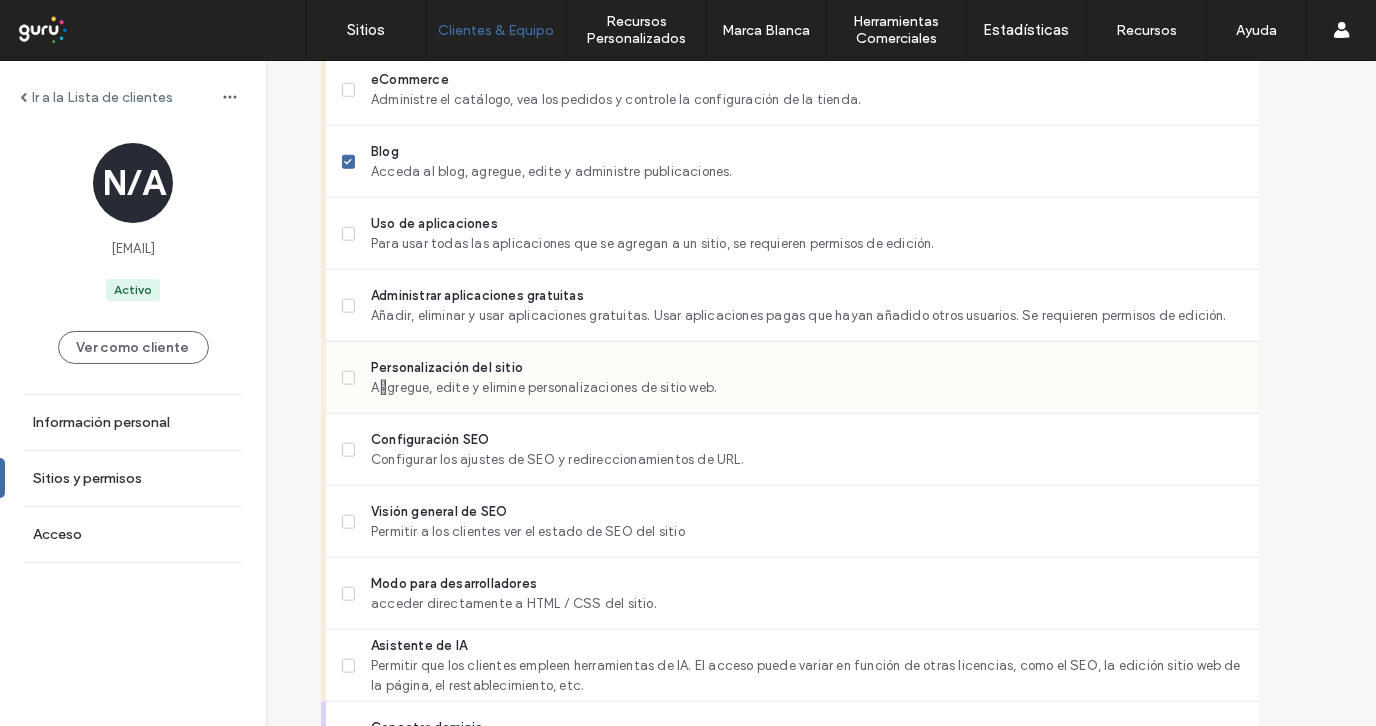 click at bounding box center (349, 378) 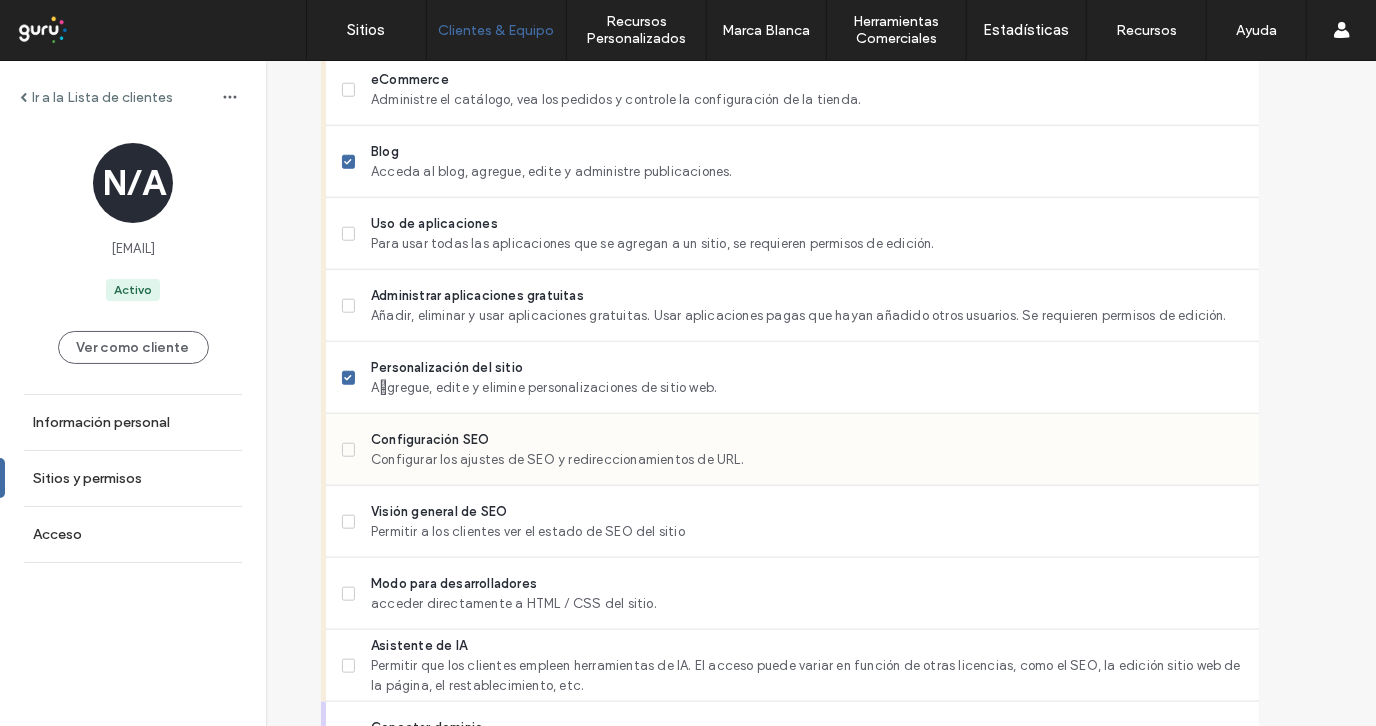 drag, startPoint x: 348, startPoint y: 437, endPoint x: 351, endPoint y: 456, distance: 19.235384 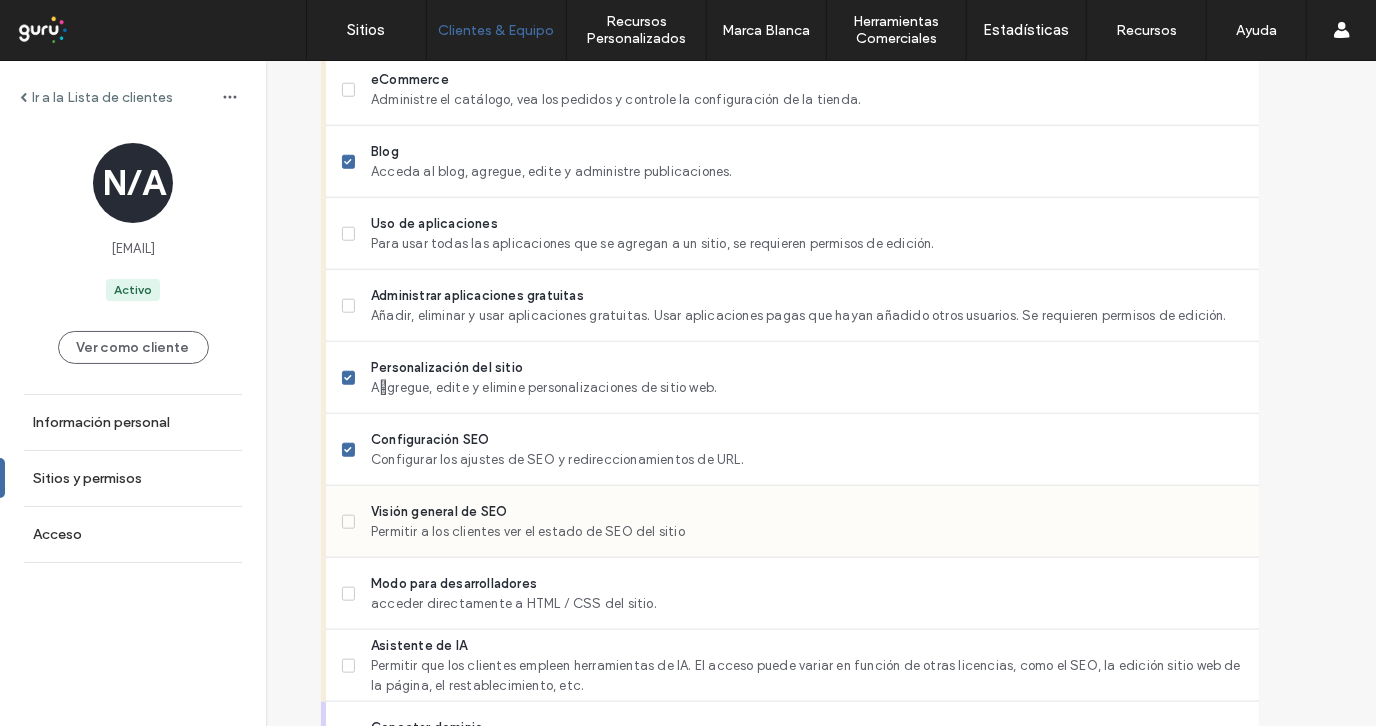 click on "Visión general de SEO Permitir a los clientes ver el estado de SEO del sitio" at bounding box center (792, 522) 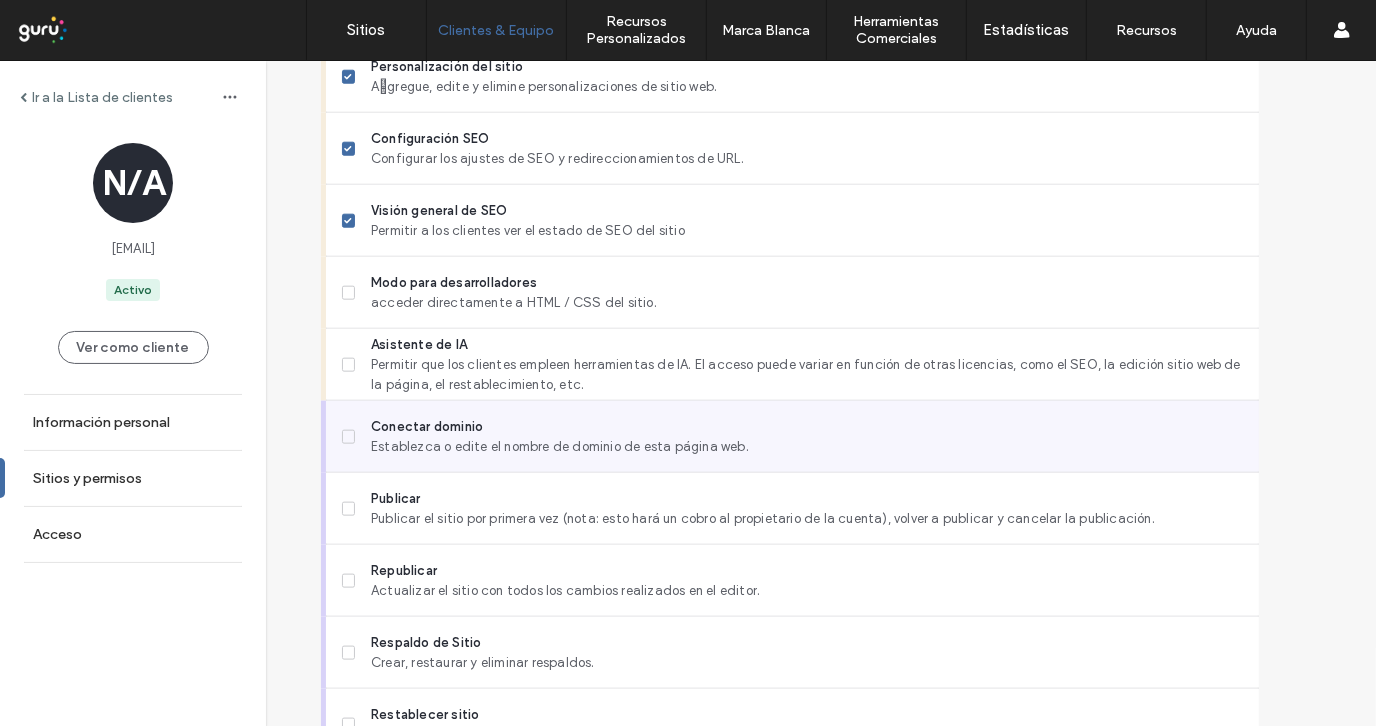 scroll, scrollTop: 1805, scrollLeft: 0, axis: vertical 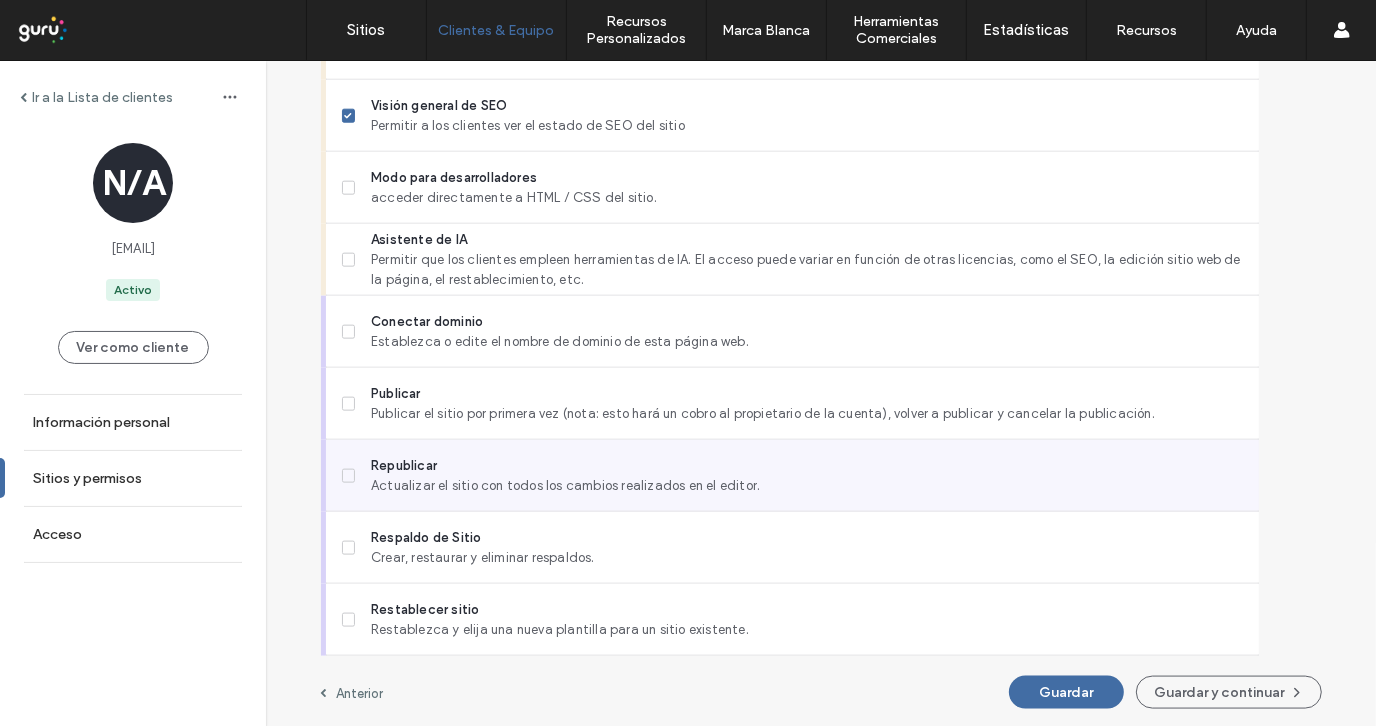 click on "Republicar Actualizar el sitio  con todos los cambios realizados en el editor." at bounding box center [792, 476] 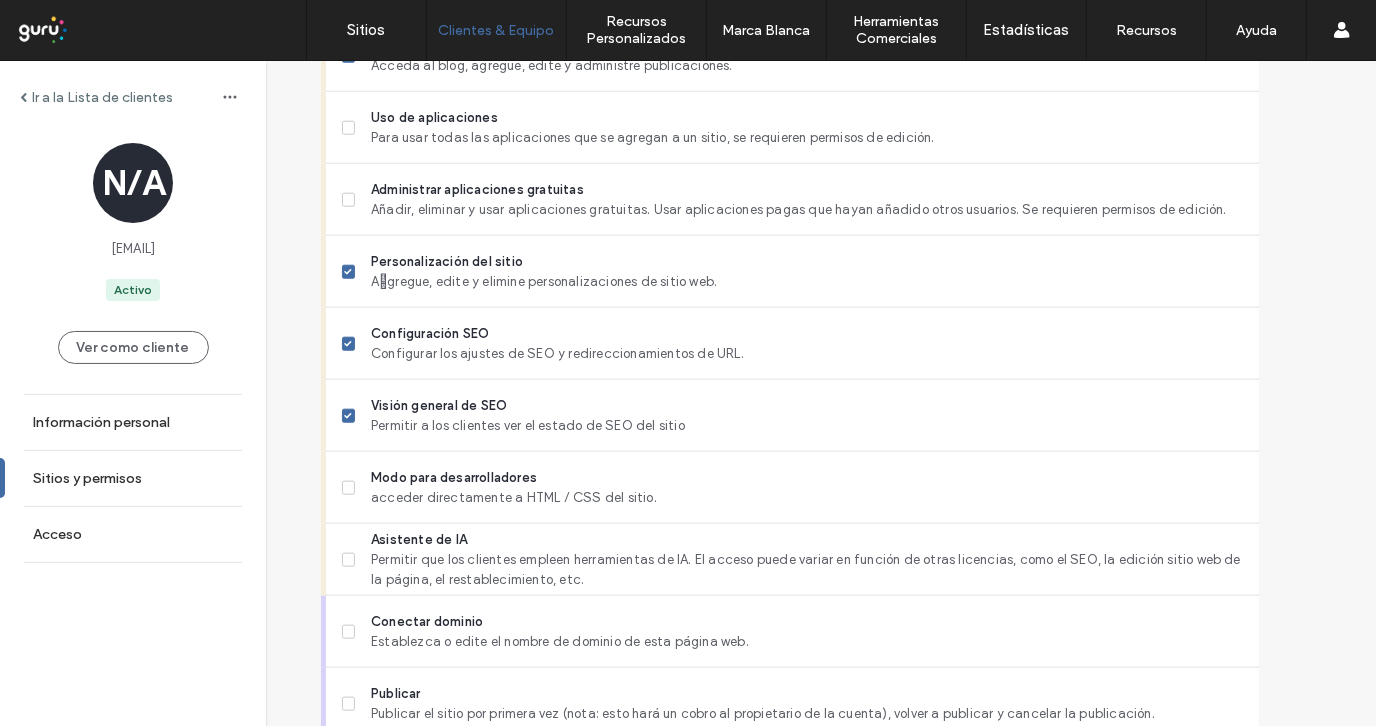 scroll, scrollTop: 1805, scrollLeft: 0, axis: vertical 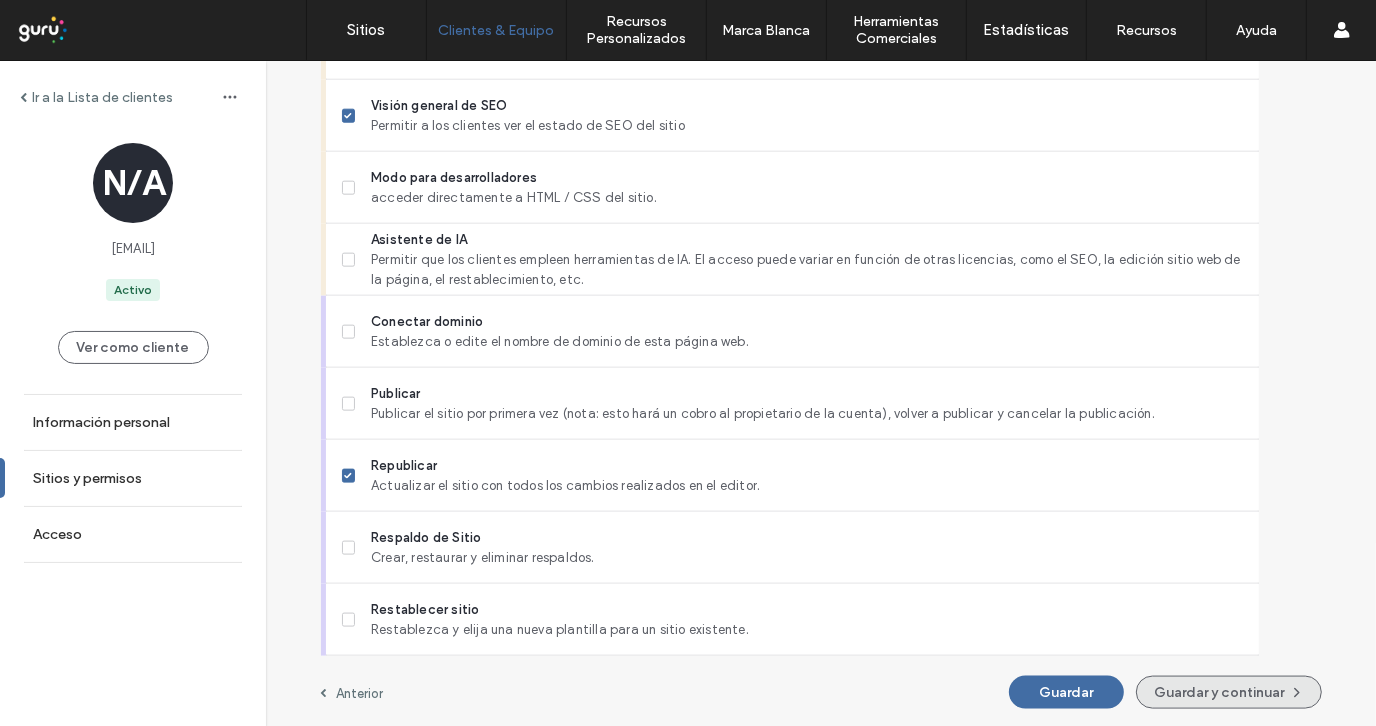 click on "Guardar y continuar" at bounding box center [1229, 692] 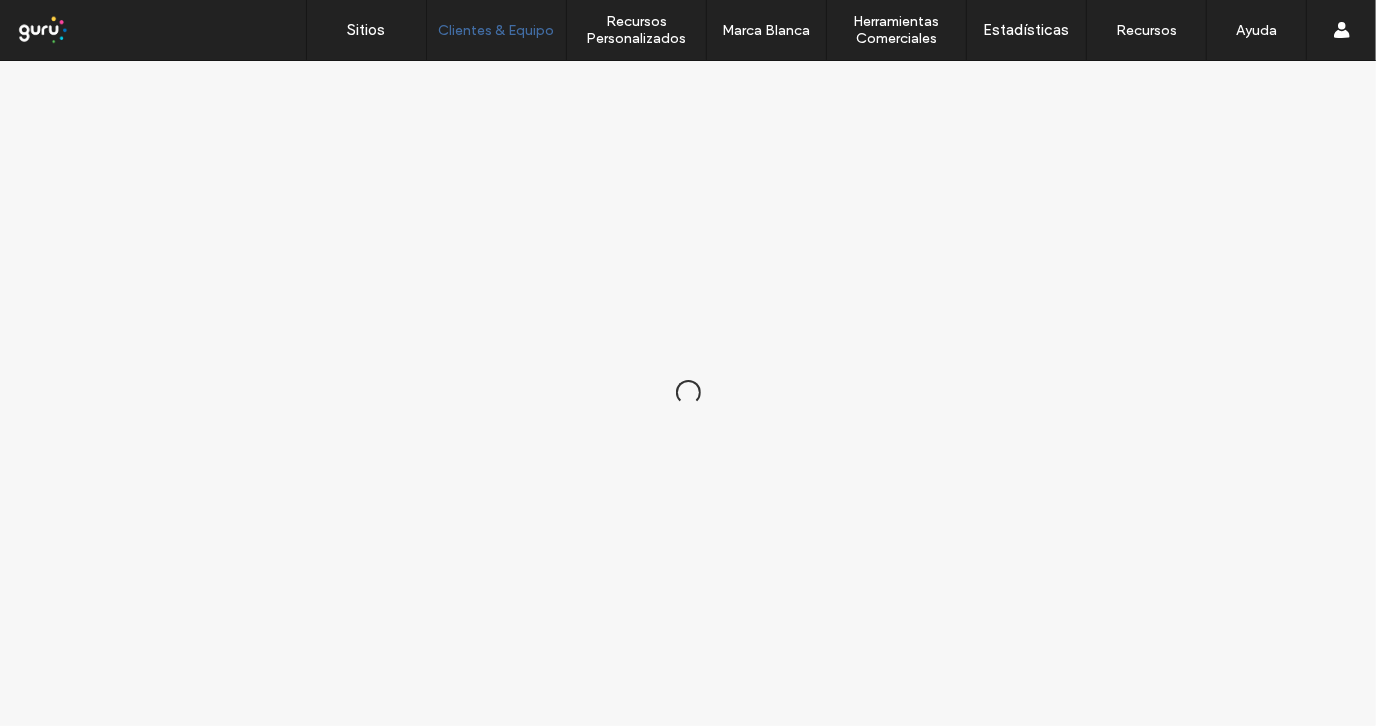 scroll, scrollTop: 0, scrollLeft: 0, axis: both 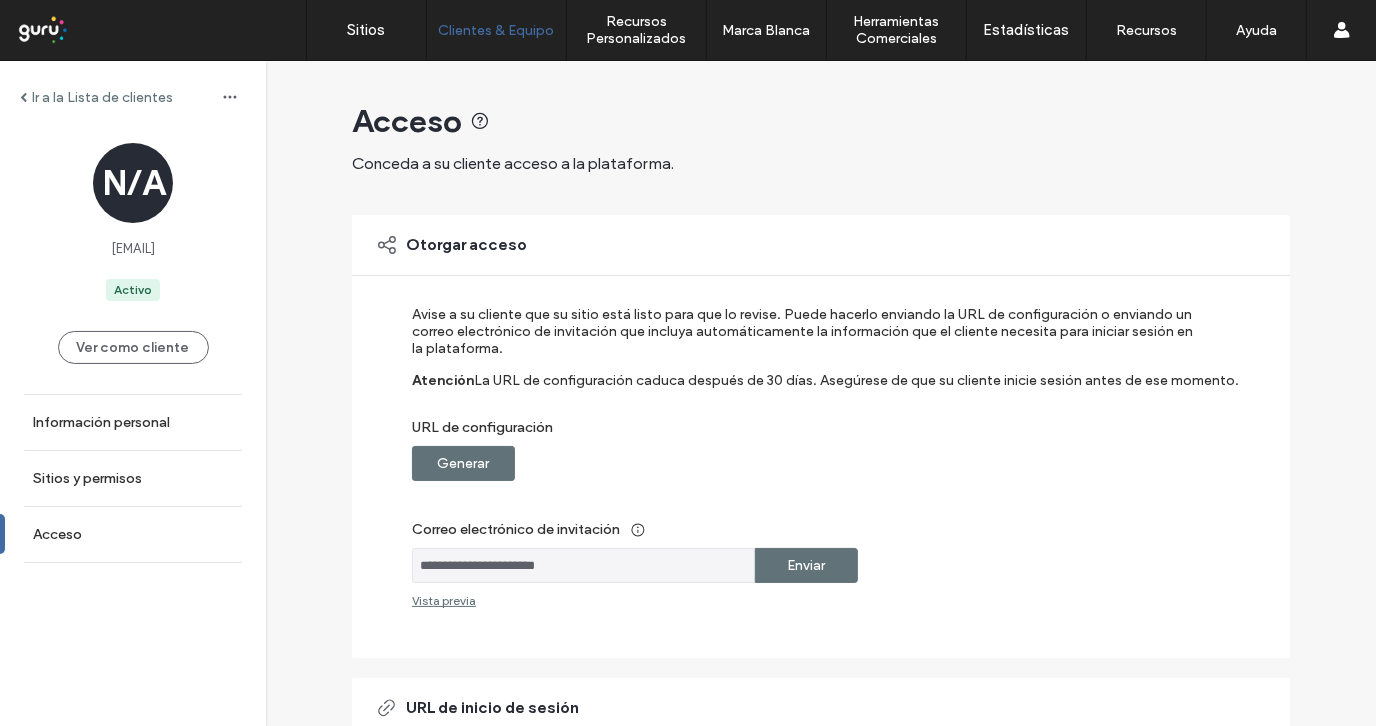 click on "Generar" at bounding box center [464, 463] 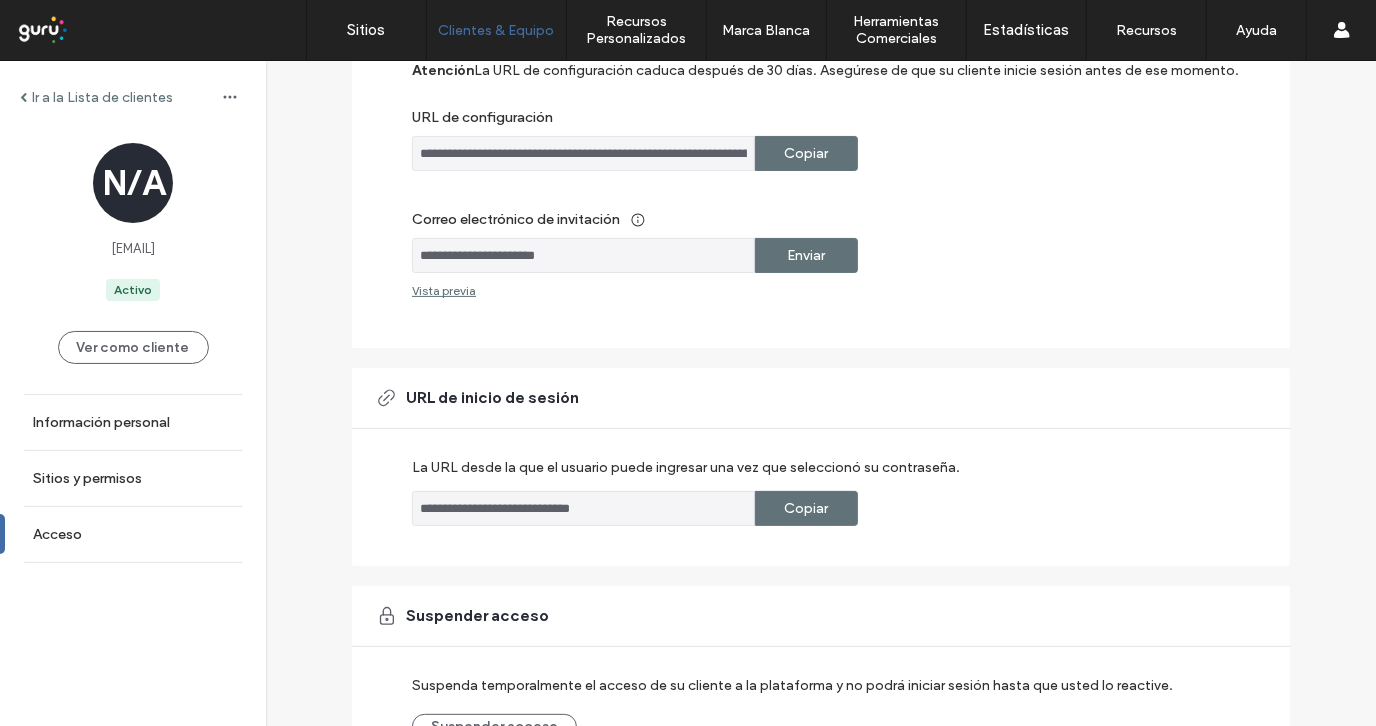 scroll, scrollTop: 435, scrollLeft: 0, axis: vertical 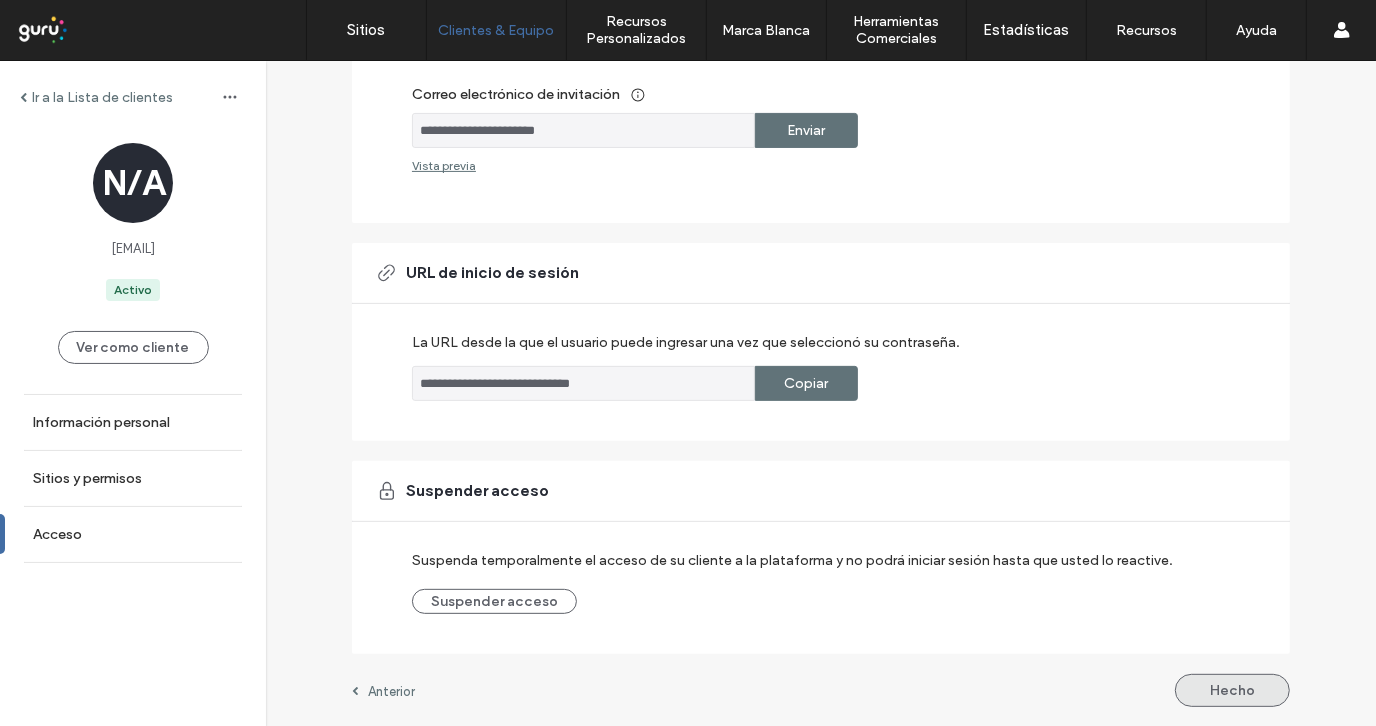 click on "Hecho" at bounding box center [1232, 690] 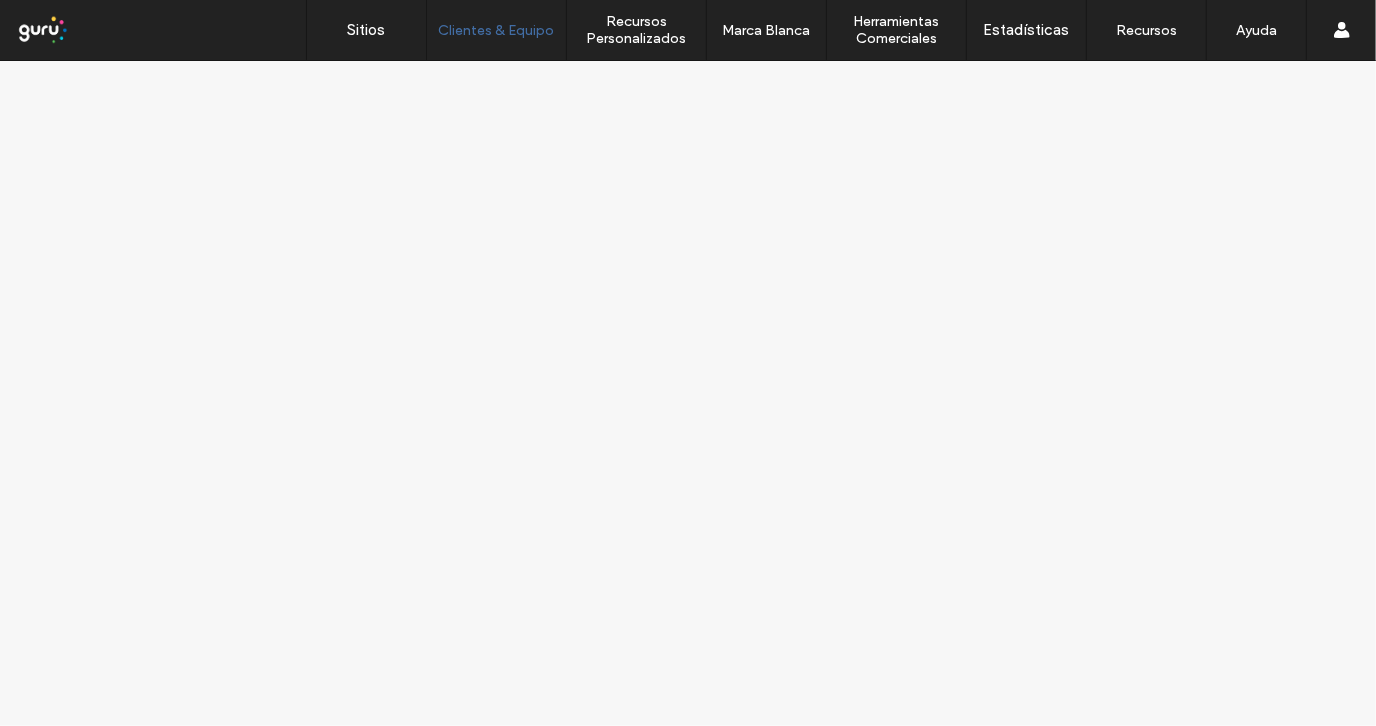 scroll, scrollTop: 0, scrollLeft: 0, axis: both 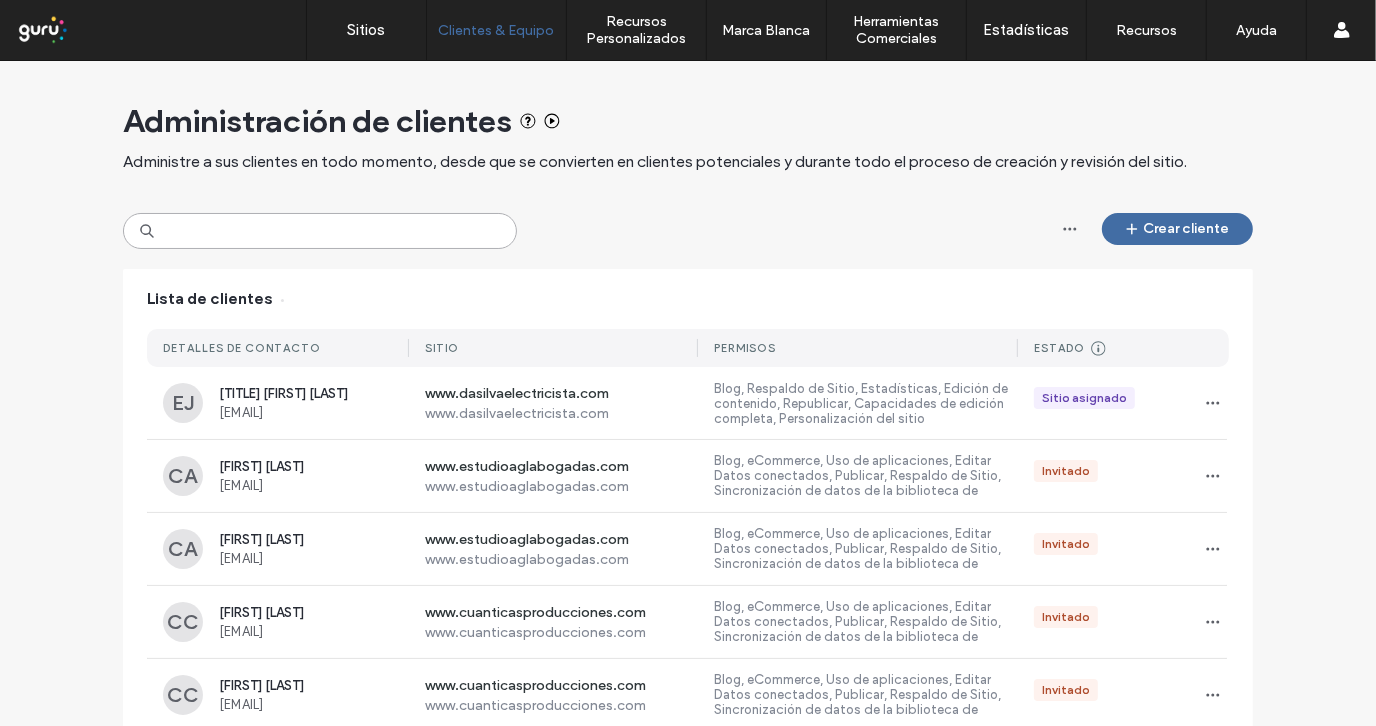 click at bounding box center [320, 231] 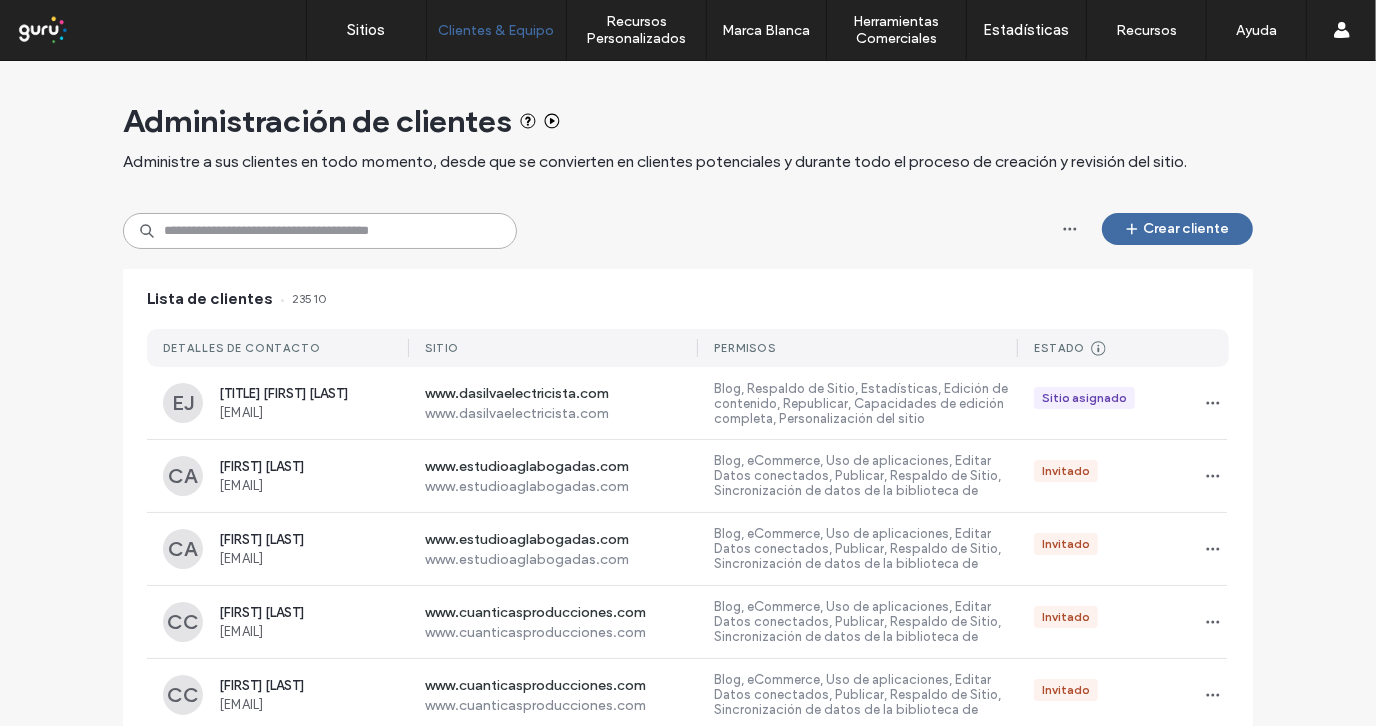 click at bounding box center (320, 231) 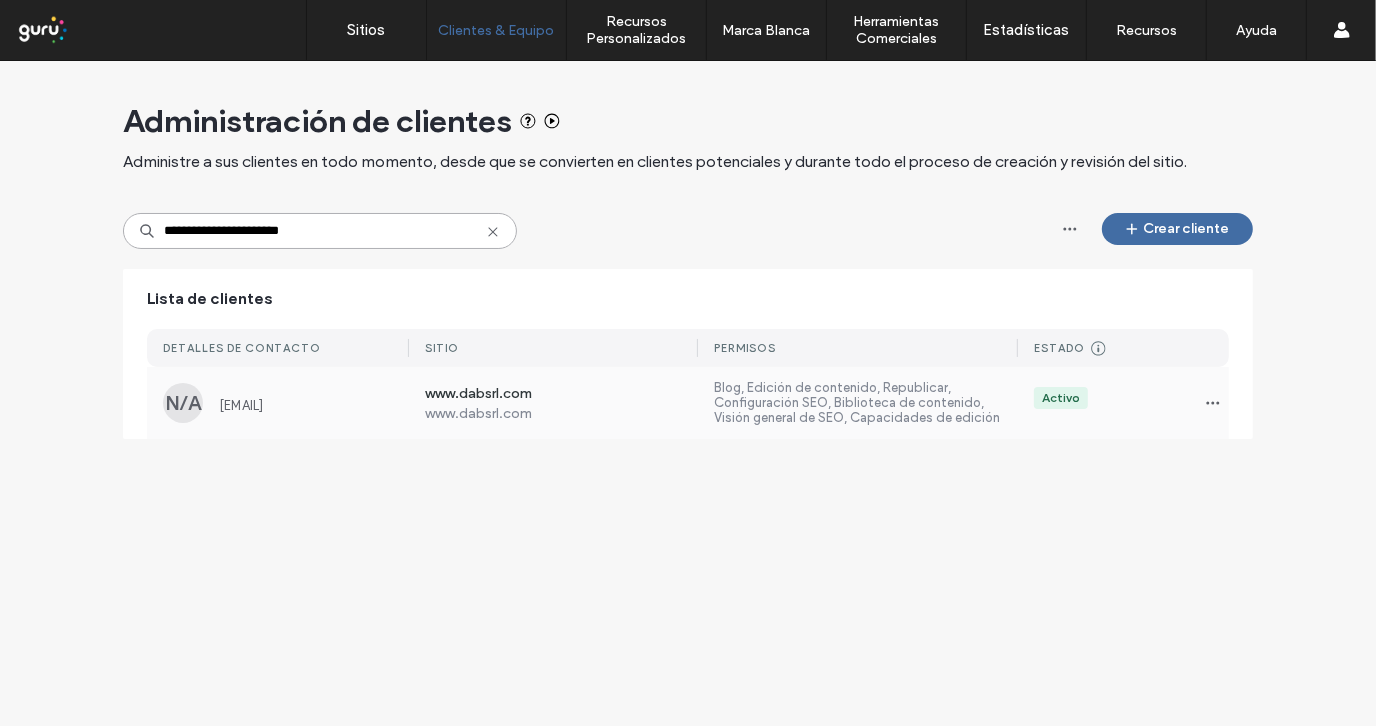 type on "**********" 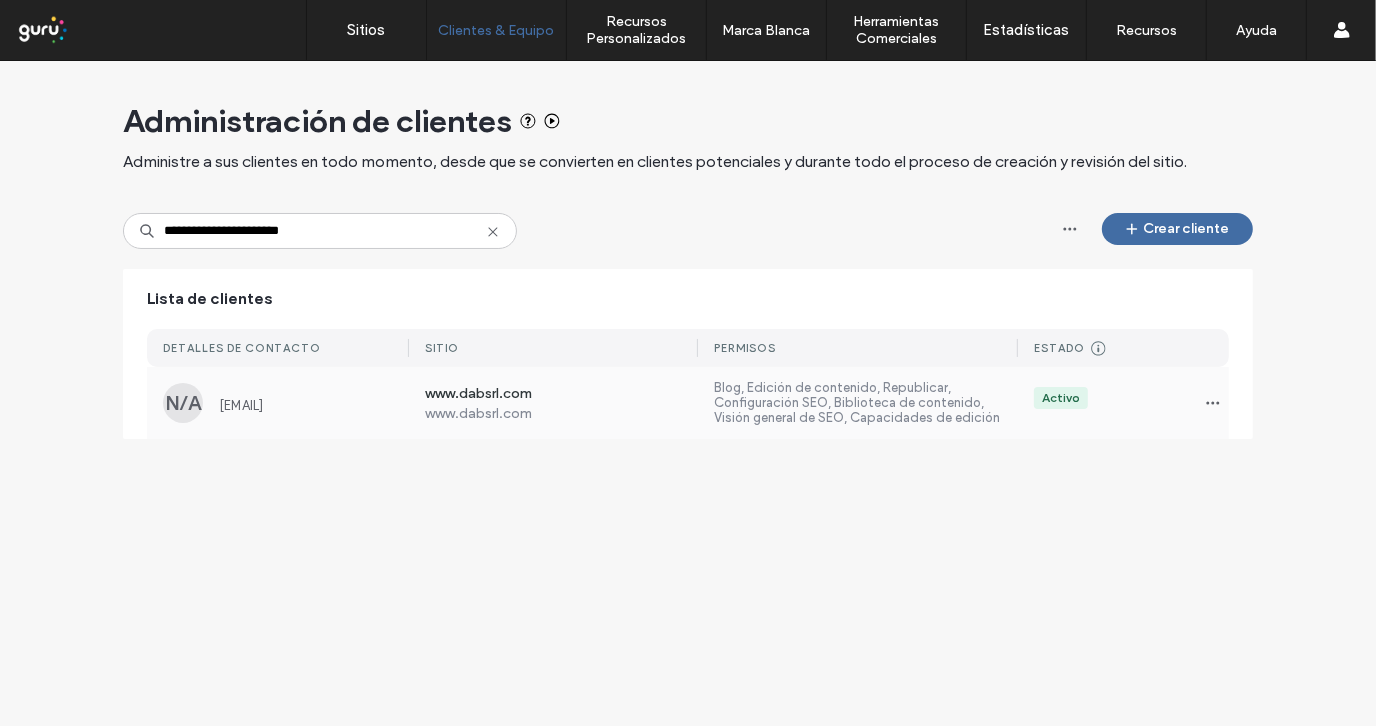 click on "[WEBSITE]" at bounding box center [562, 413] 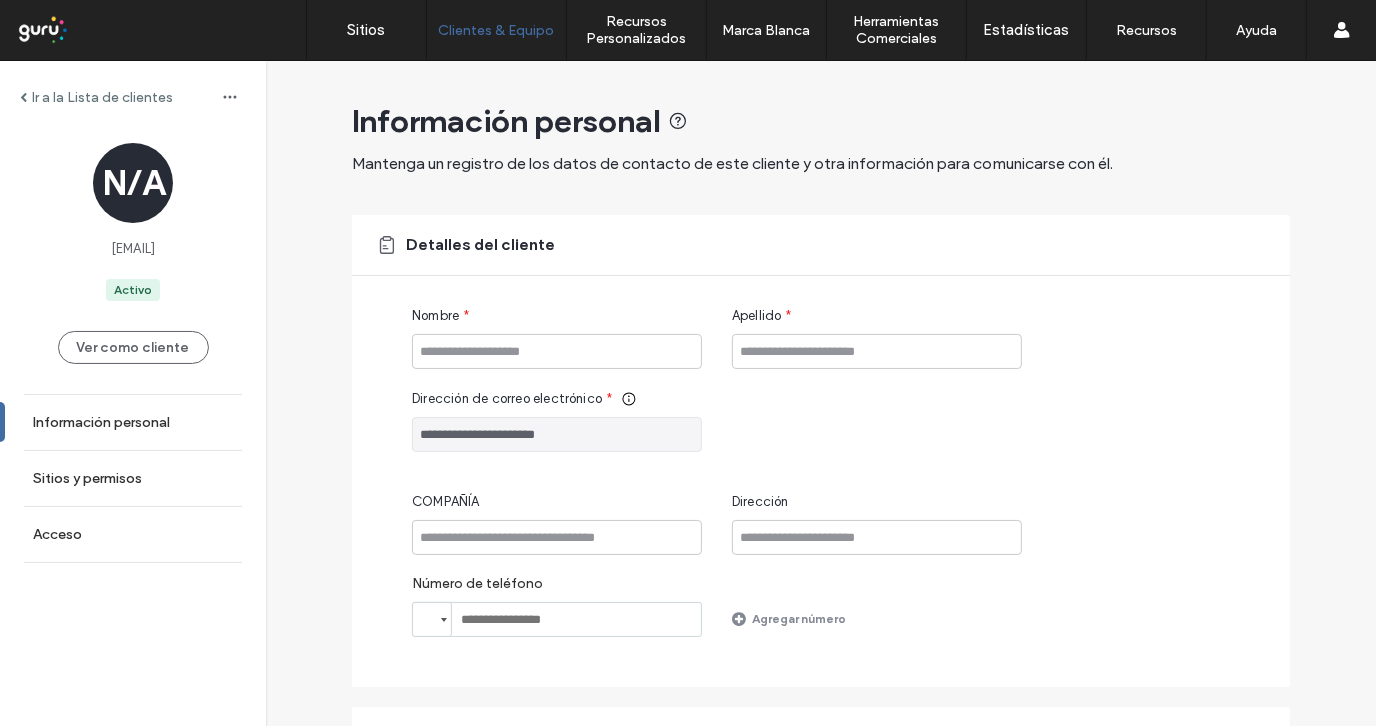 scroll, scrollTop: 204, scrollLeft: 0, axis: vertical 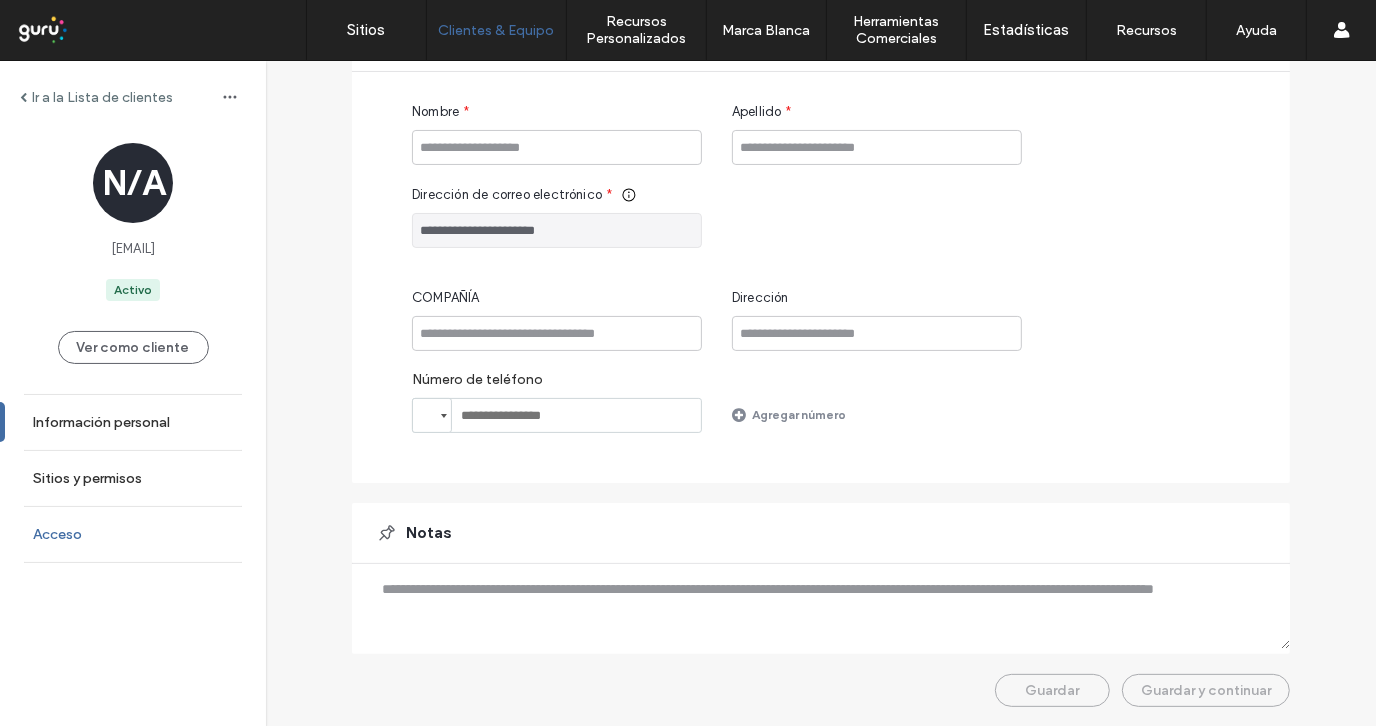 click on "Acceso" at bounding box center [133, 534] 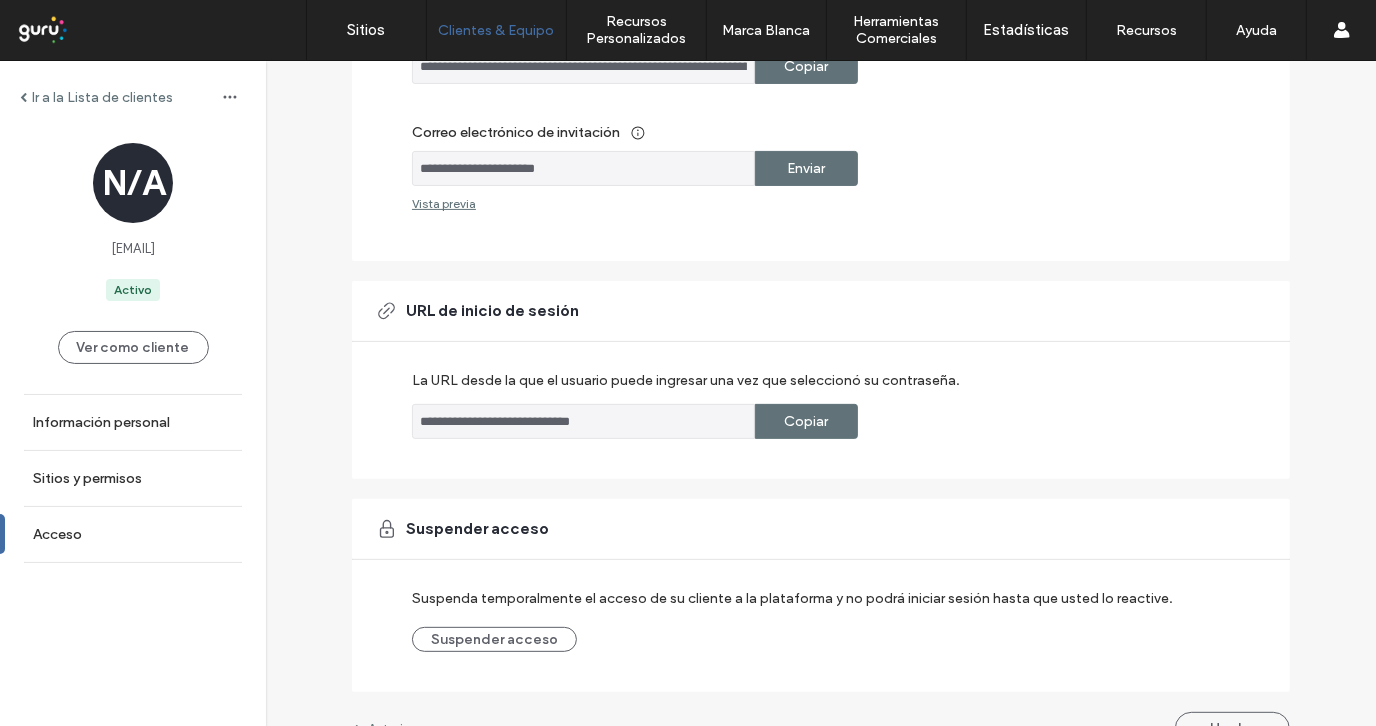 scroll, scrollTop: 399, scrollLeft: 0, axis: vertical 